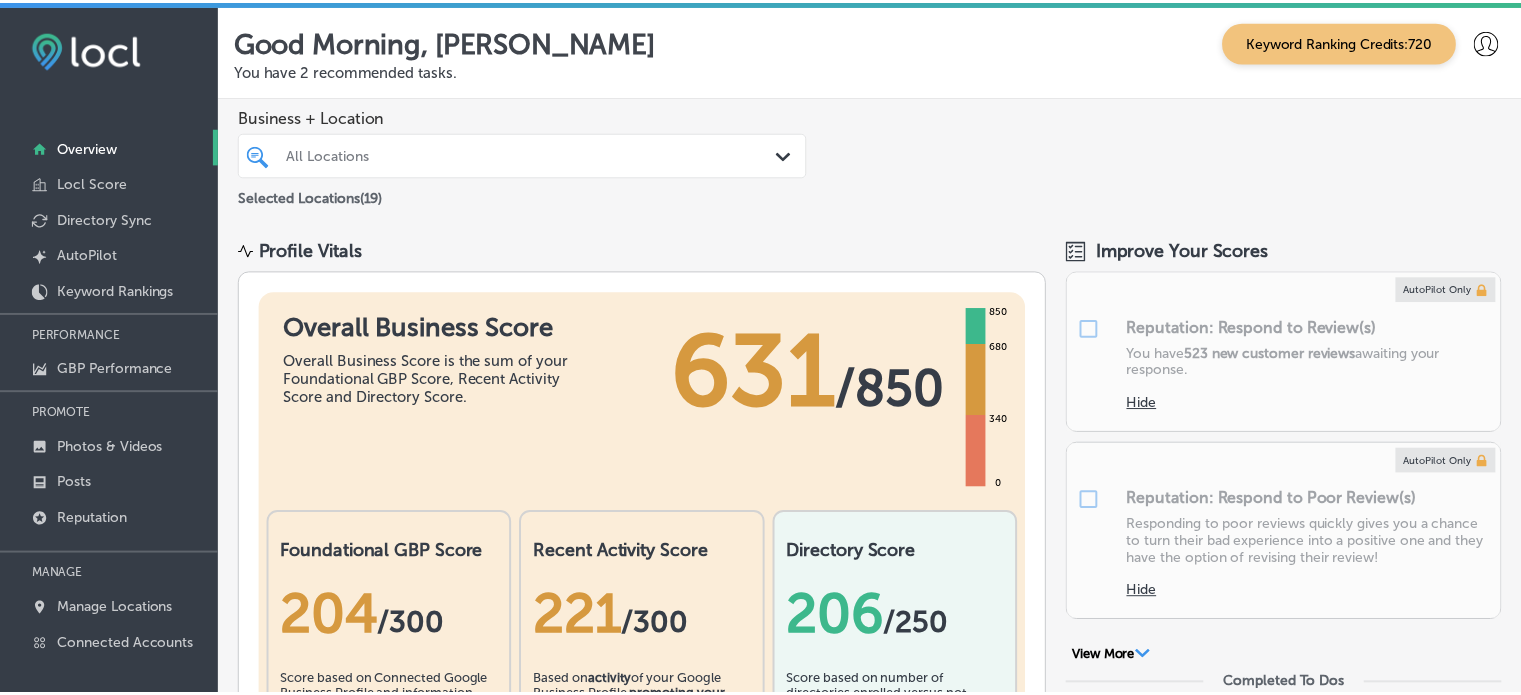 scroll, scrollTop: 0, scrollLeft: 0, axis: both 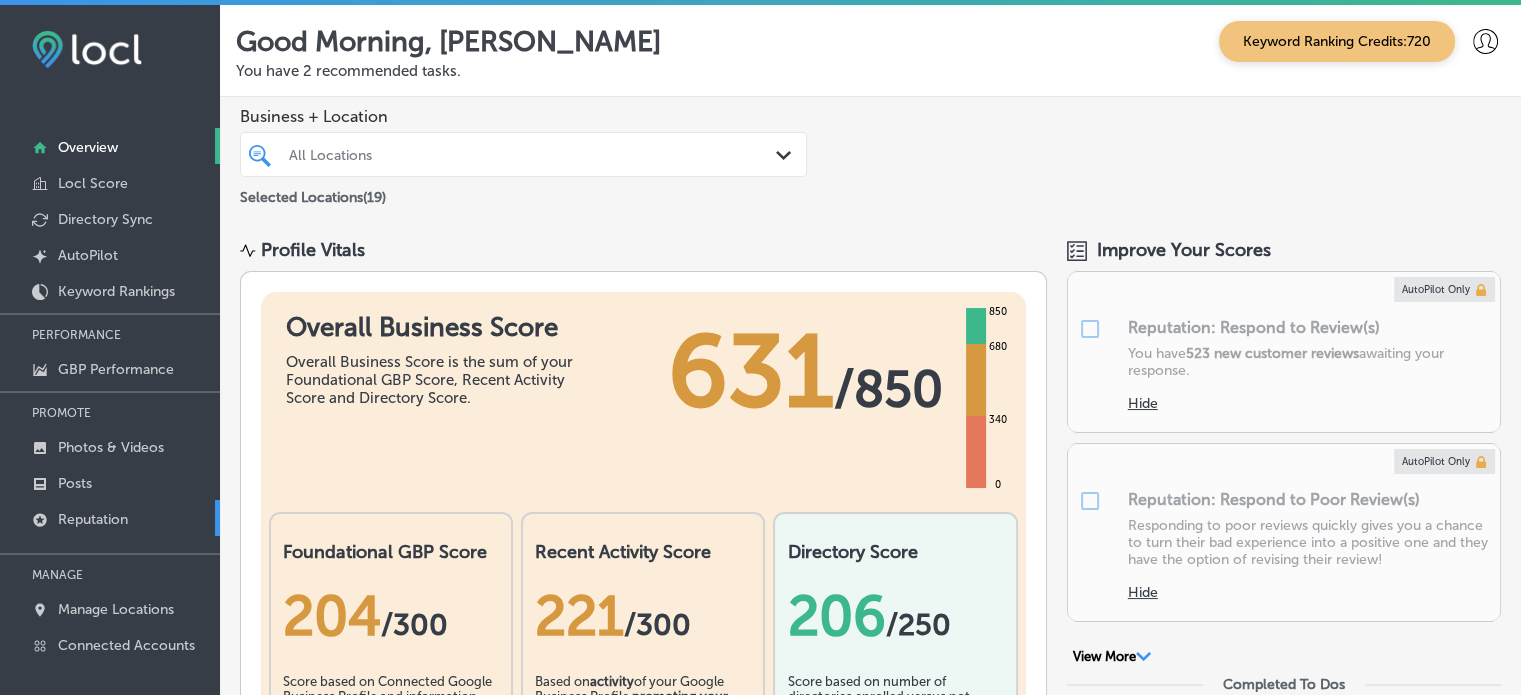 click on "Reputation" at bounding box center (110, 518) 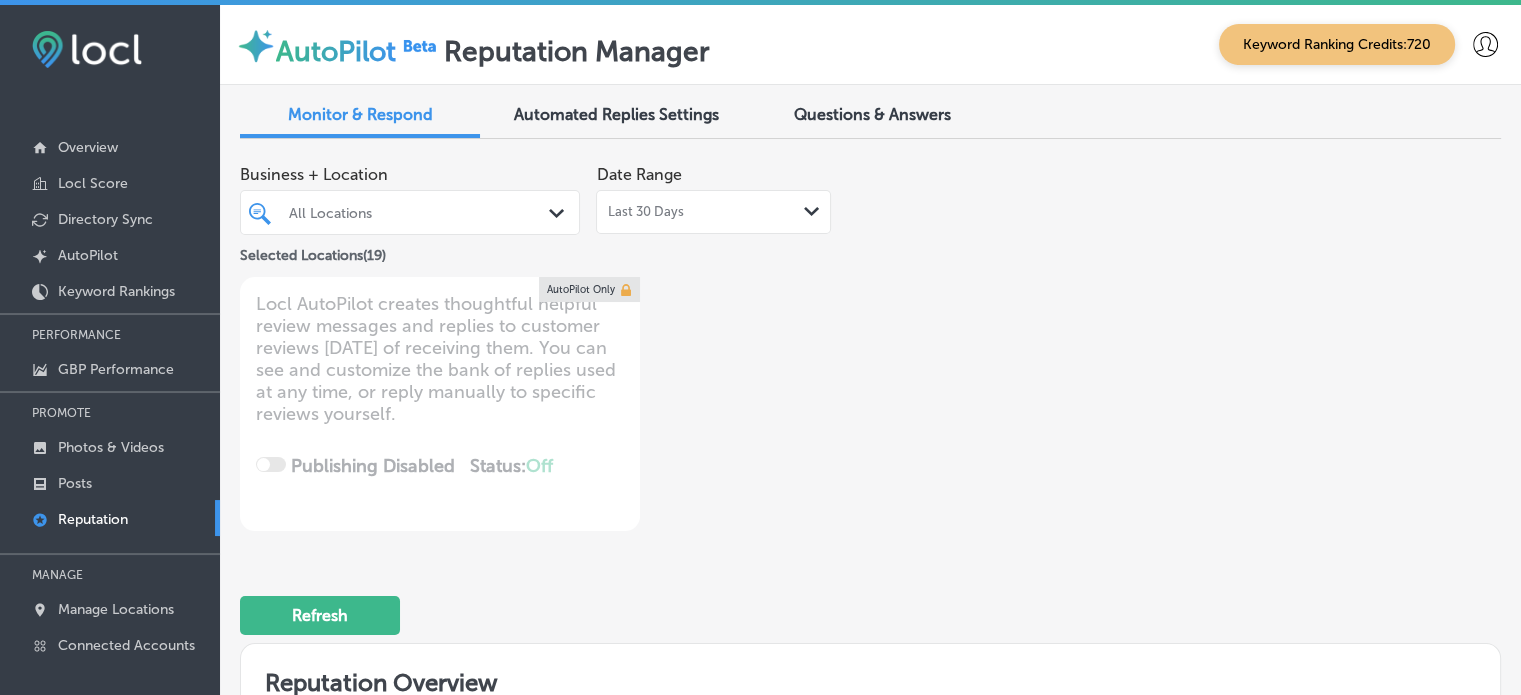 click on "Path
Created with Sketch." at bounding box center [560, 214] 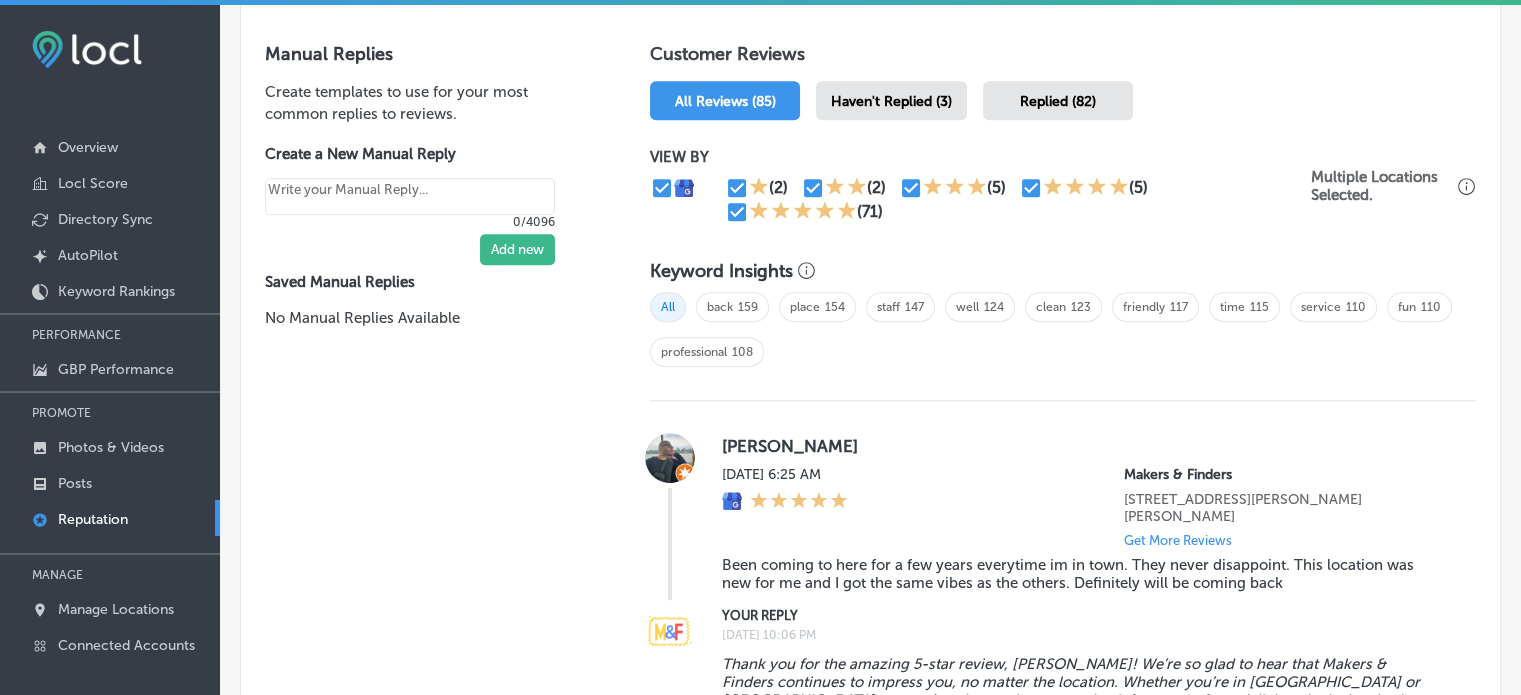 scroll, scrollTop: 1134, scrollLeft: 0, axis: vertical 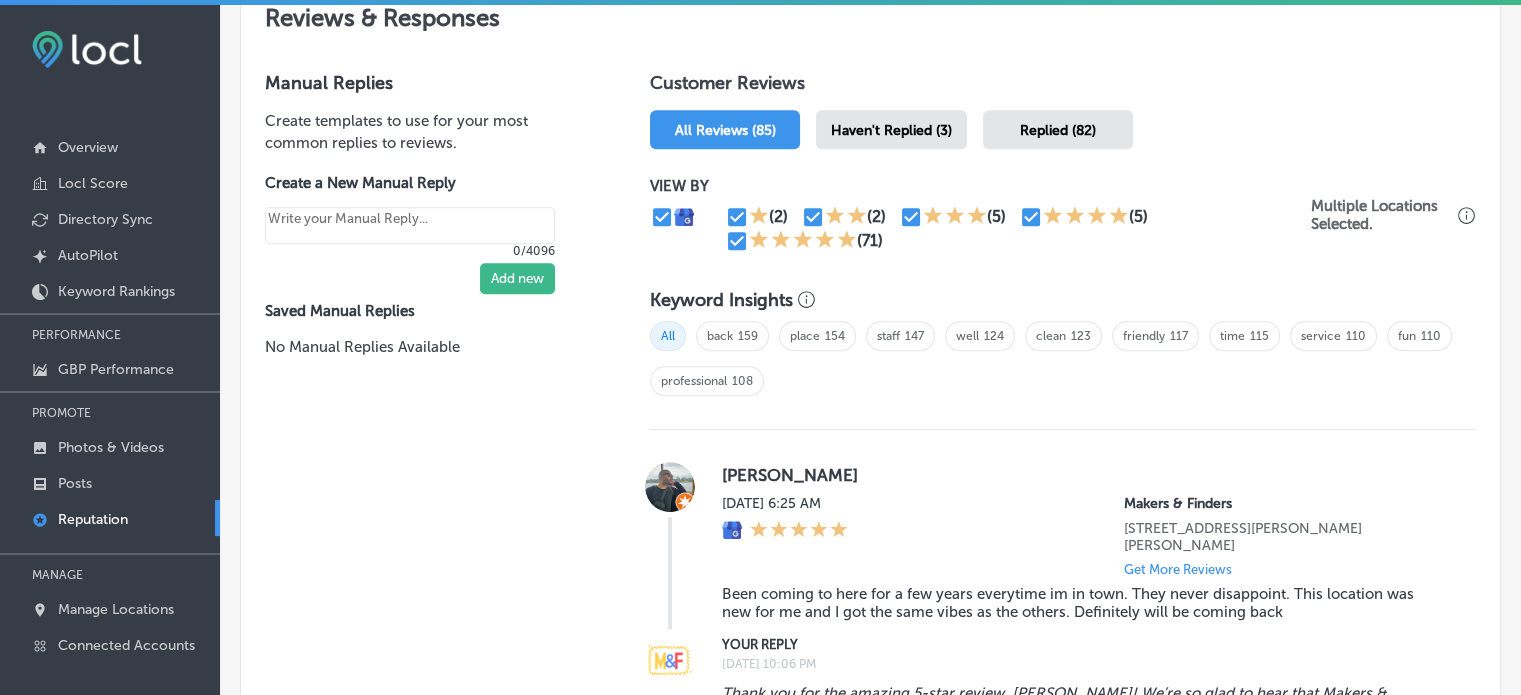 click on "Haven't Replied (3)" at bounding box center (891, 130) 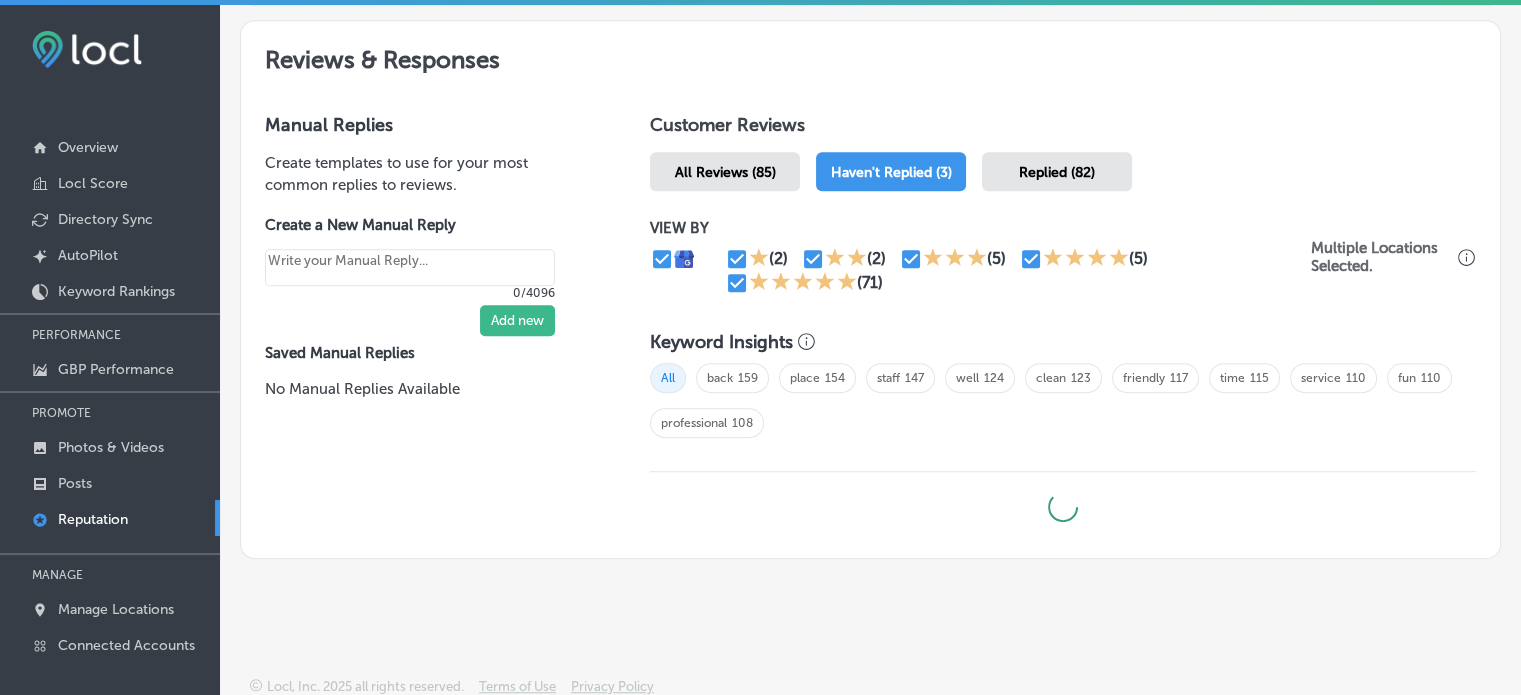 scroll, scrollTop: 1134, scrollLeft: 0, axis: vertical 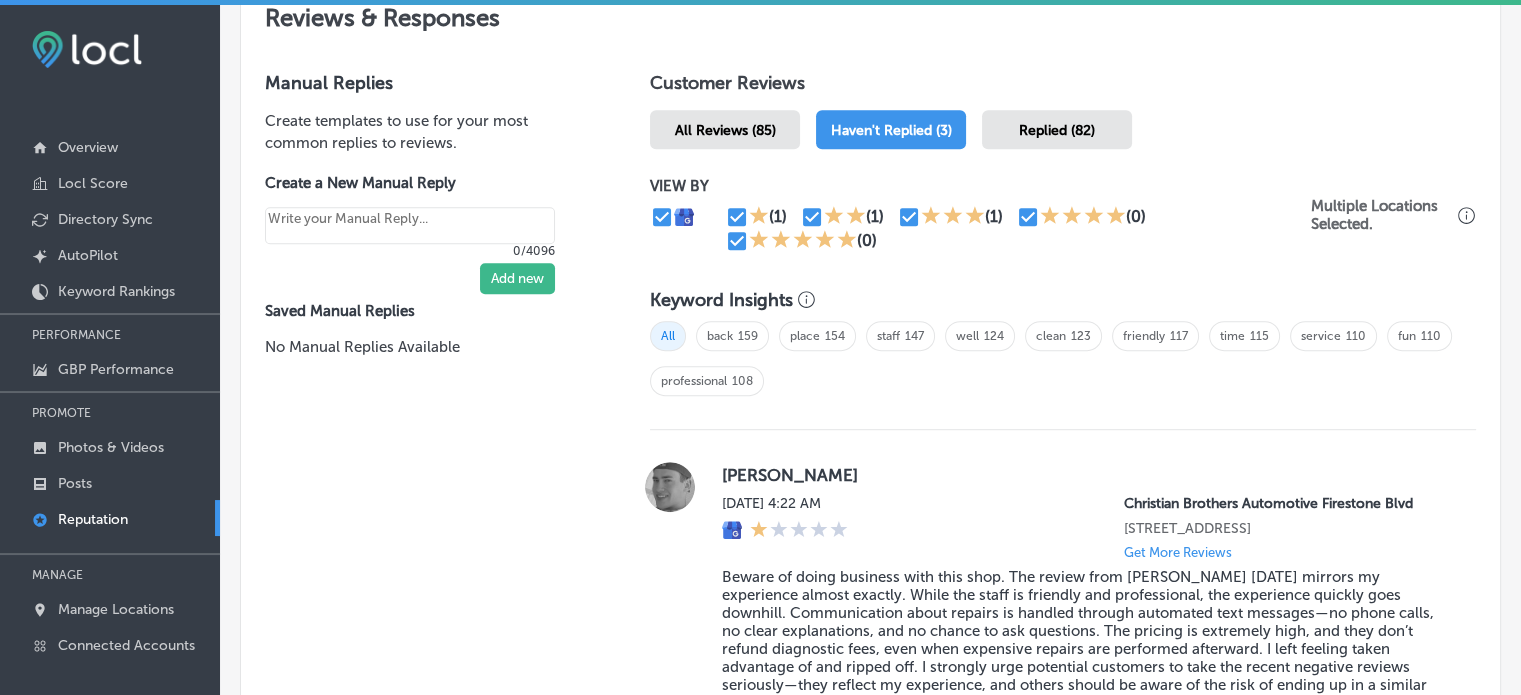 click on "VIEW BY (1) (1) (1) (0) (0) Multiple Locations Selected." at bounding box center [1063, 215] 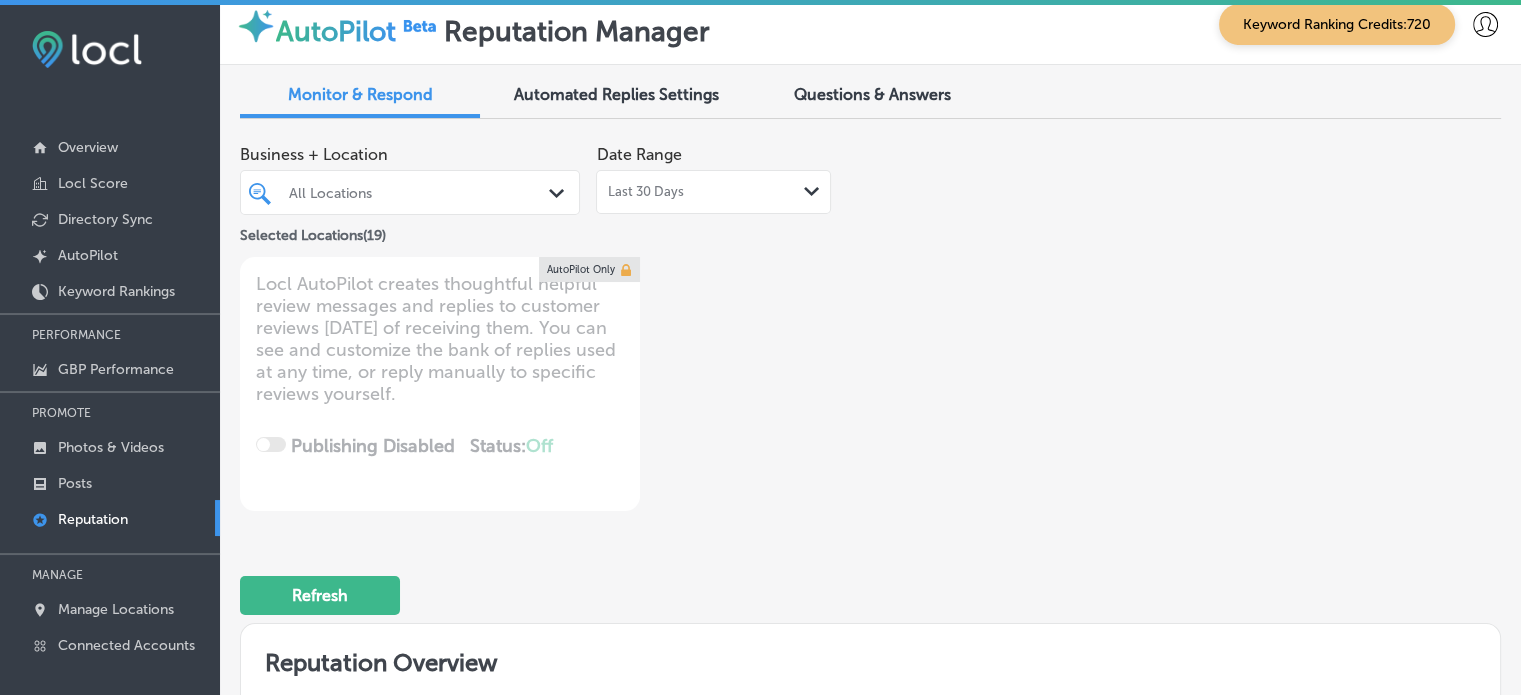 scroll, scrollTop: 0, scrollLeft: 0, axis: both 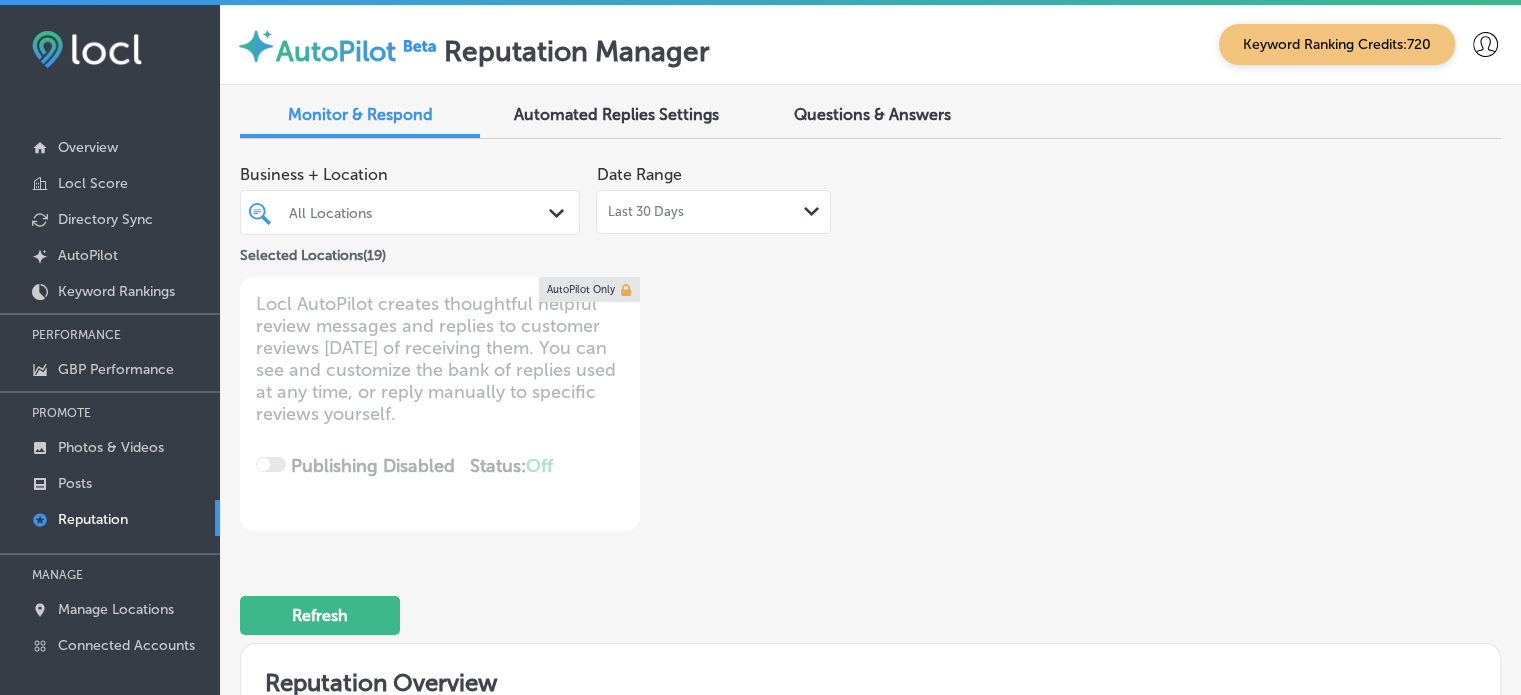 click on "Path
Created with Sketch." 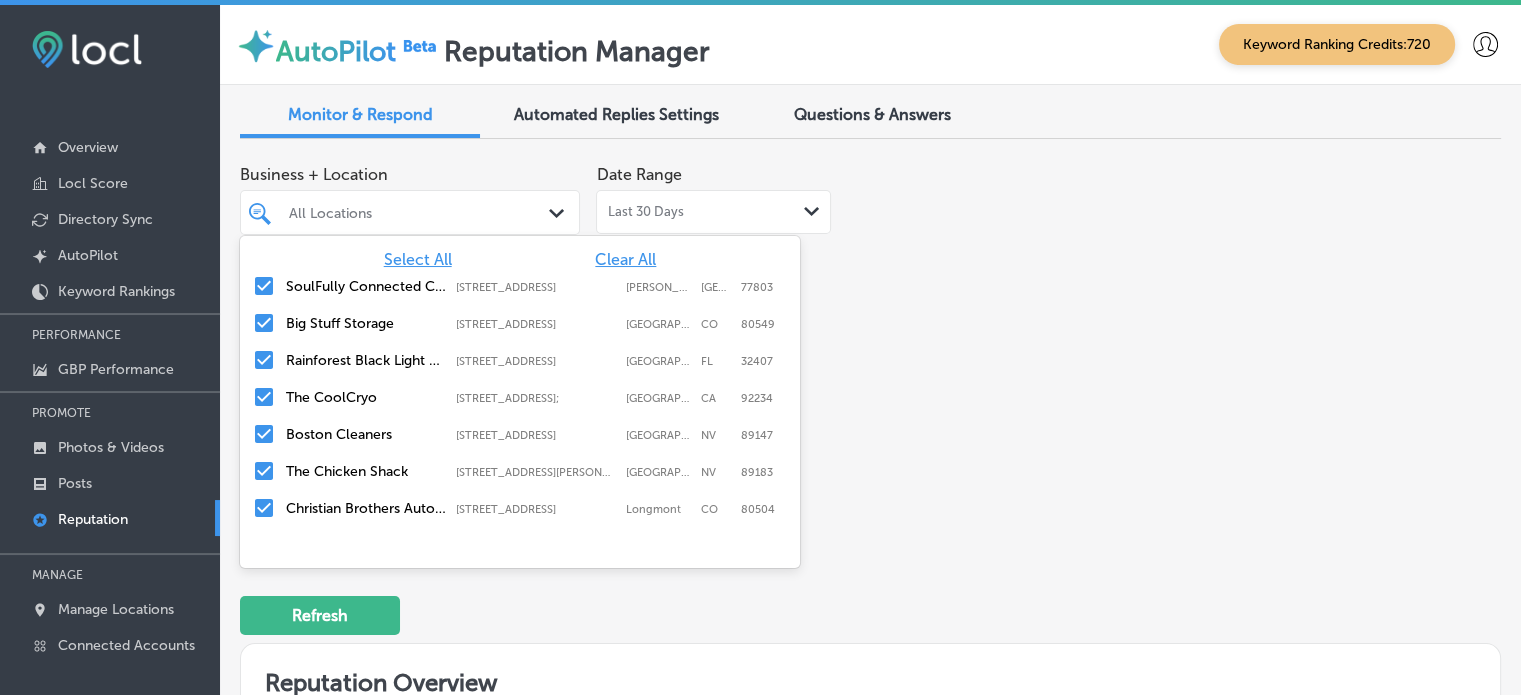 click on "All Locations
Path
Created with Sketch." at bounding box center [410, 212] 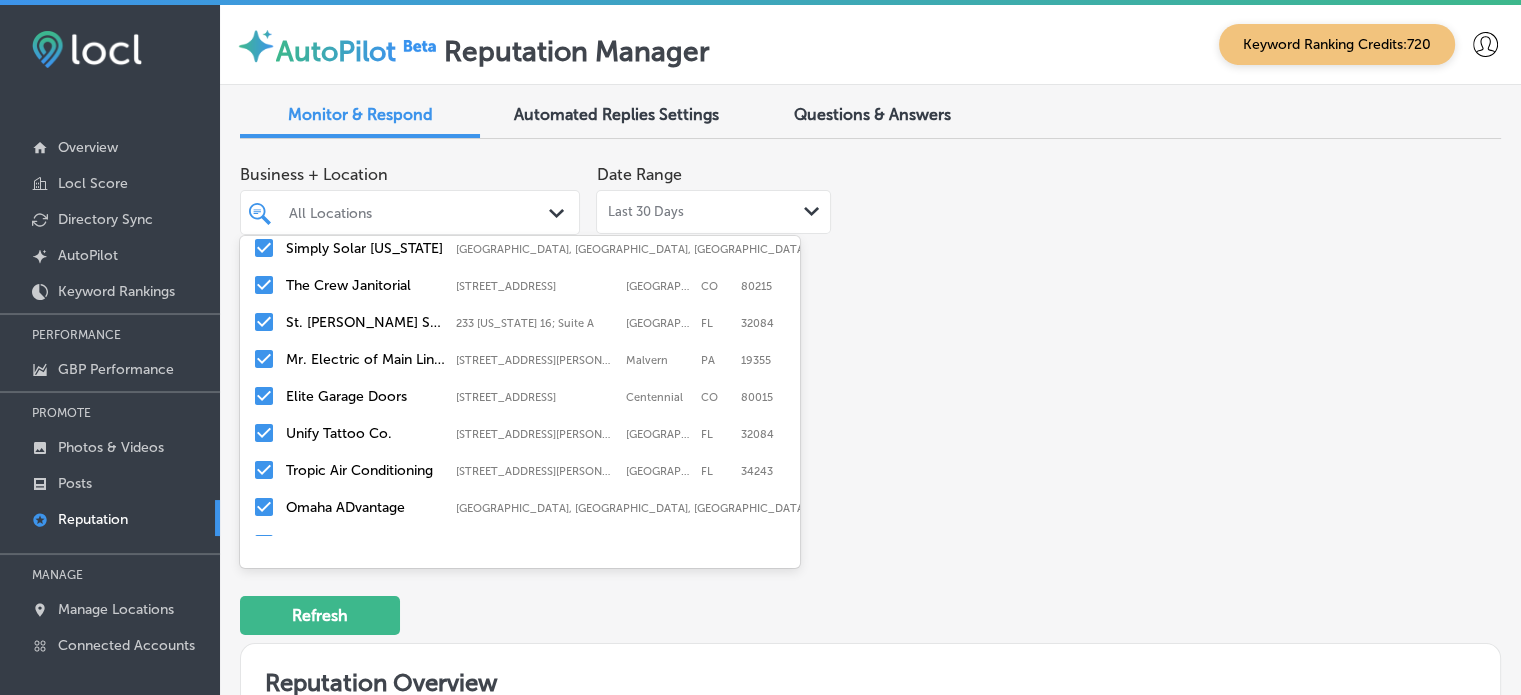 scroll, scrollTop: 455, scrollLeft: 0, axis: vertical 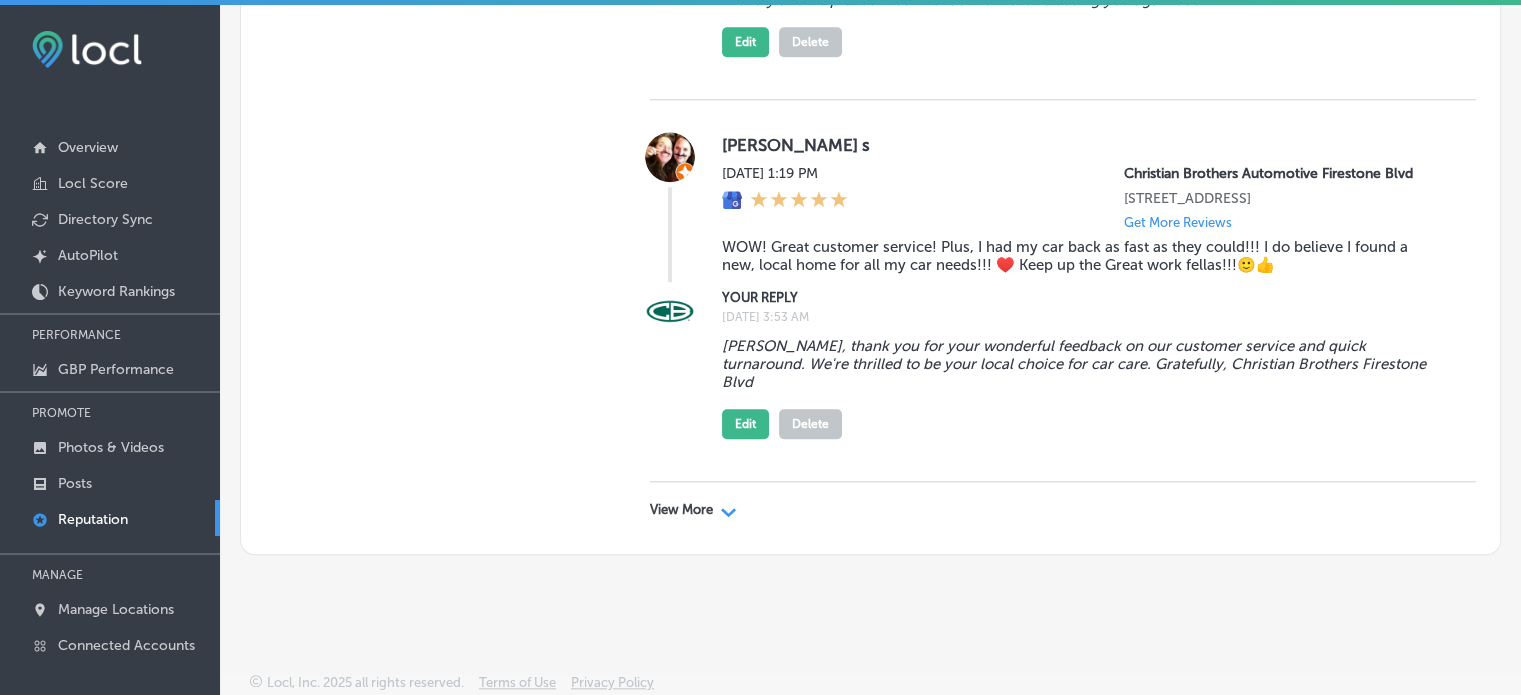 click on "View More" at bounding box center (681, 510) 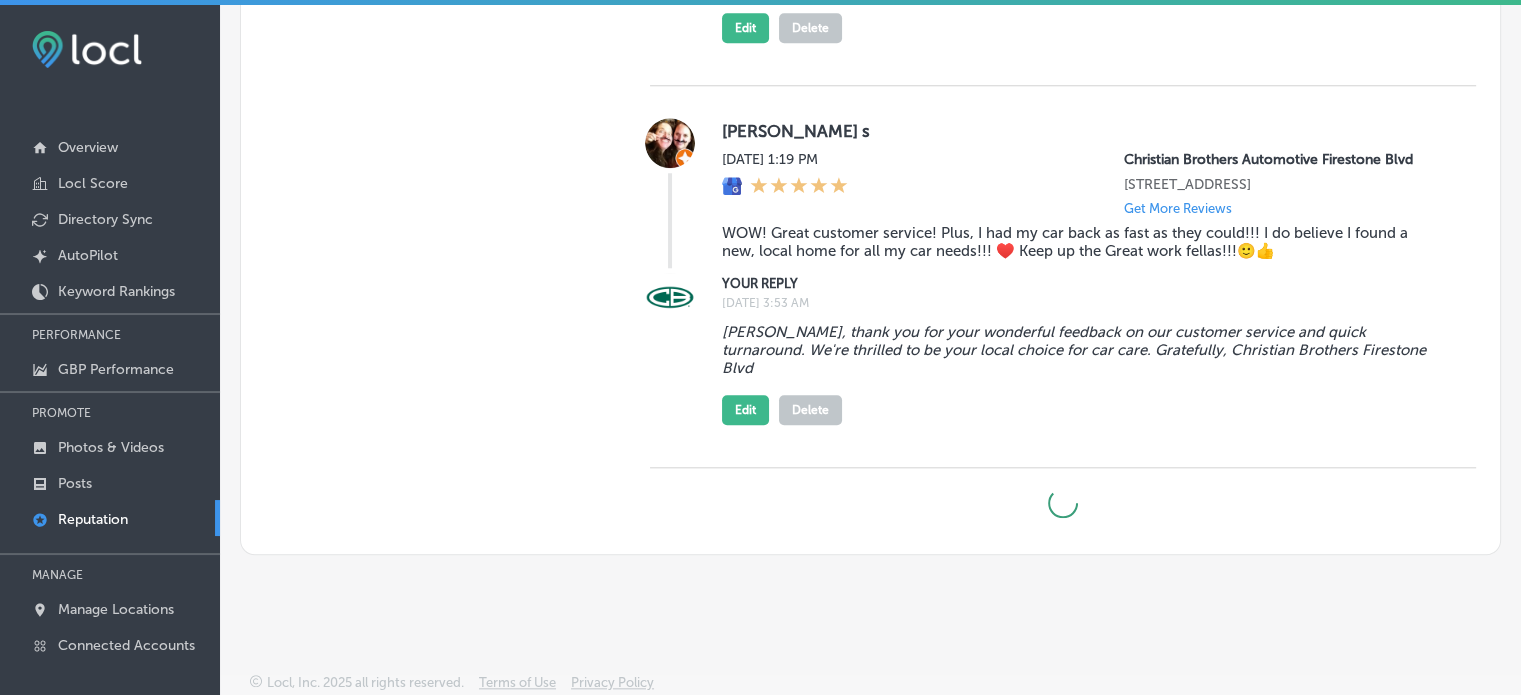 scroll, scrollTop: 9663, scrollLeft: 0, axis: vertical 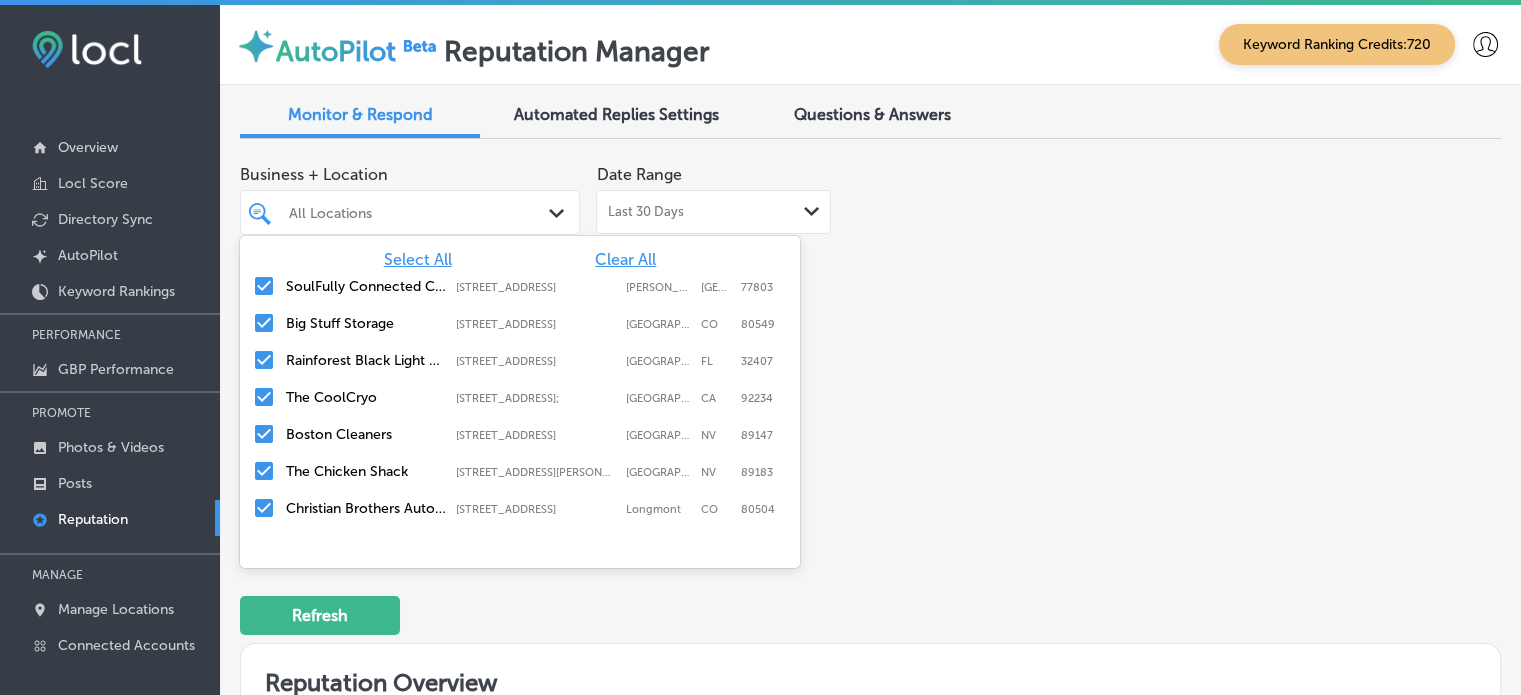 click on "All Locations" at bounding box center [420, 212] 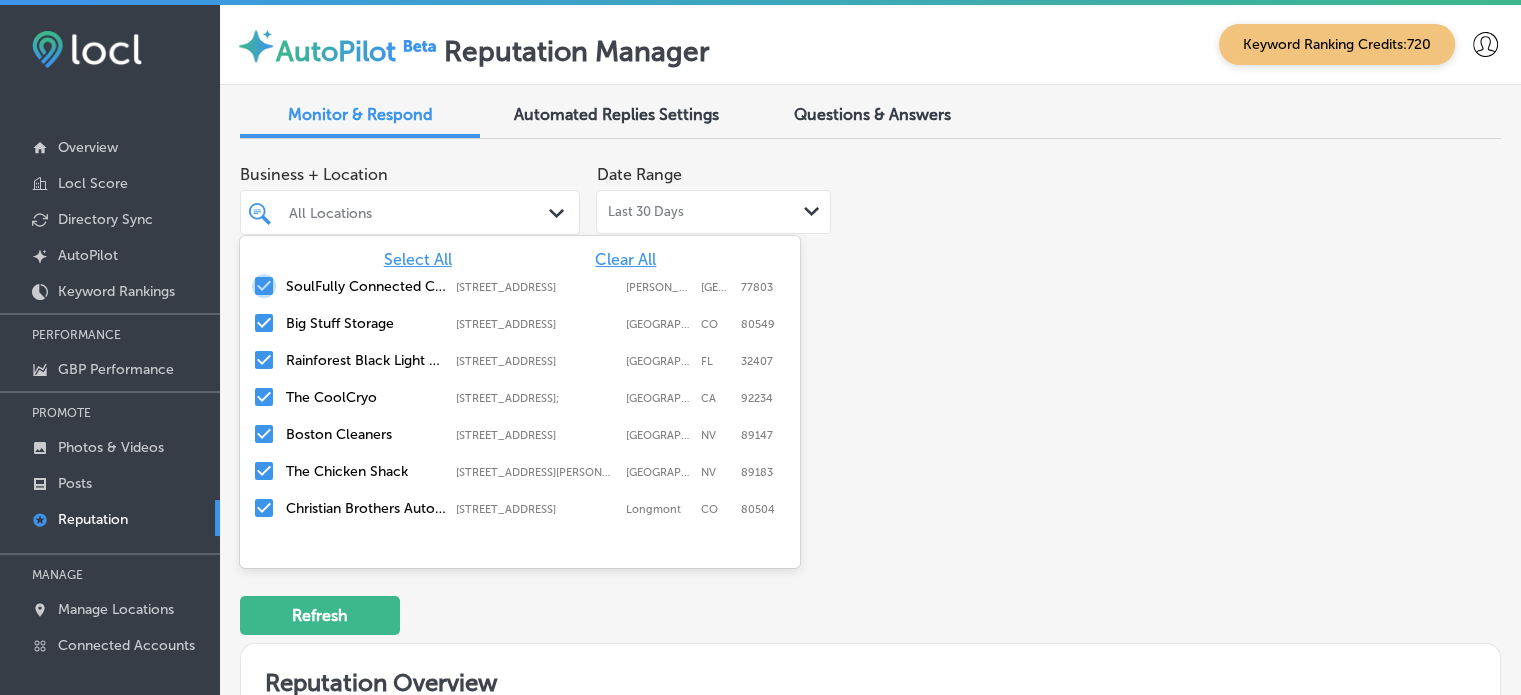 click at bounding box center [264, 286] 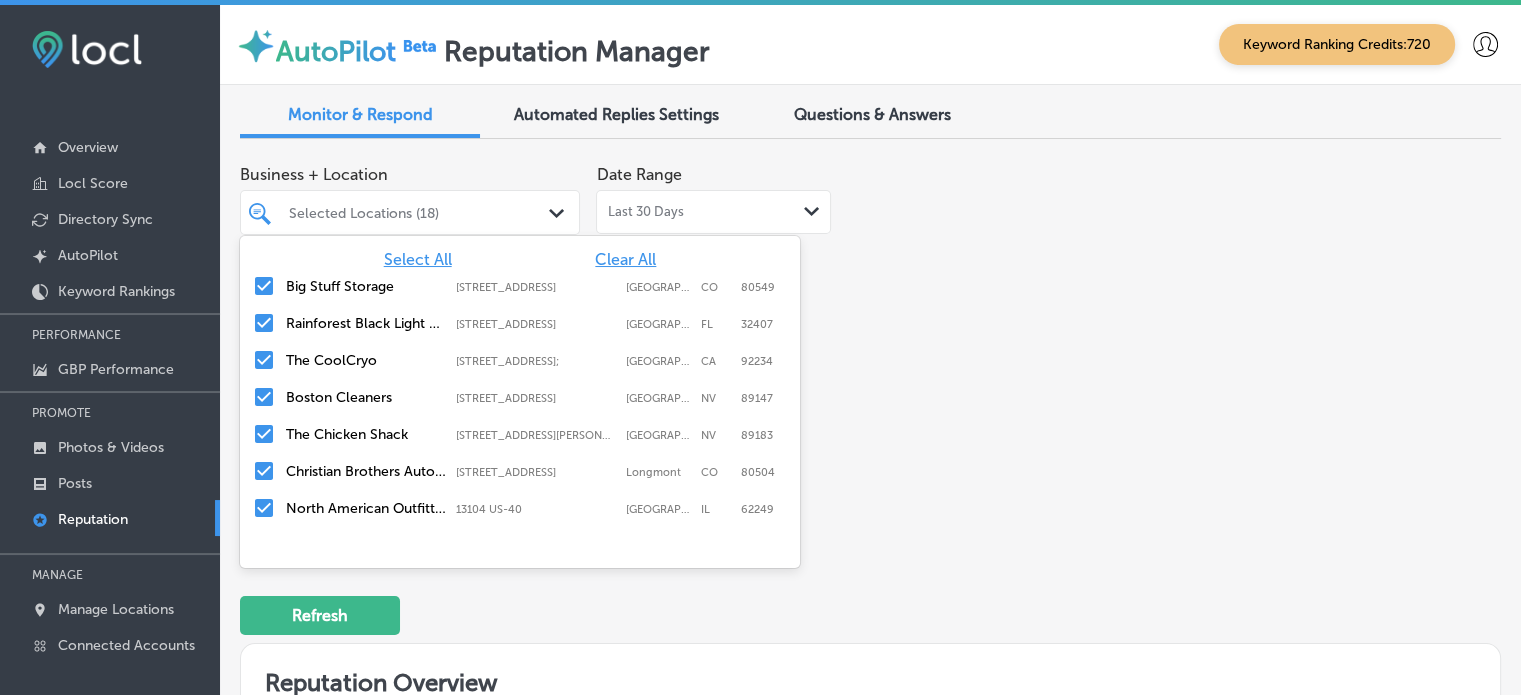 click at bounding box center (264, 323) 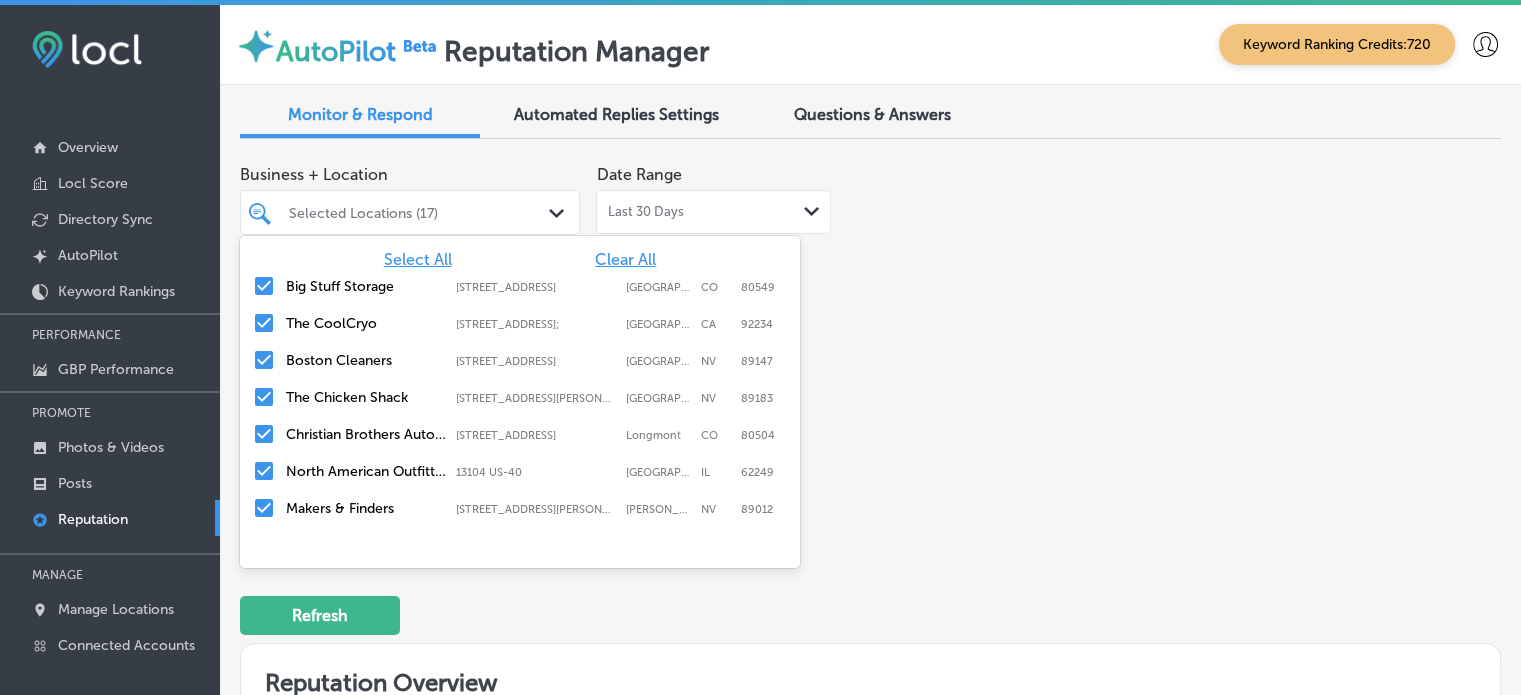 click on "Clear All" at bounding box center (625, 259) 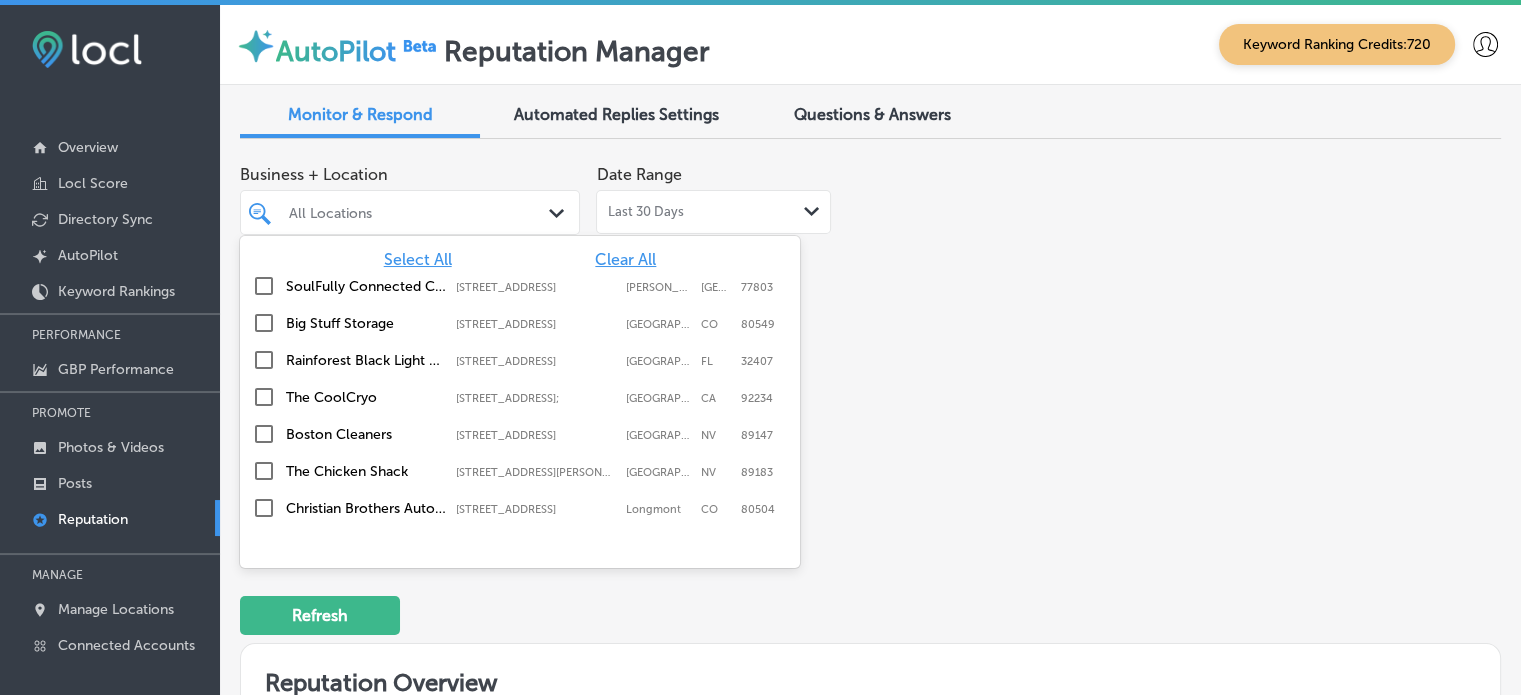 scroll, scrollTop: 455, scrollLeft: 0, axis: vertical 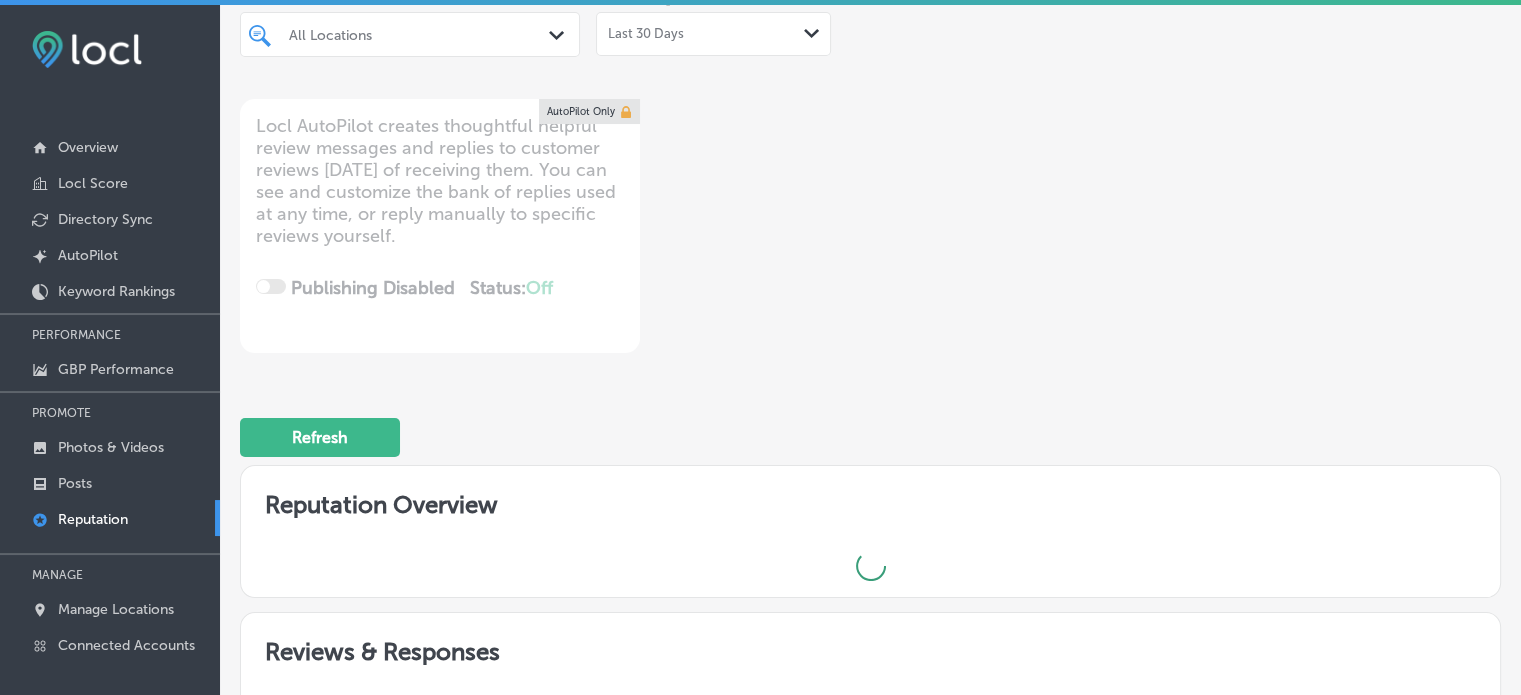 type on "x" 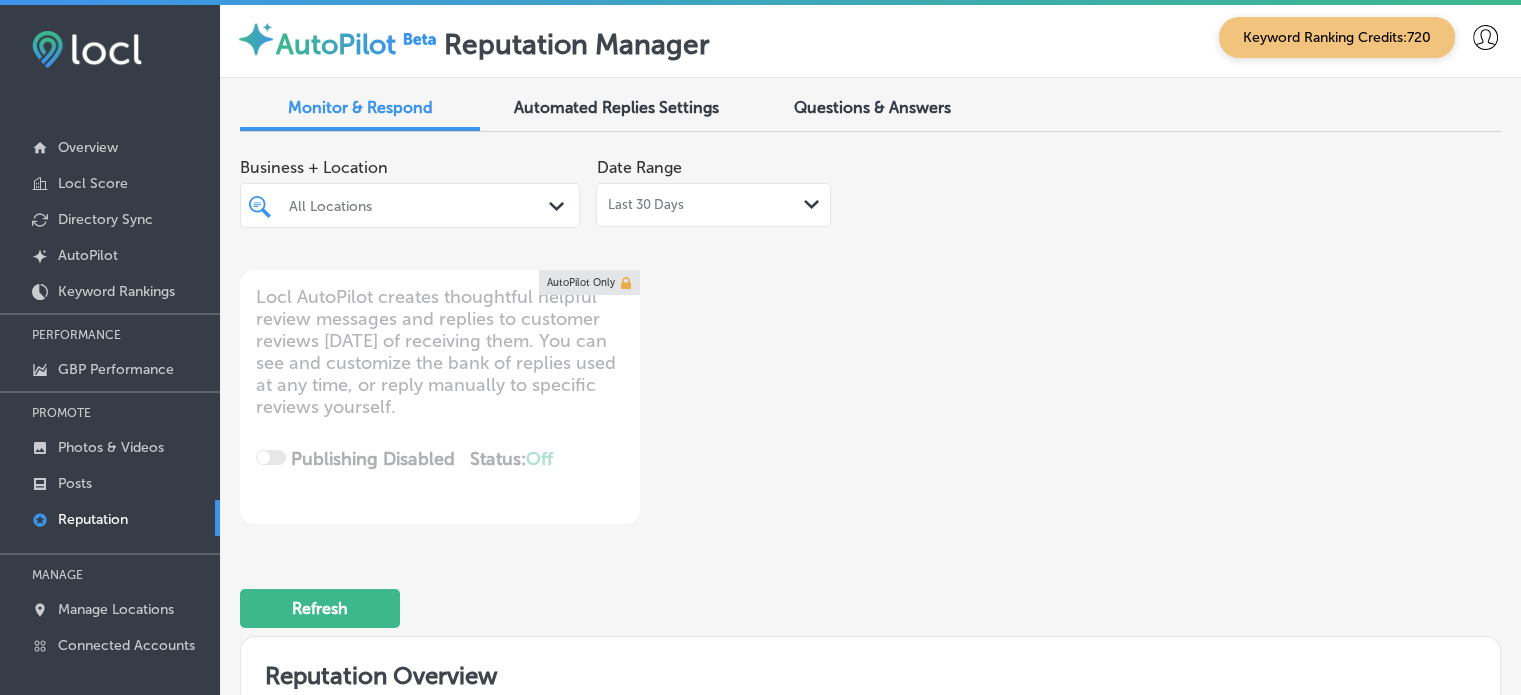 scroll, scrollTop: 6, scrollLeft: 0, axis: vertical 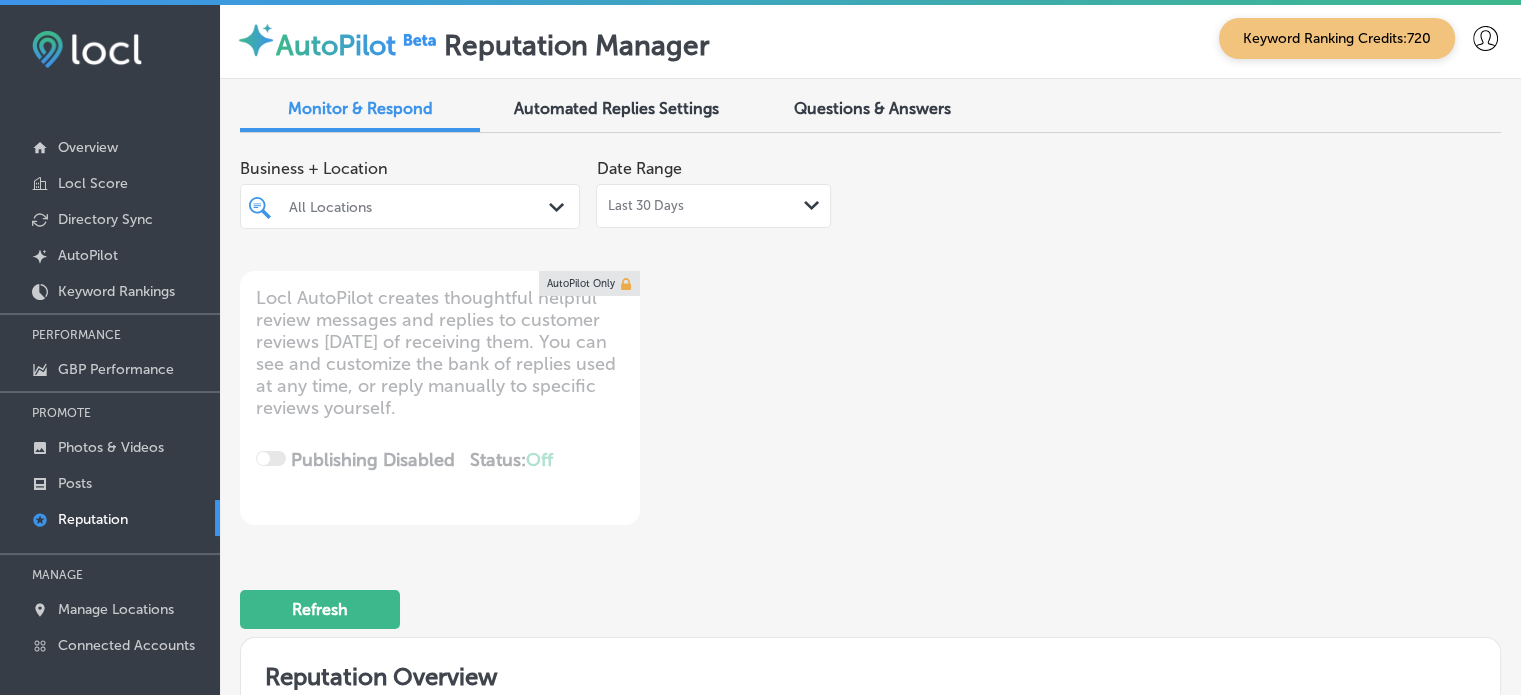 click on "All Locations" at bounding box center [420, 206] 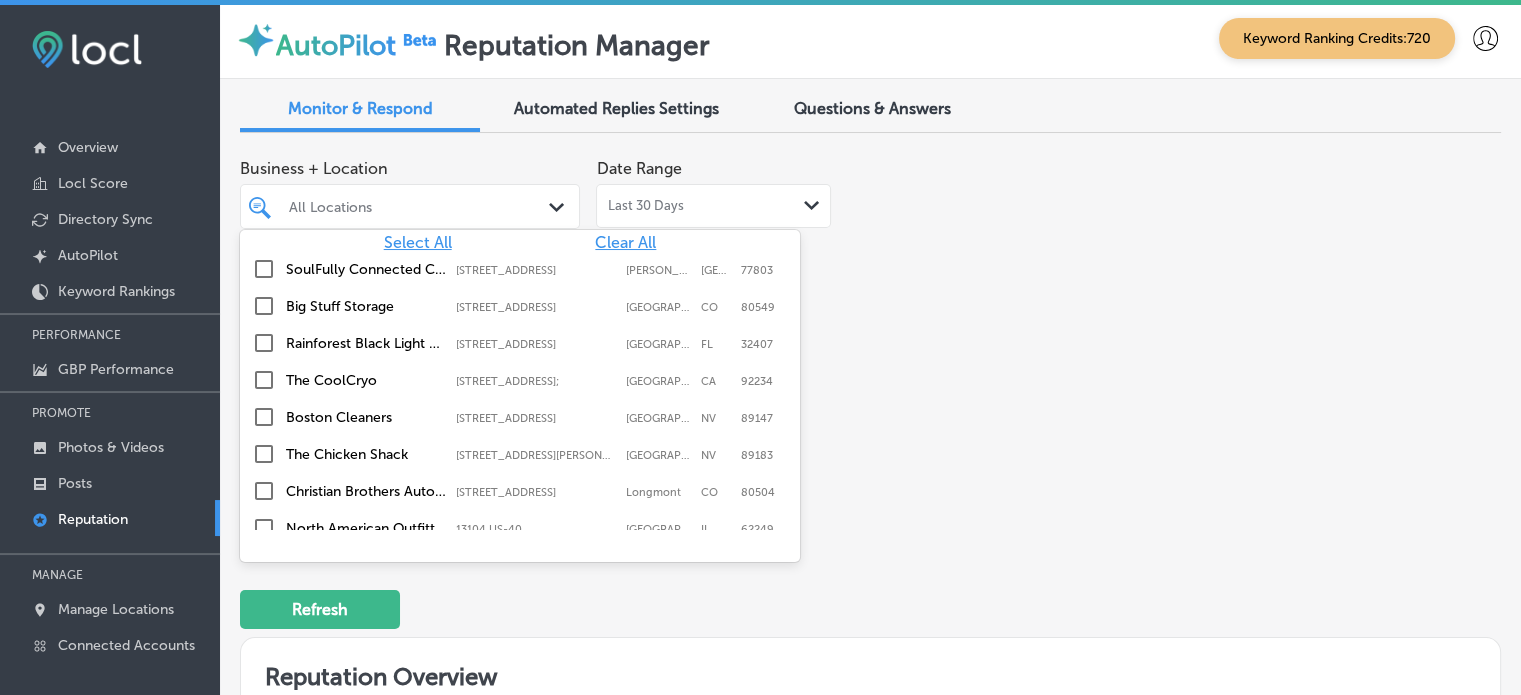 scroll, scrollTop: 0, scrollLeft: 0, axis: both 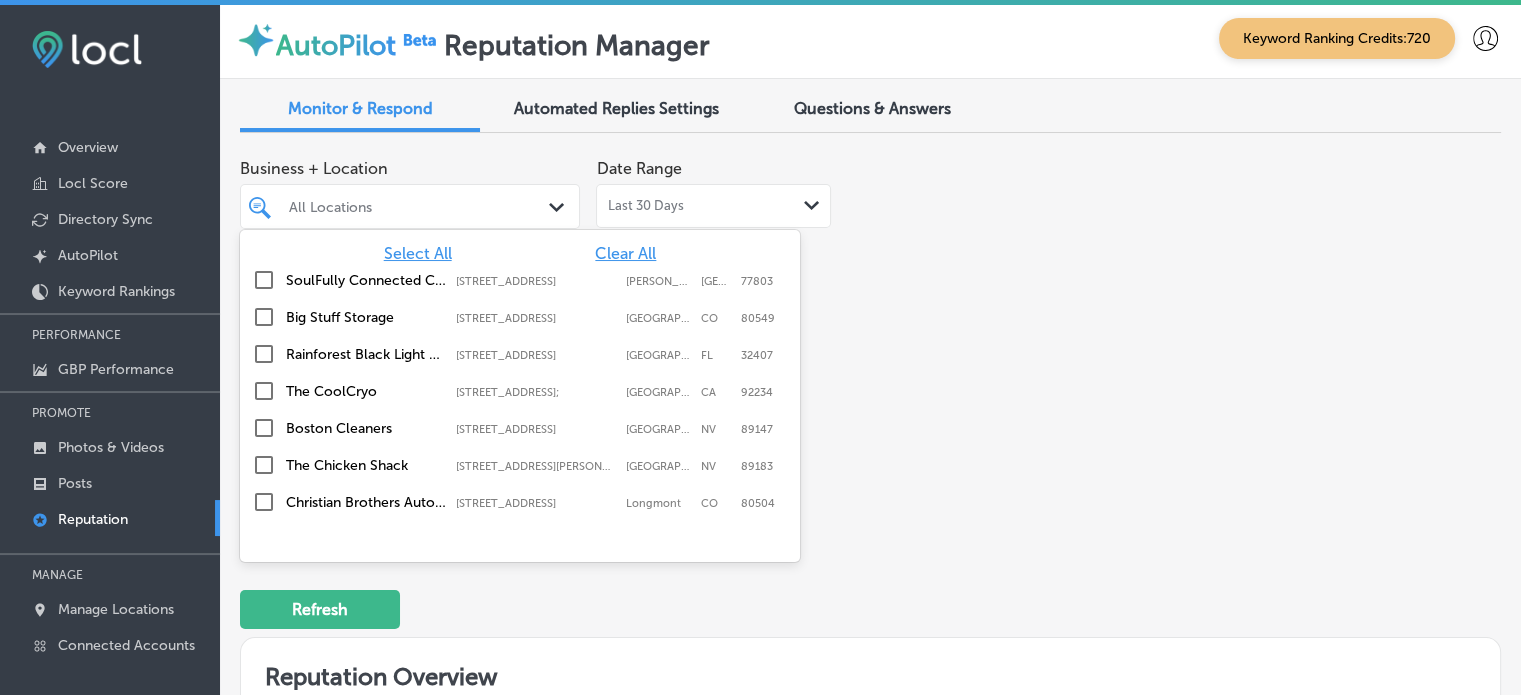 click on "Business + Location   option [STREET_ADDRESS].    option [STREET_ADDRESS]. 20 results available. Use Up and Down to choose options, press Enter to select the currently focused option, press Escape to exit the menu, press Tab to select the option and exit the menu.
All Locations
Path
Created with Sketch.
Select All Clear All SoulFully Connected Counseling PLLC [STREET_ADDRESS] [STREET_ADDRESS] Big Stuff Storage [STREET_ADDRESS][GEOGRAPHIC_DATA][STREET_ADDRESS] Rainforest [GEOGRAPHIC_DATA] [STREET_ADDRESS] [STREET_ADDRESS] The CoolCryo [STREET_ADDRESS] [STREET_ADDRESS] Boston Cleaners NV [GEOGRAPHIC_DATA]" at bounding box center [618, 337] 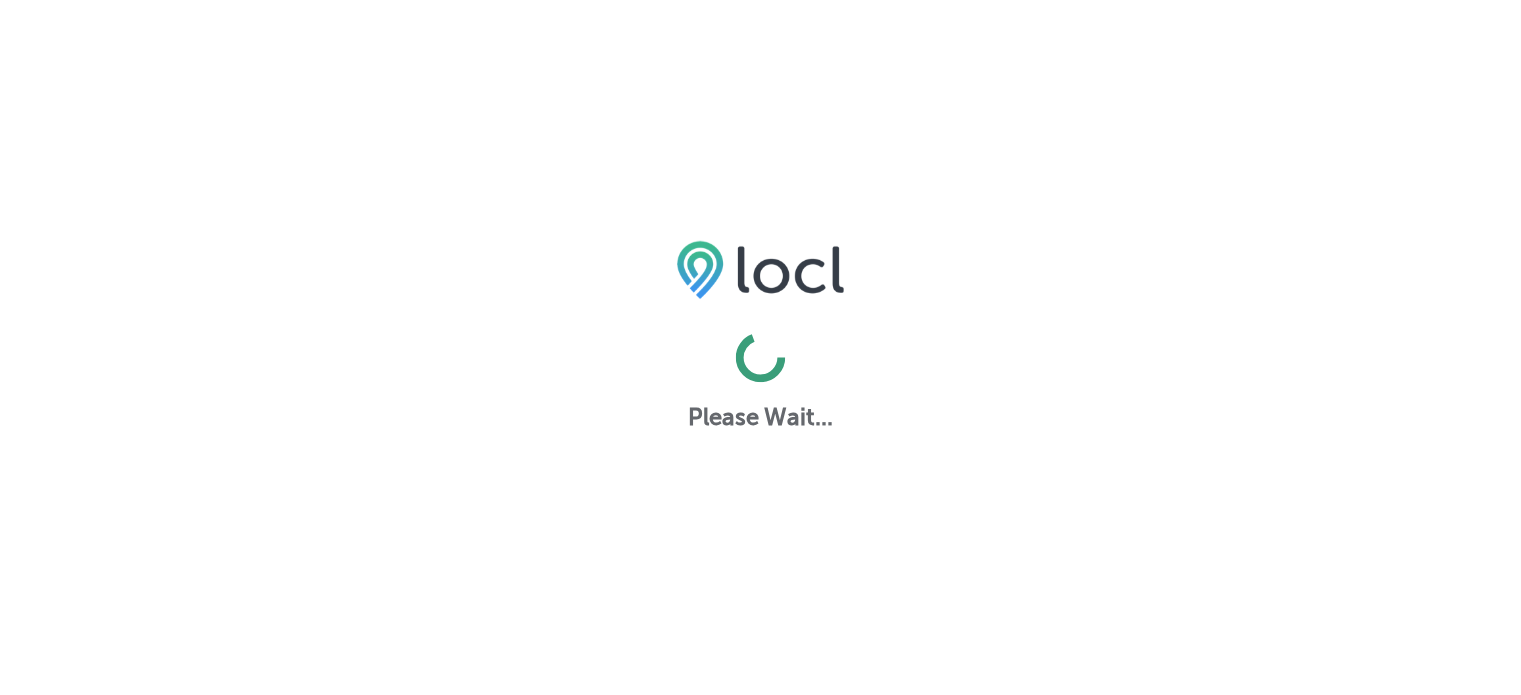 scroll, scrollTop: 0, scrollLeft: 0, axis: both 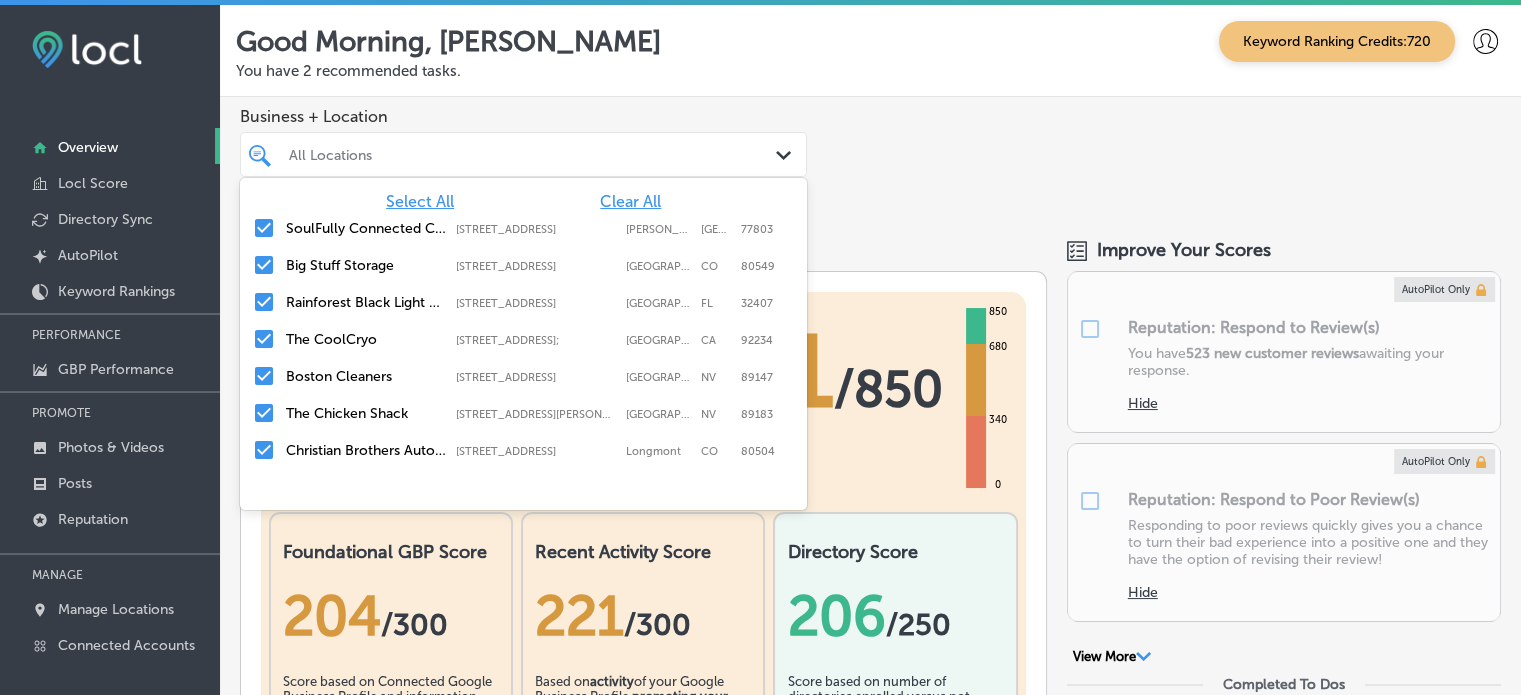 click on "All Locations" at bounding box center (533, 154) 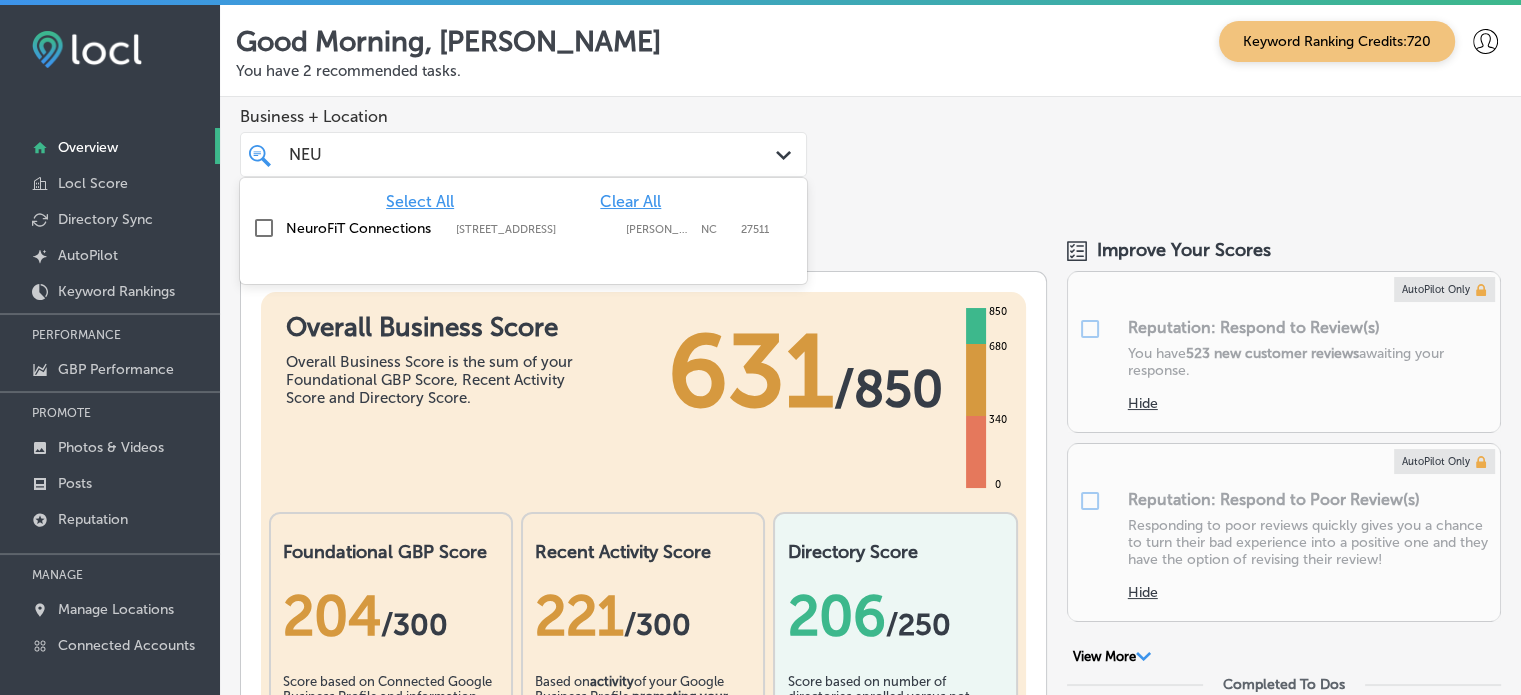 click on "NeuroFiT Connections" at bounding box center (366, 228) 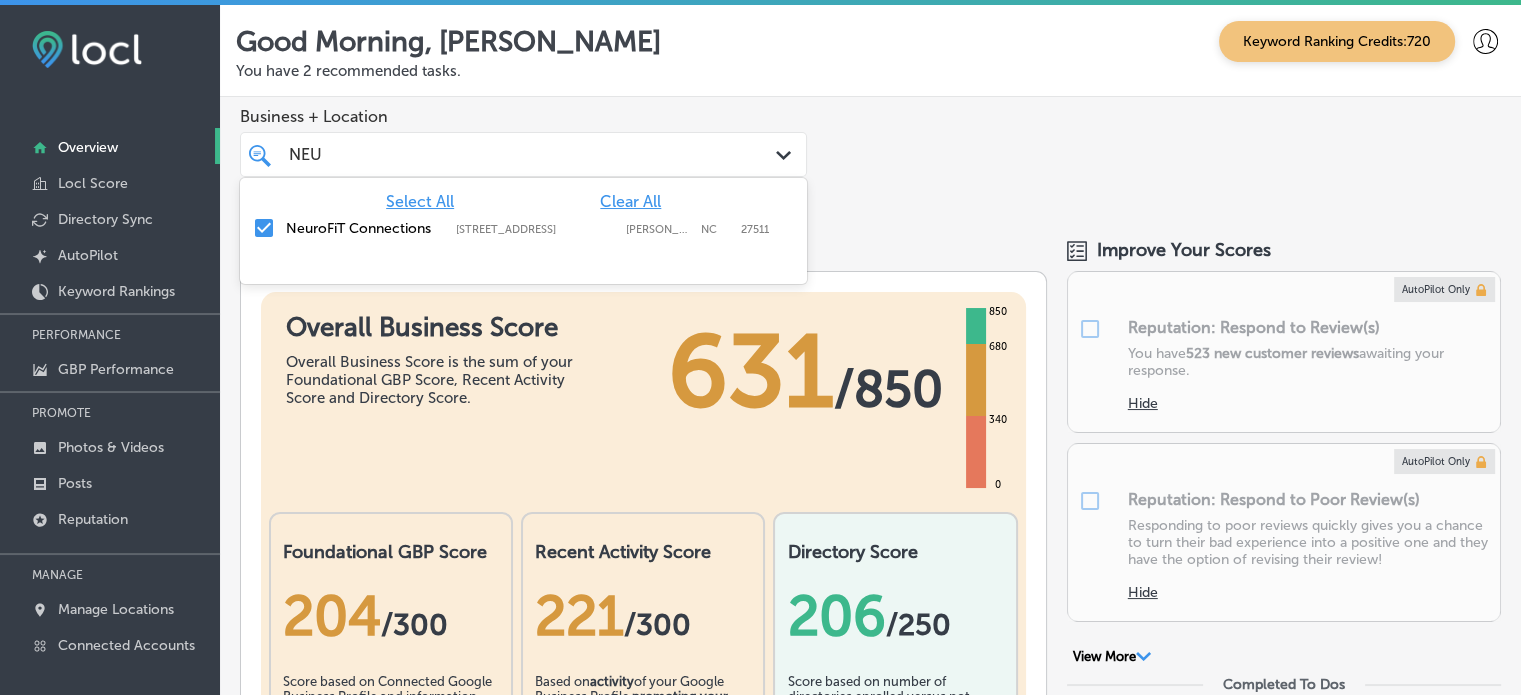 type on "NEU" 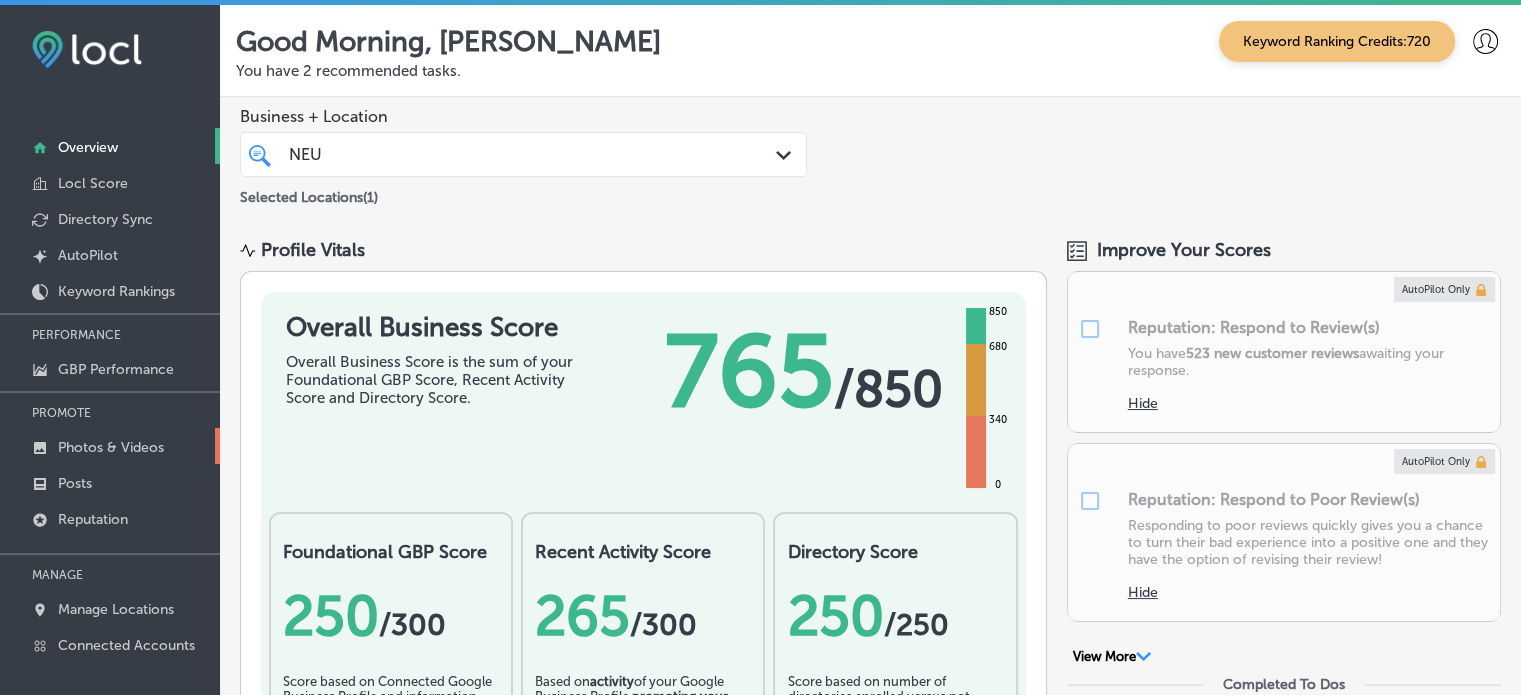 click on "Photos & Videos" at bounding box center [111, 447] 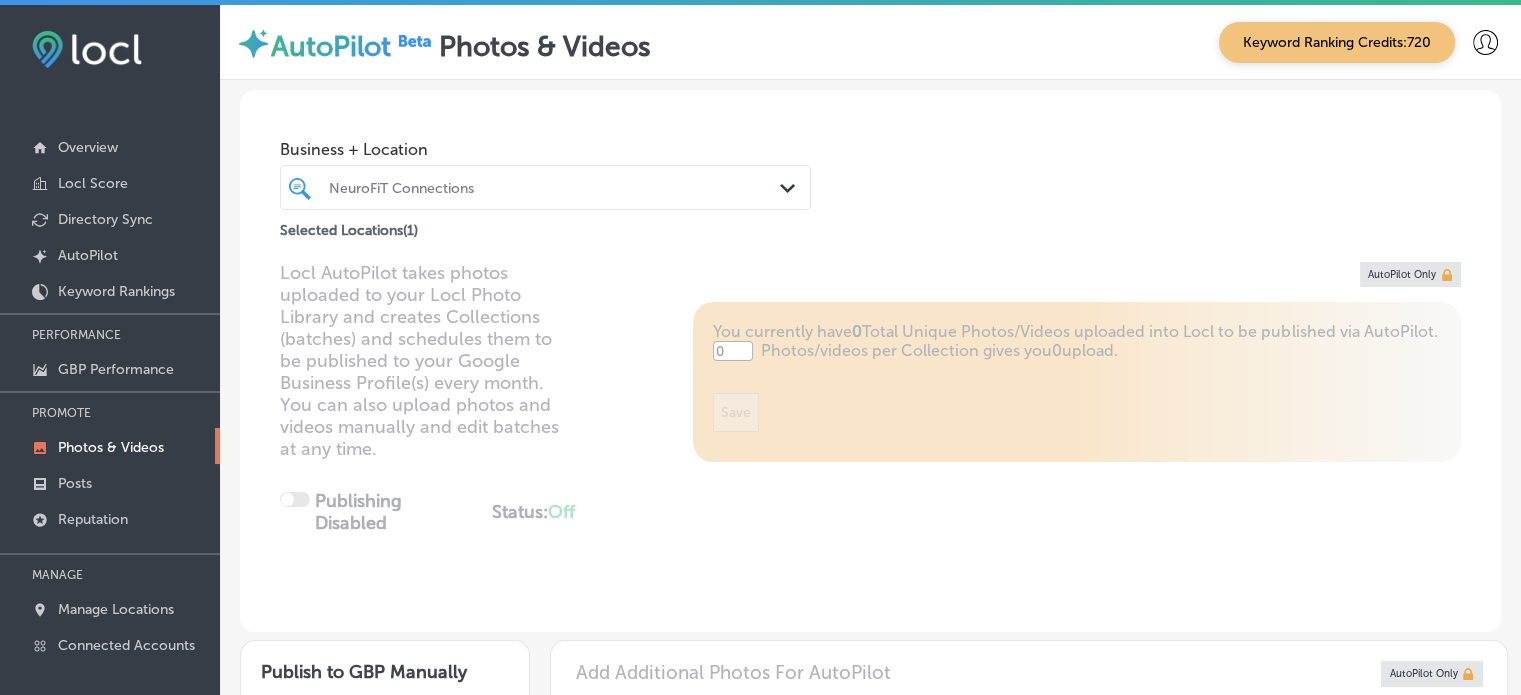 type on "5" 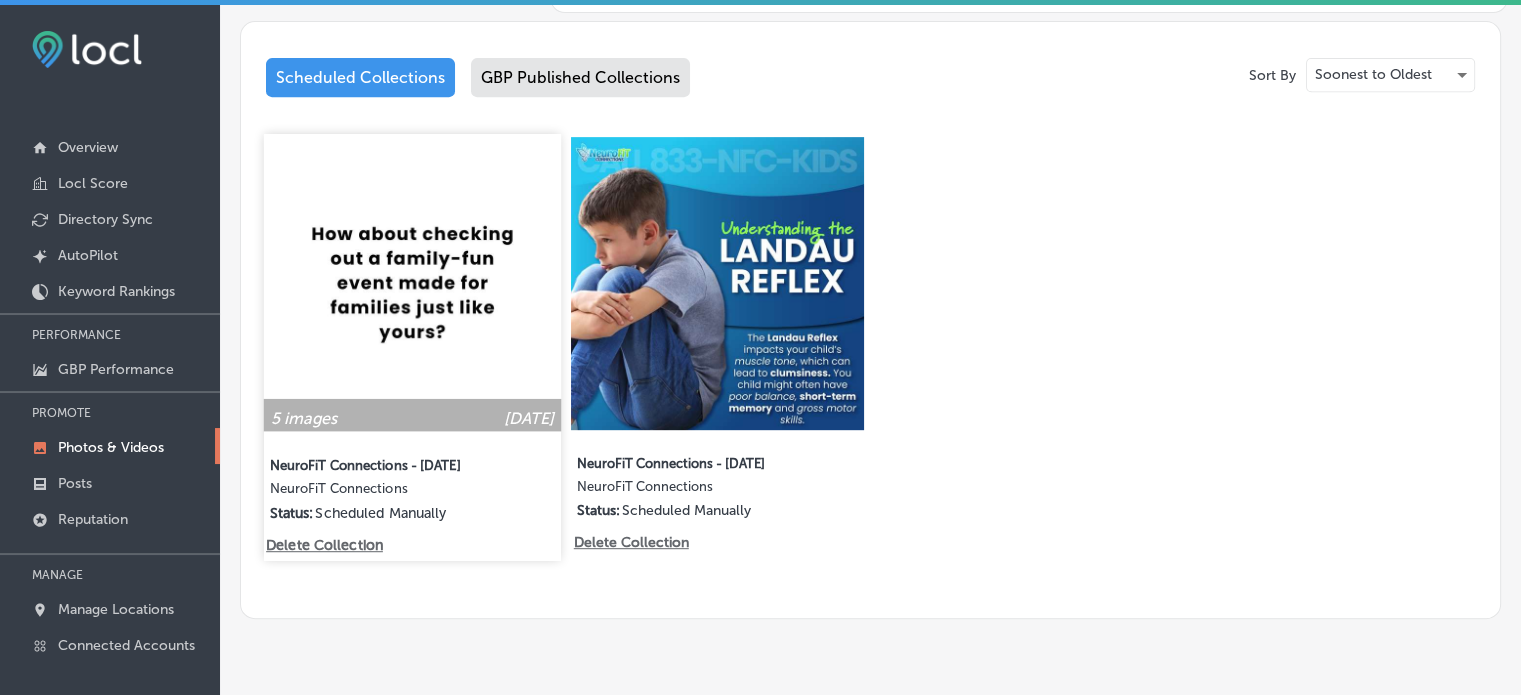 scroll, scrollTop: 924, scrollLeft: 0, axis: vertical 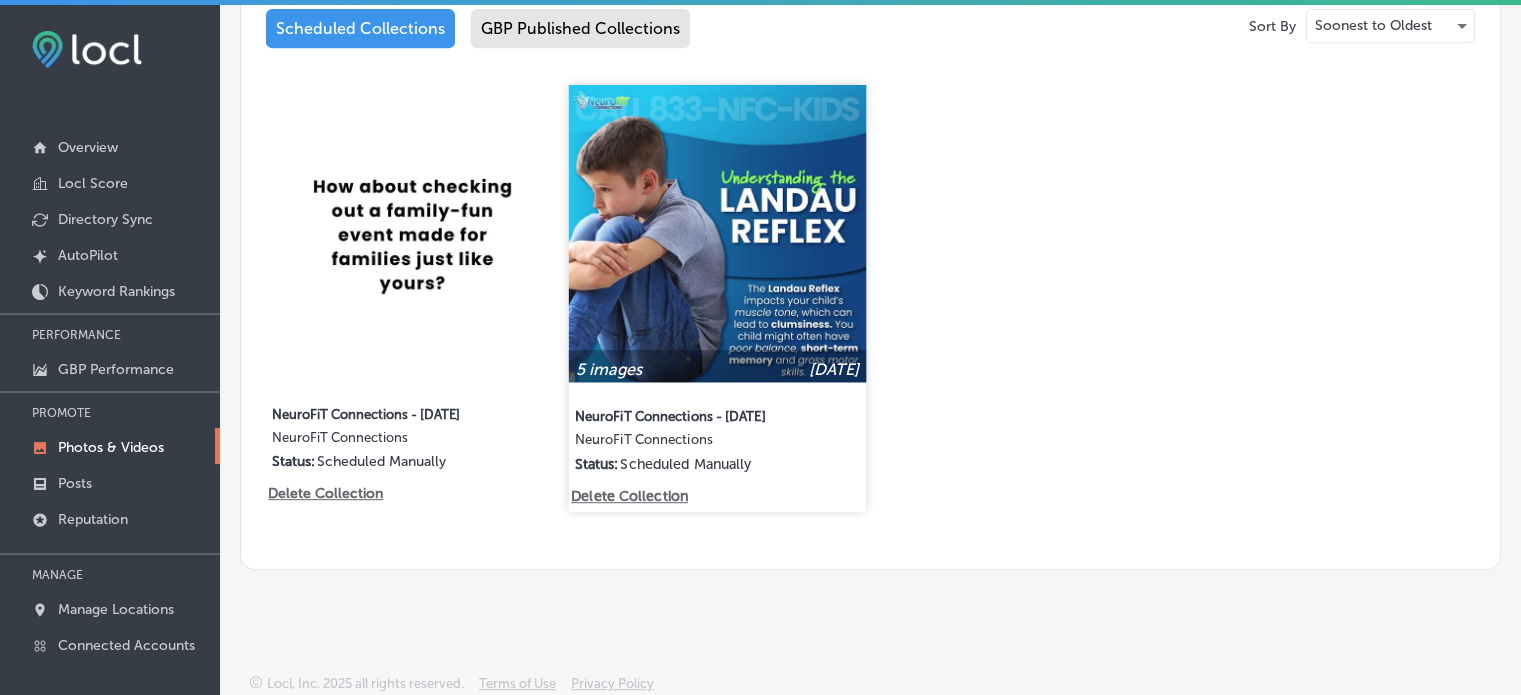 click at bounding box center (717, 233) 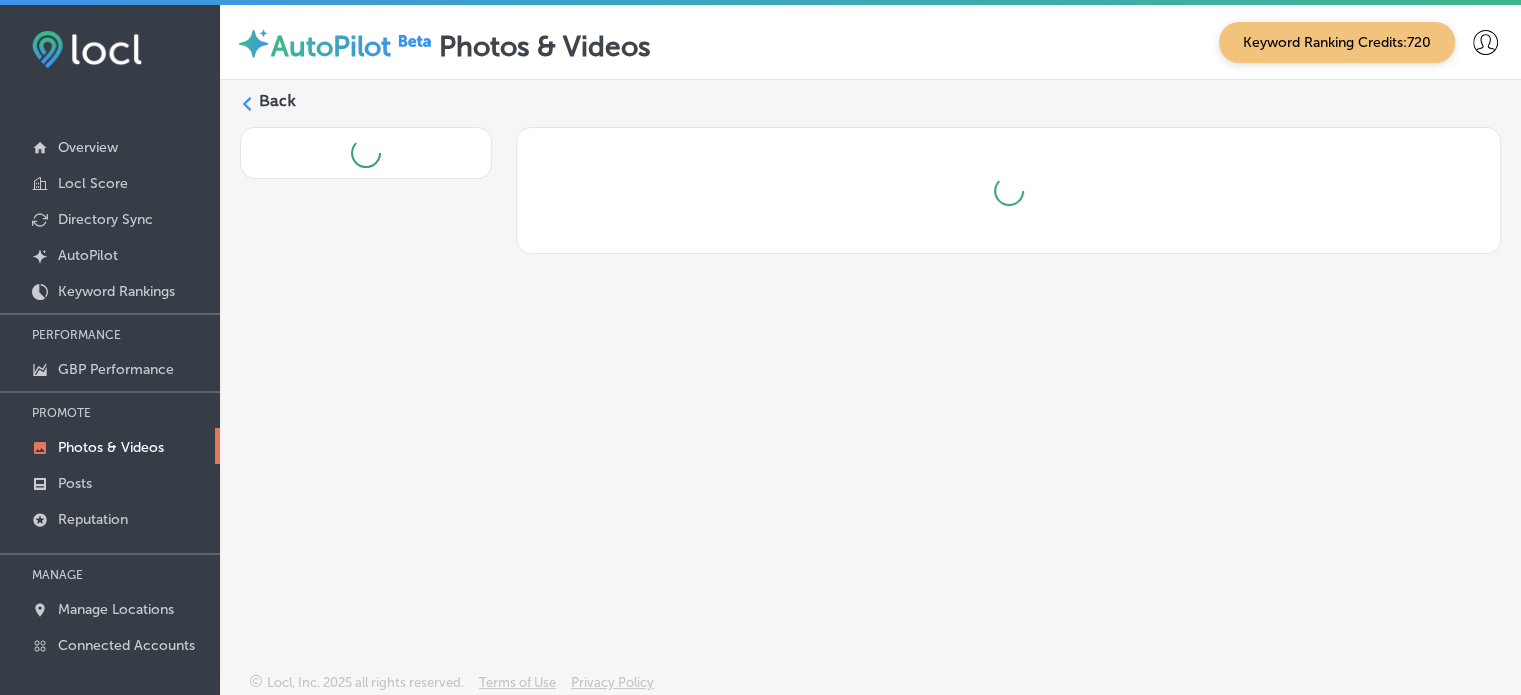 scroll, scrollTop: 0, scrollLeft: 0, axis: both 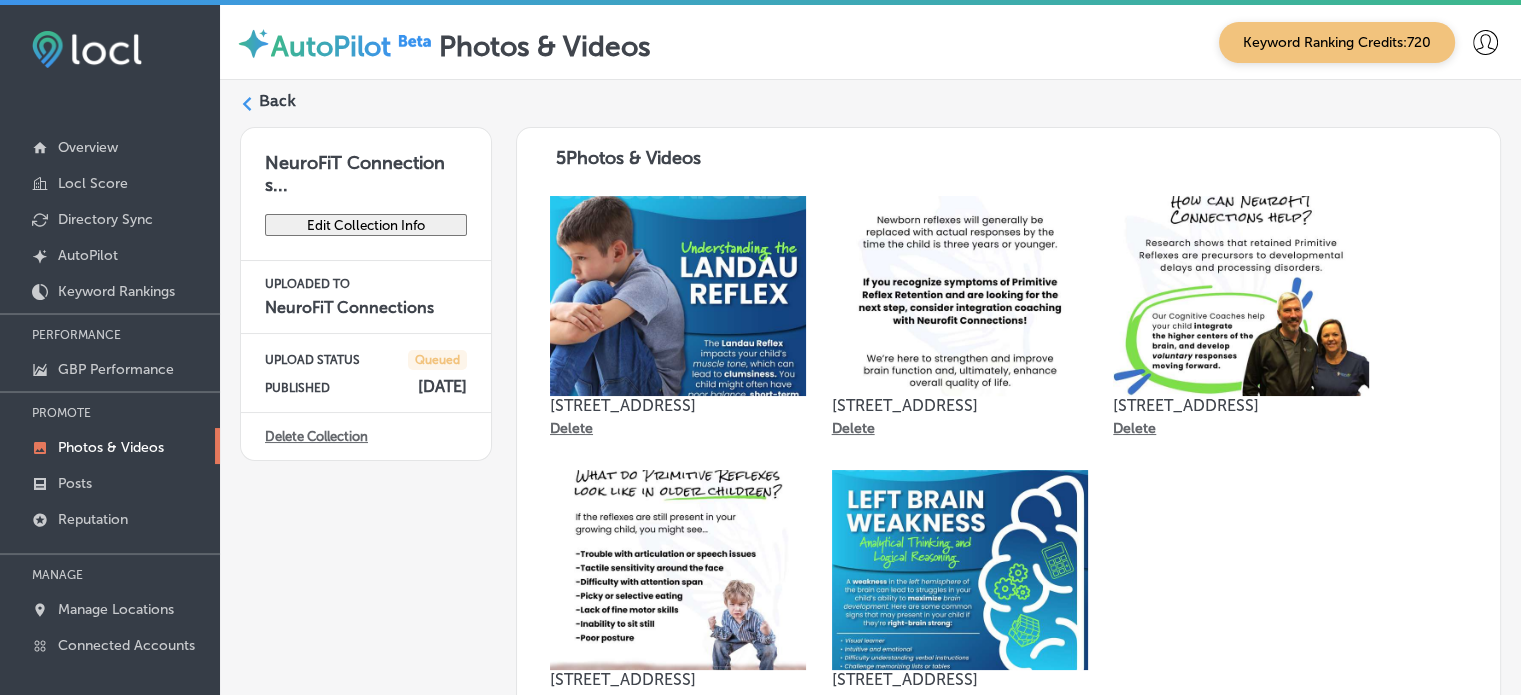 click 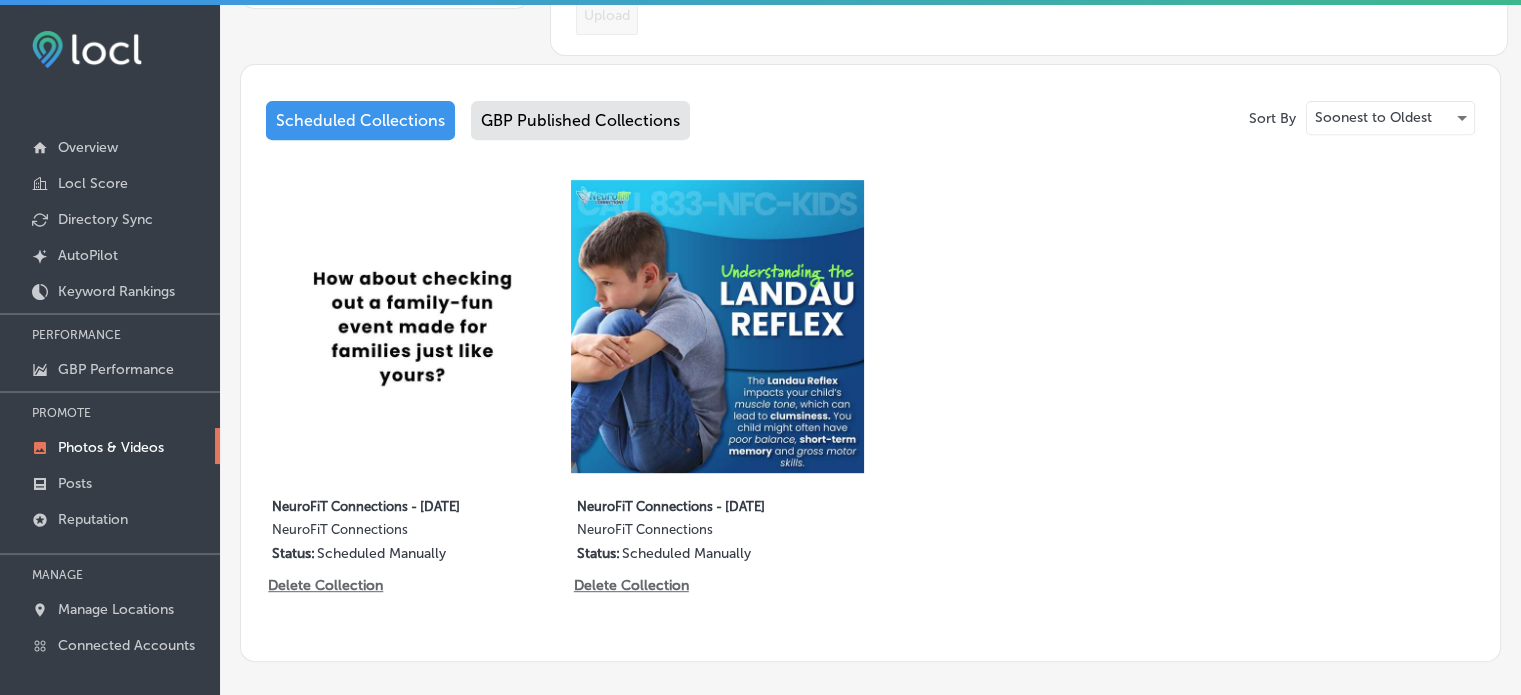 scroll, scrollTop: 894, scrollLeft: 0, axis: vertical 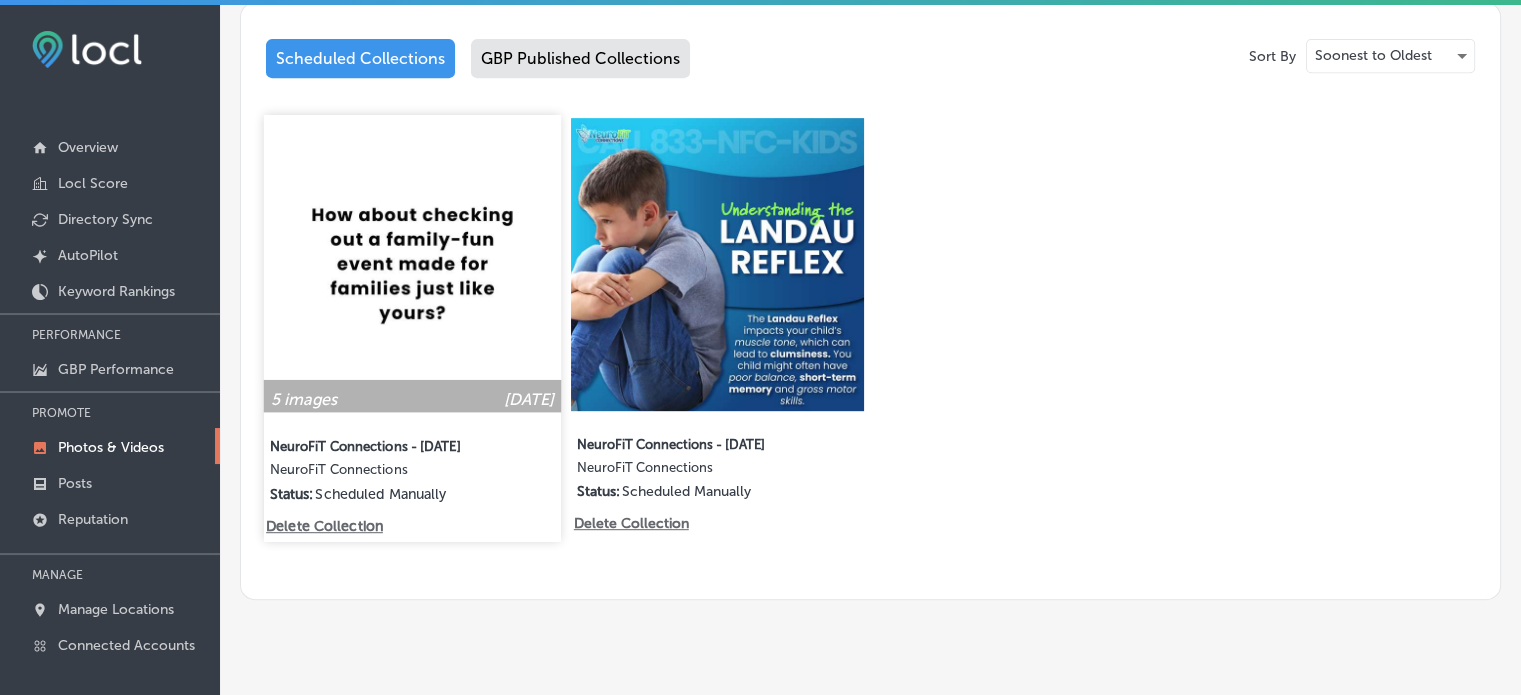 click at bounding box center [412, 263] 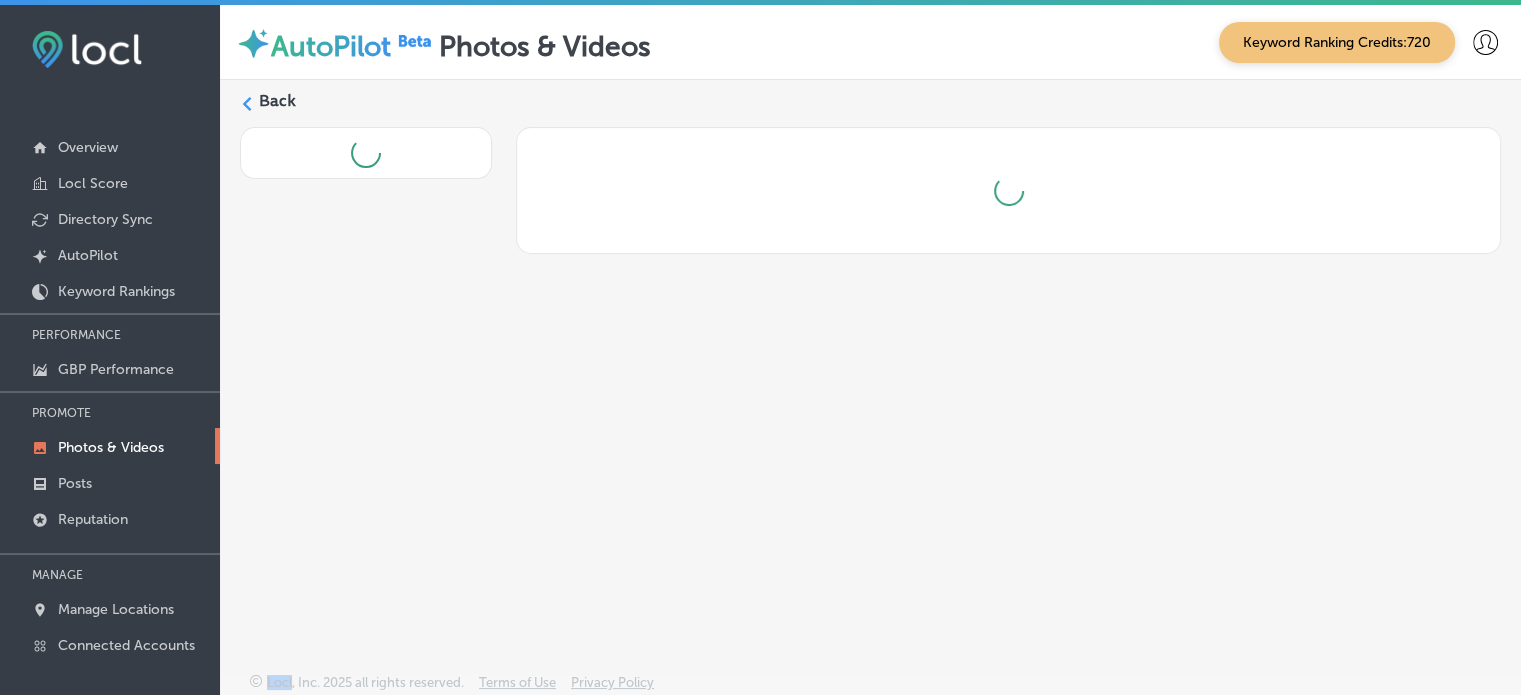 click on "Back" at bounding box center (870, 329) 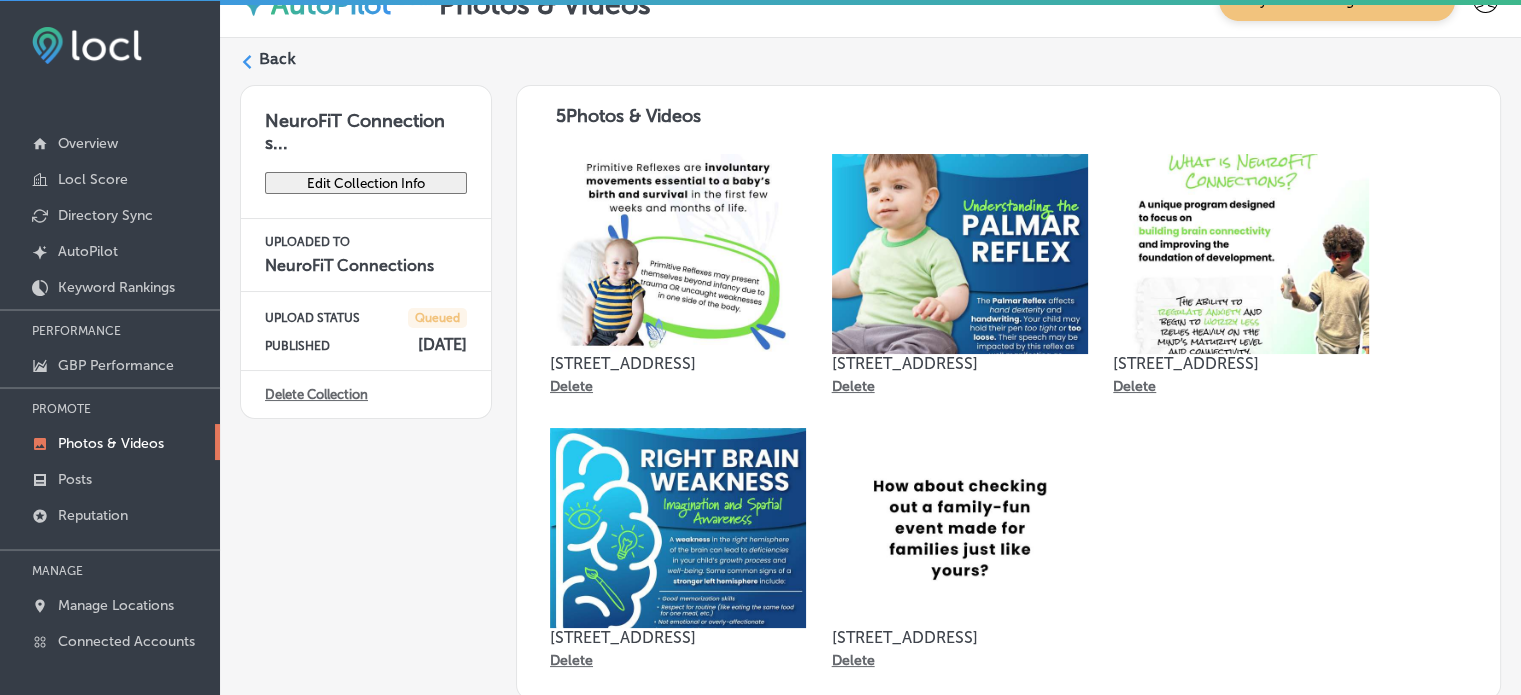 scroll, scrollTop: 36, scrollLeft: 0, axis: vertical 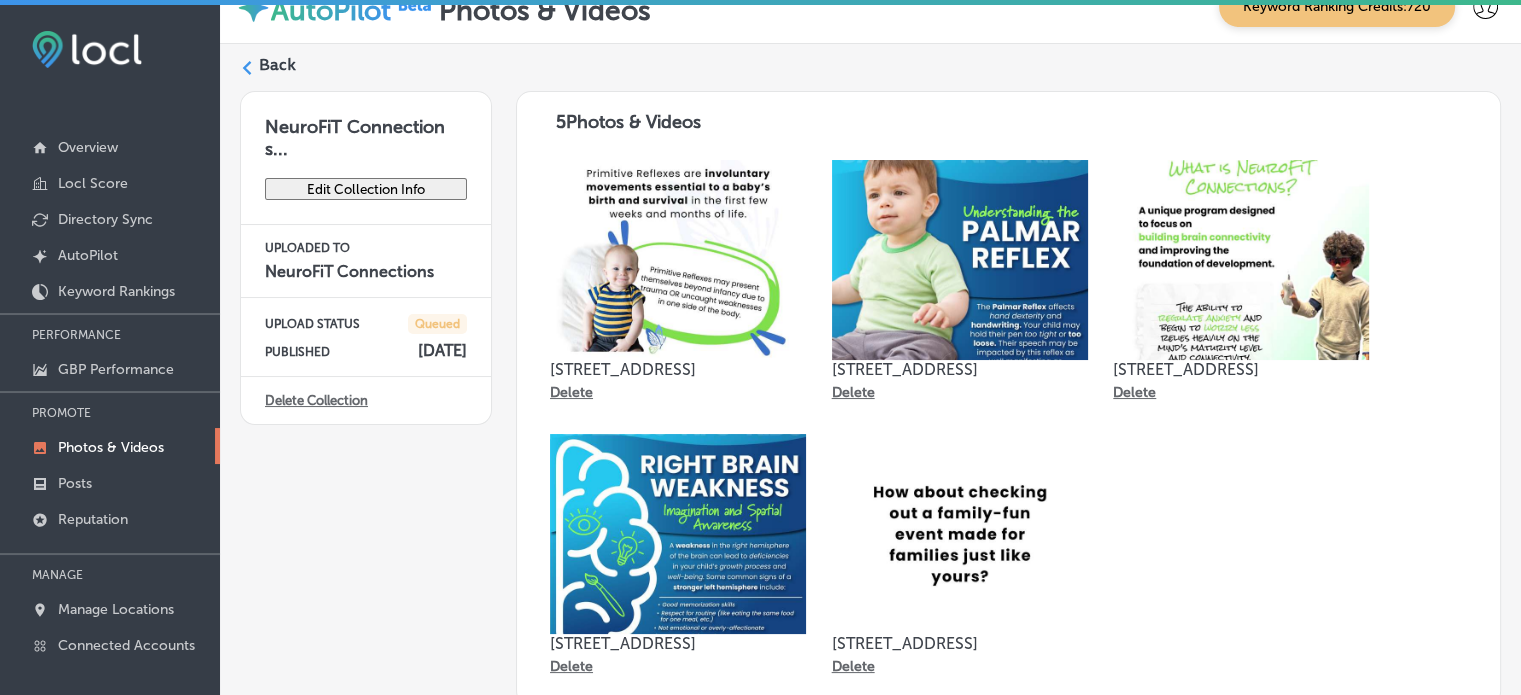 click on "Back" at bounding box center (277, 65) 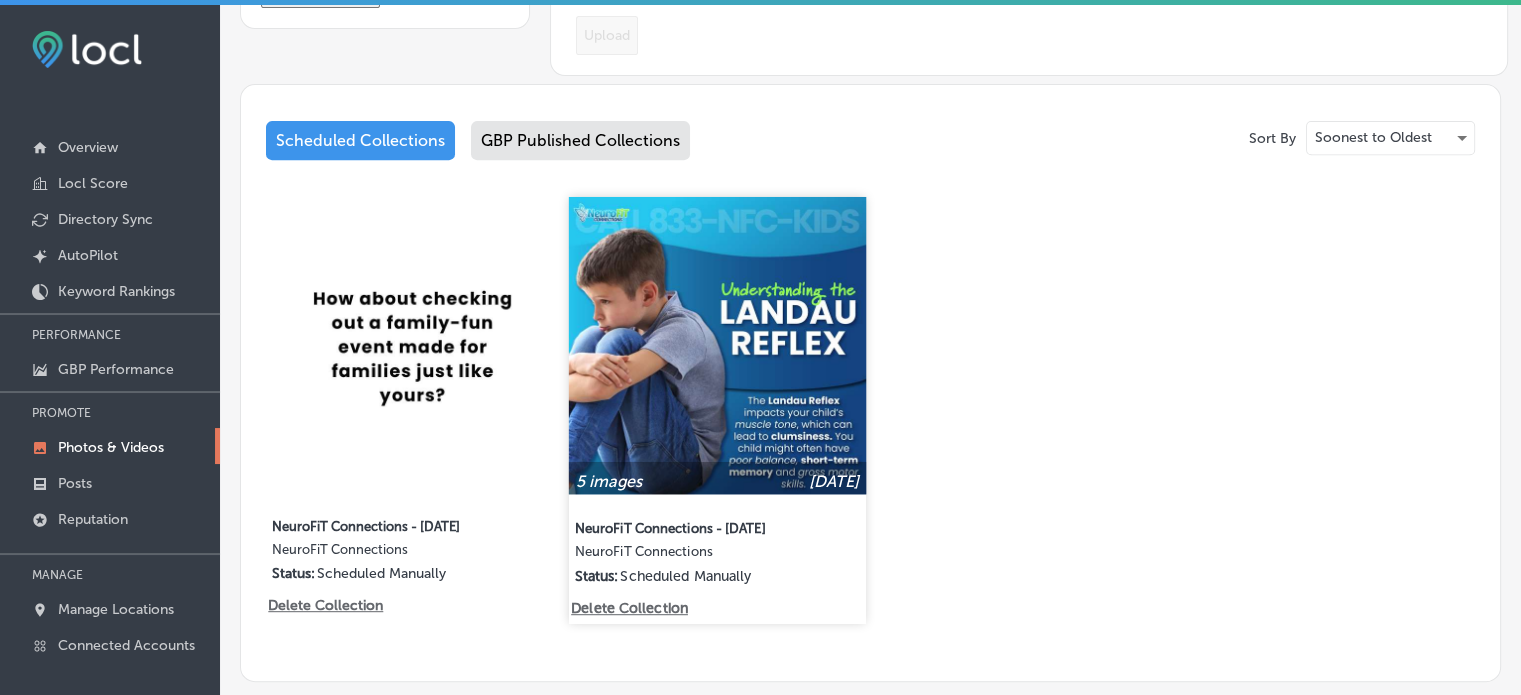 scroll, scrollTop: 814, scrollLeft: 0, axis: vertical 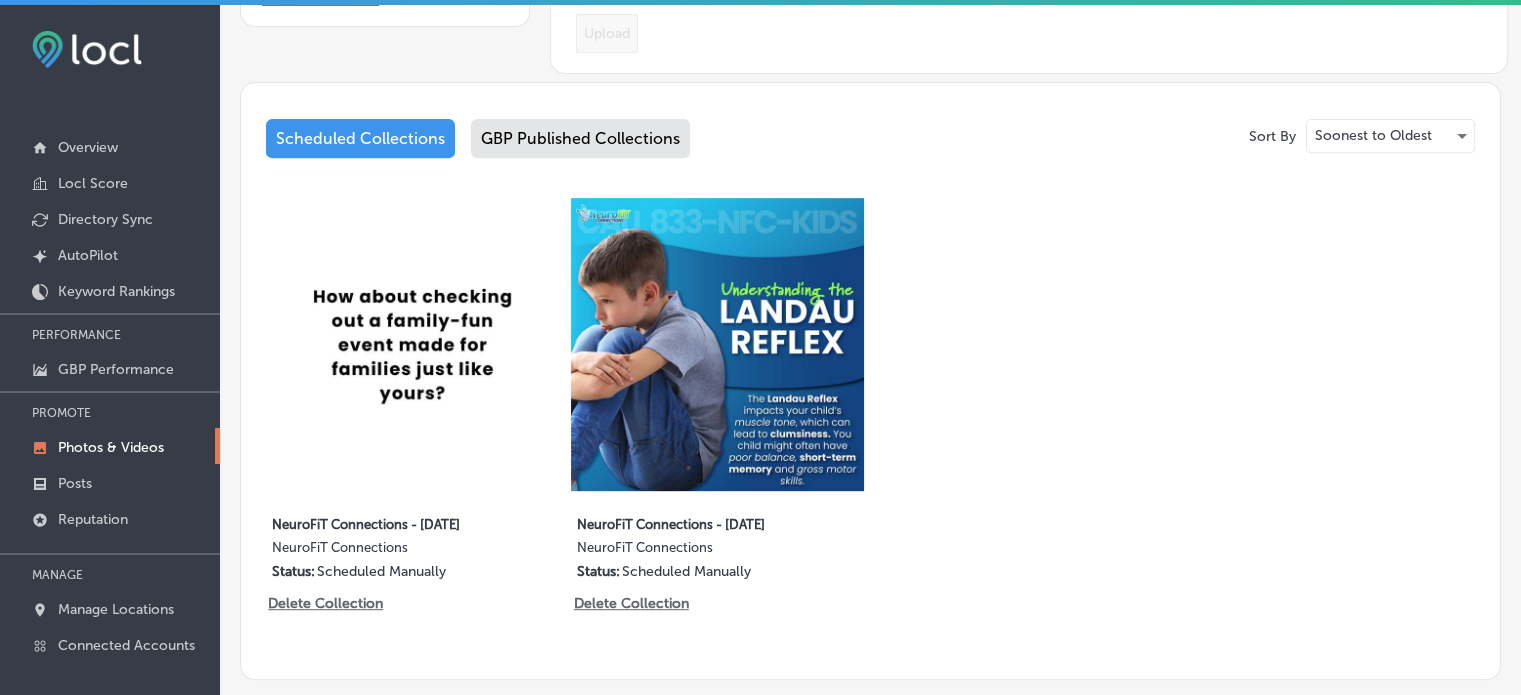 click on "Sort By Soonest to Oldest Scheduled Collections GBP Published Collections 5   images Aug 05, 2025 NeuroFiT Connections - August 2025 NeuroFiT Connections   Status: Scheduled Manually Delete Collection 5   images Jul 29, 2025 NeuroFiT Connections - July 2025 NeuroFiT Connections   Status: Scheduled Manually Delete Collection" at bounding box center [870, 381] 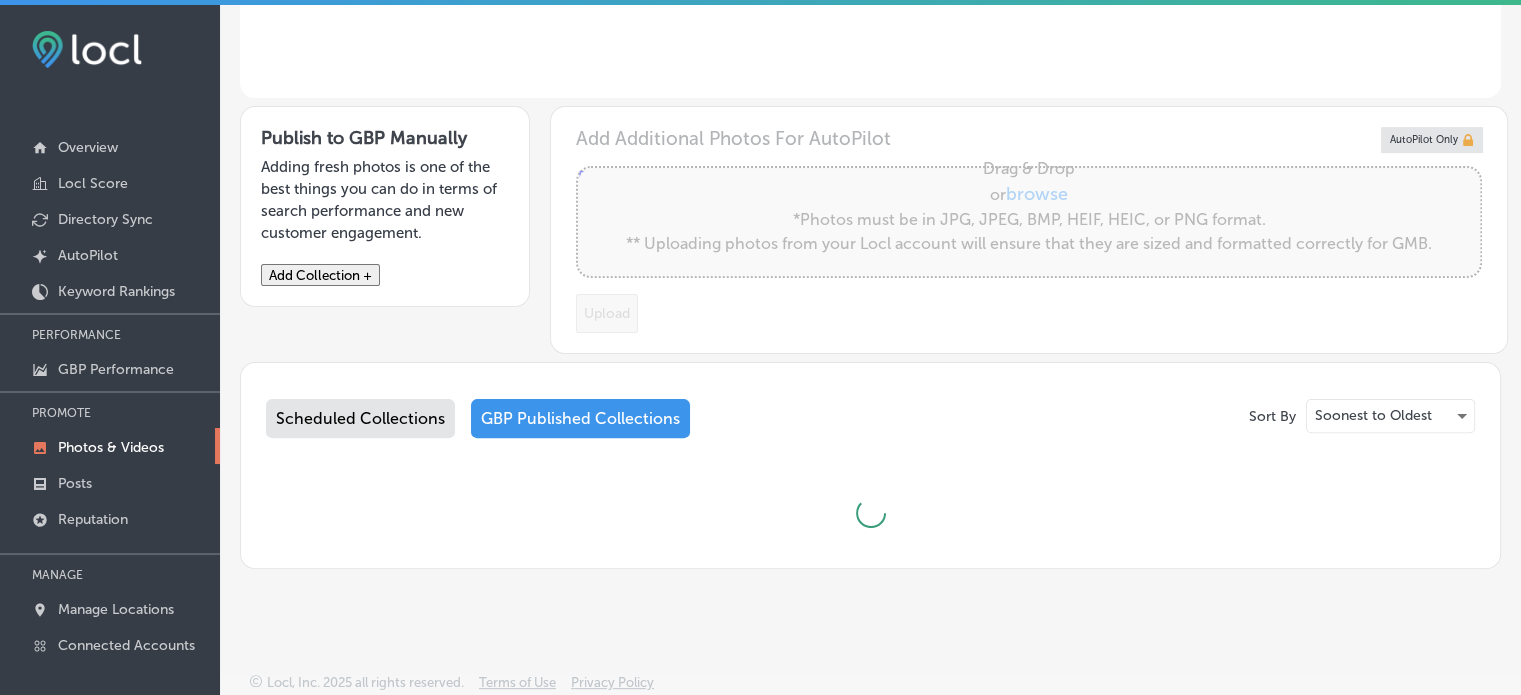 scroll, scrollTop: 4, scrollLeft: 0, axis: vertical 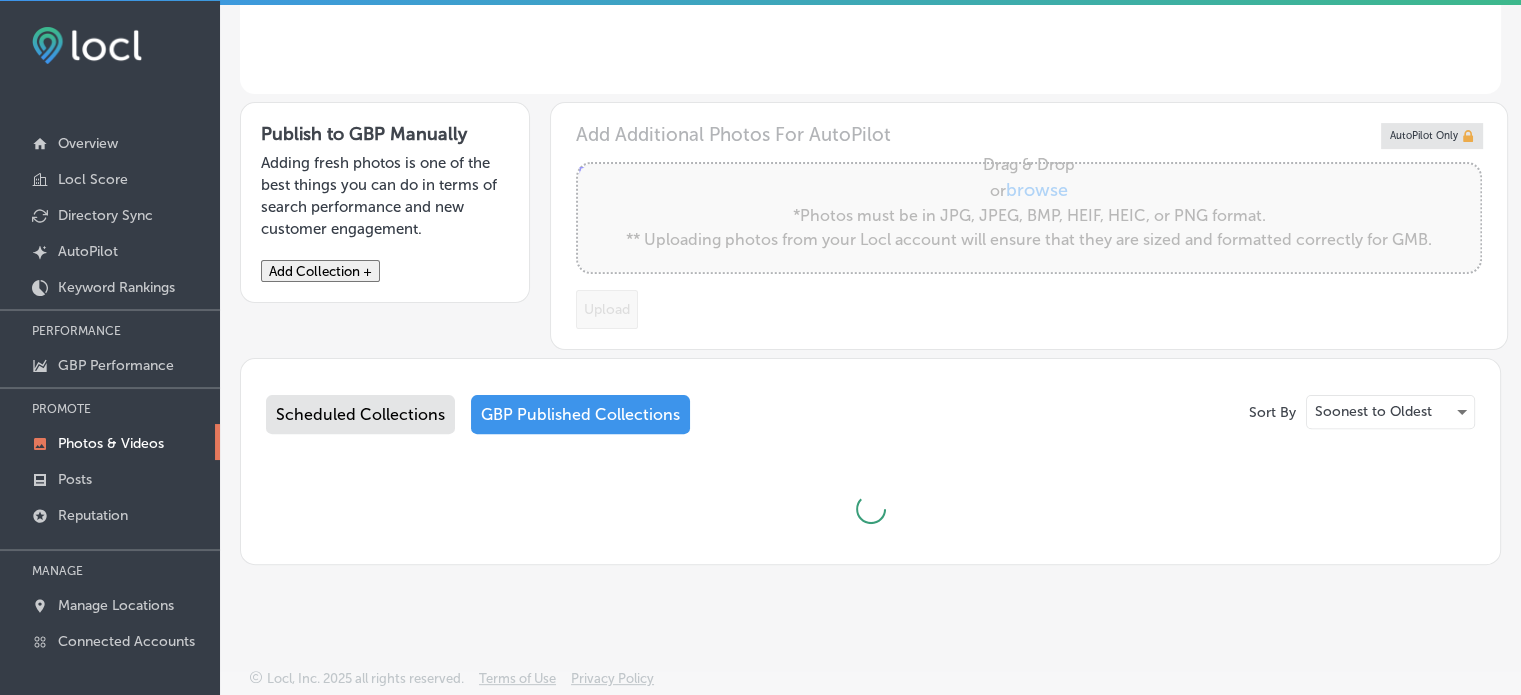 type on "5" 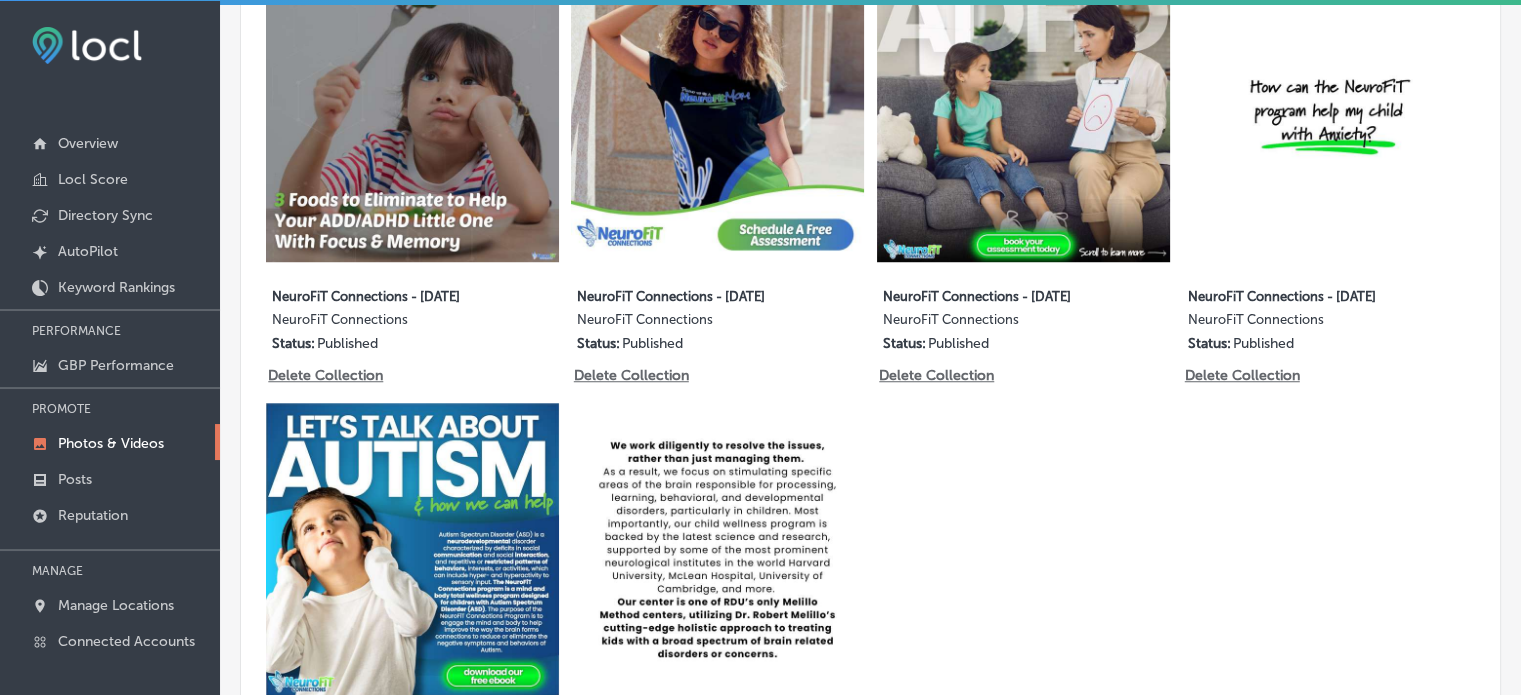 scroll, scrollTop: 1802, scrollLeft: 0, axis: vertical 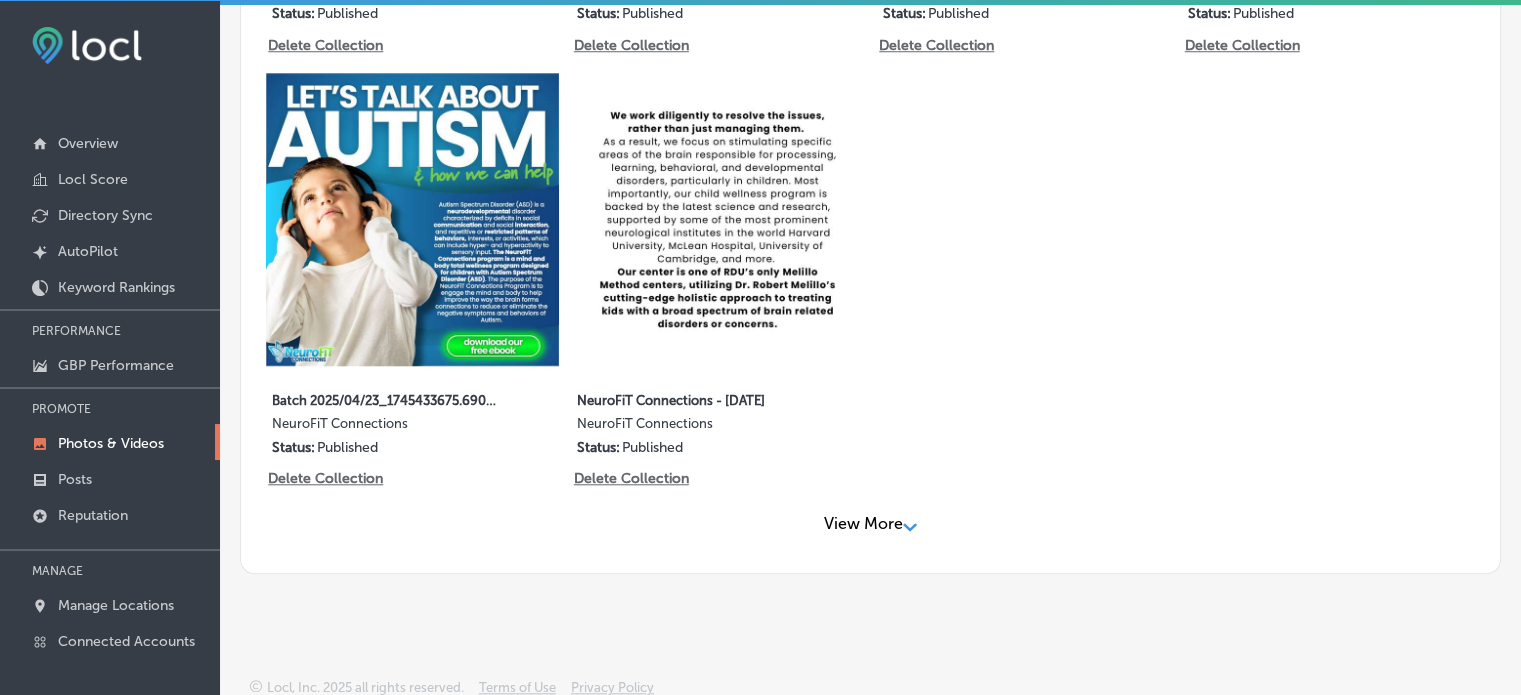 click on "View More" at bounding box center [863, 523] 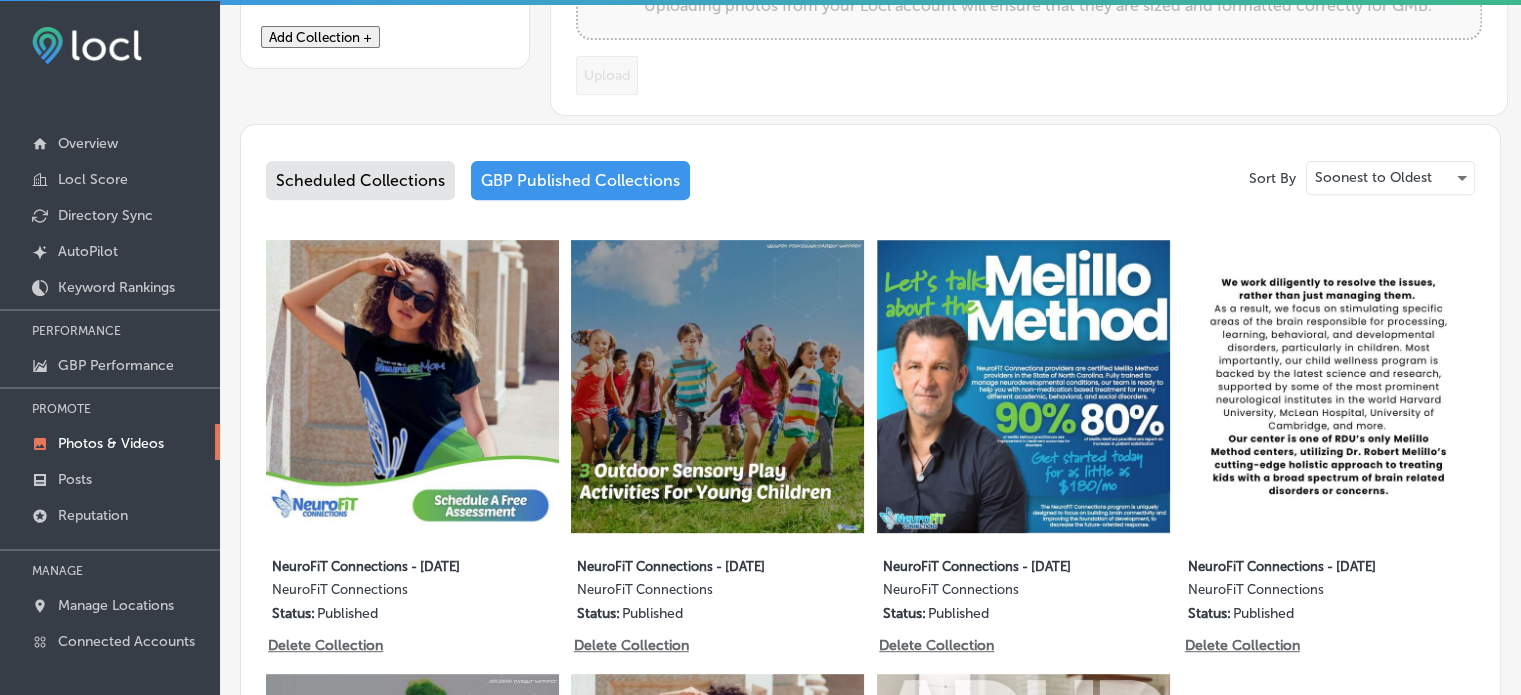 scroll, scrollTop: 768, scrollLeft: 0, axis: vertical 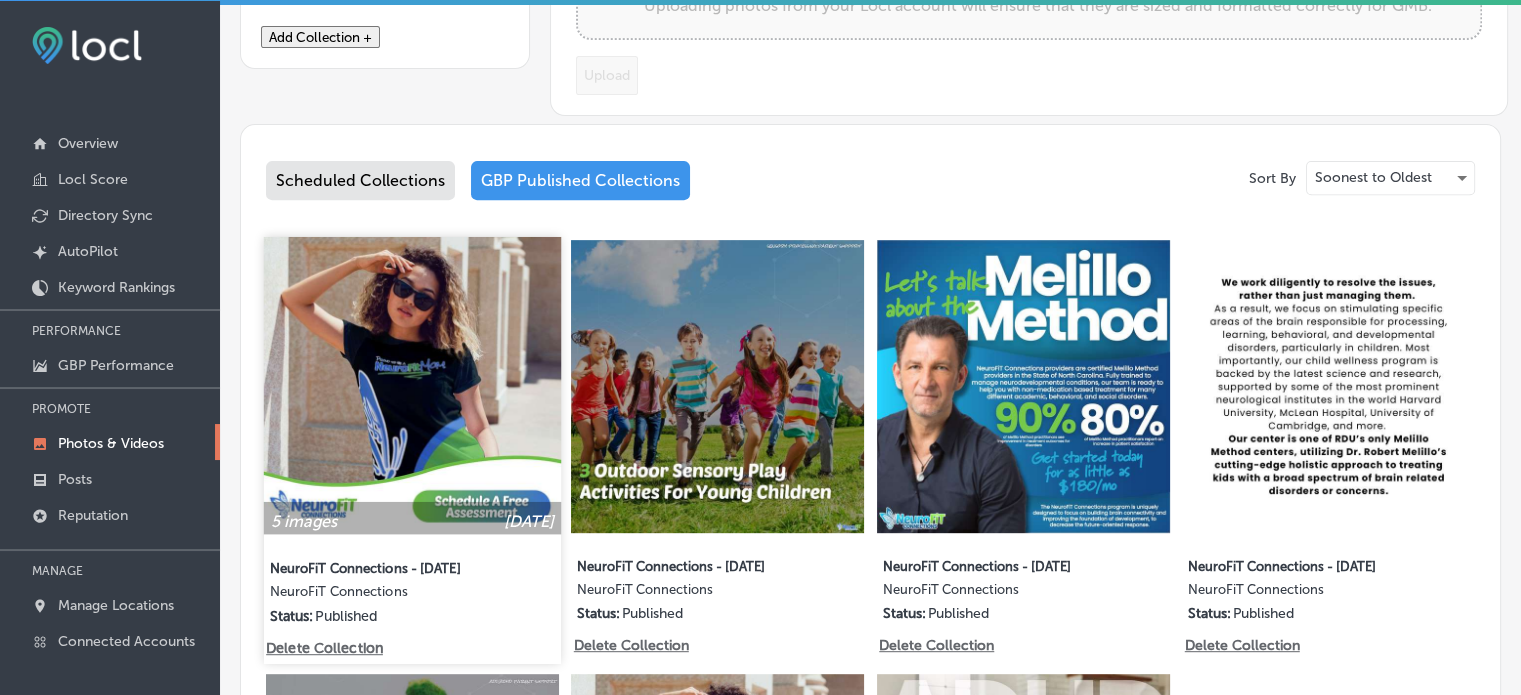 click at bounding box center (412, 385) 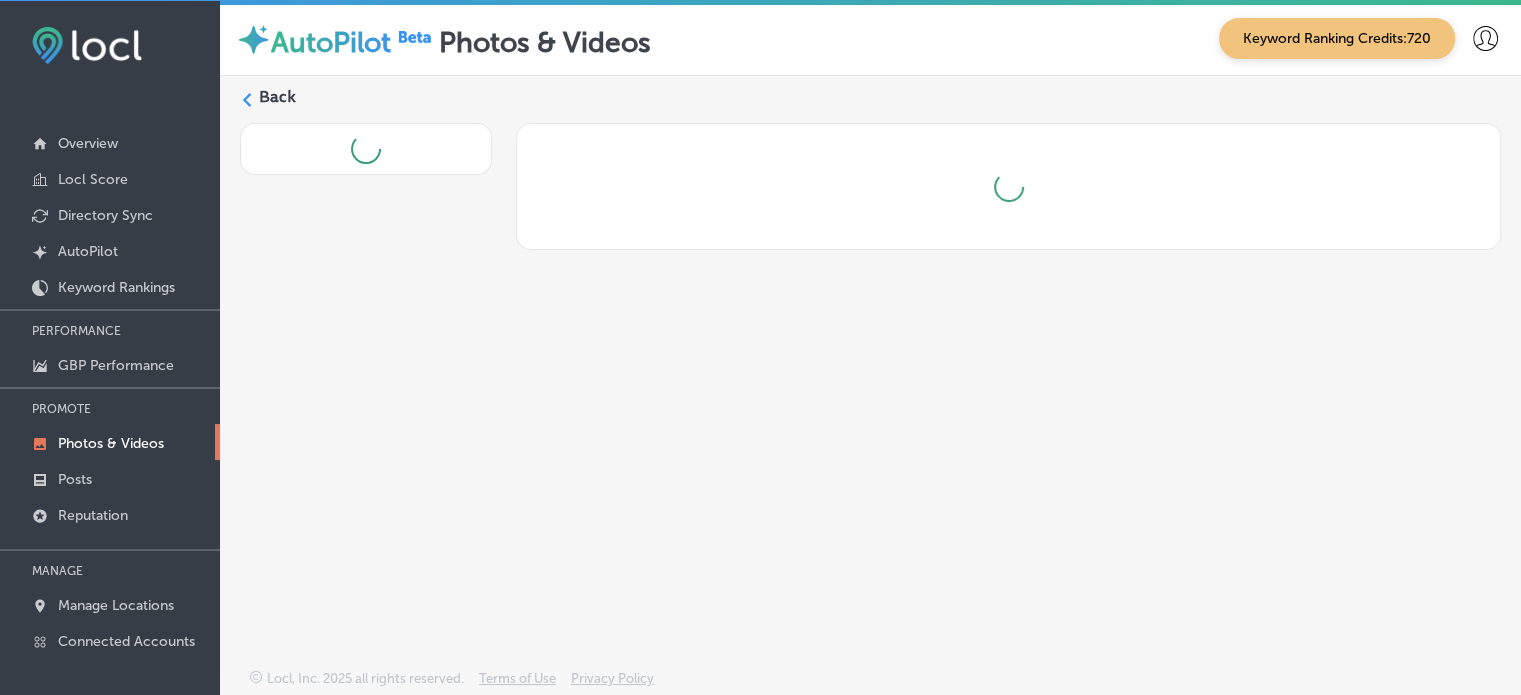 scroll, scrollTop: 0, scrollLeft: 0, axis: both 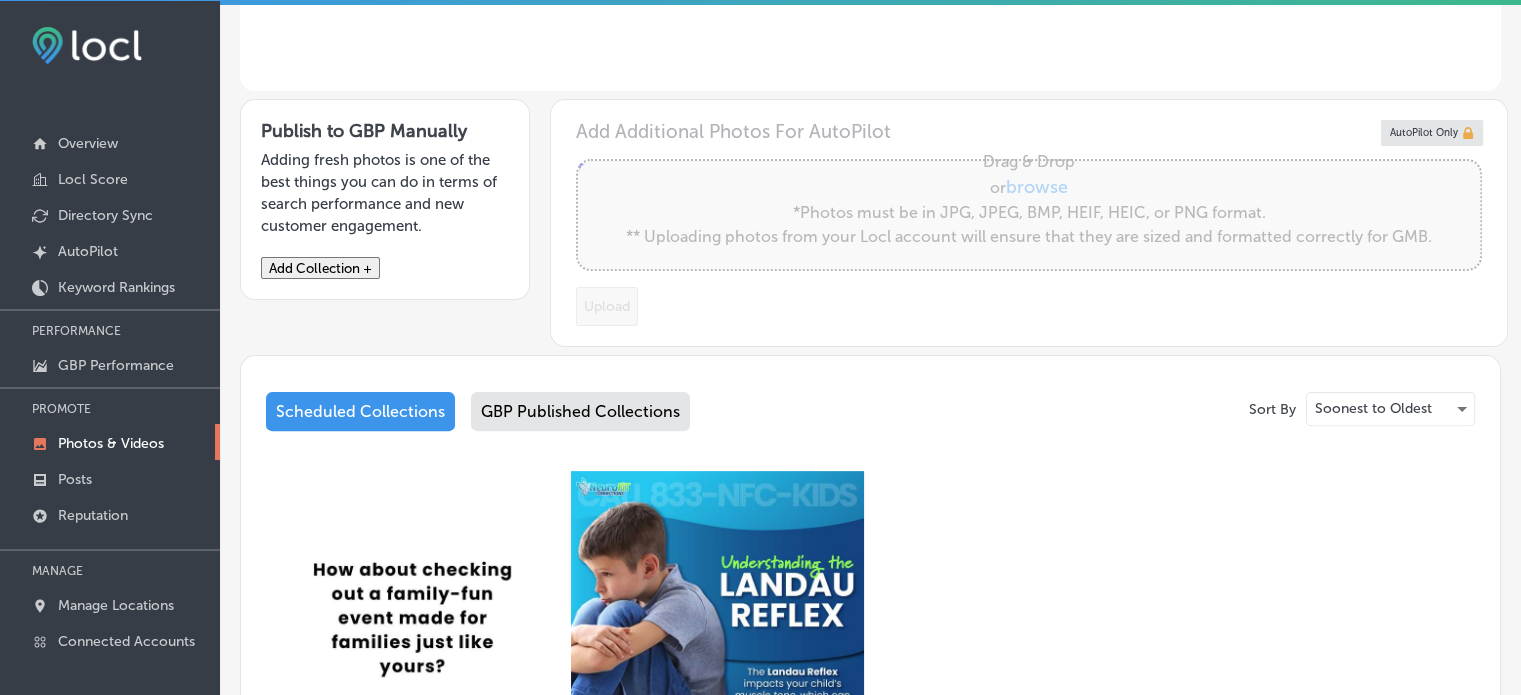 type on "5" 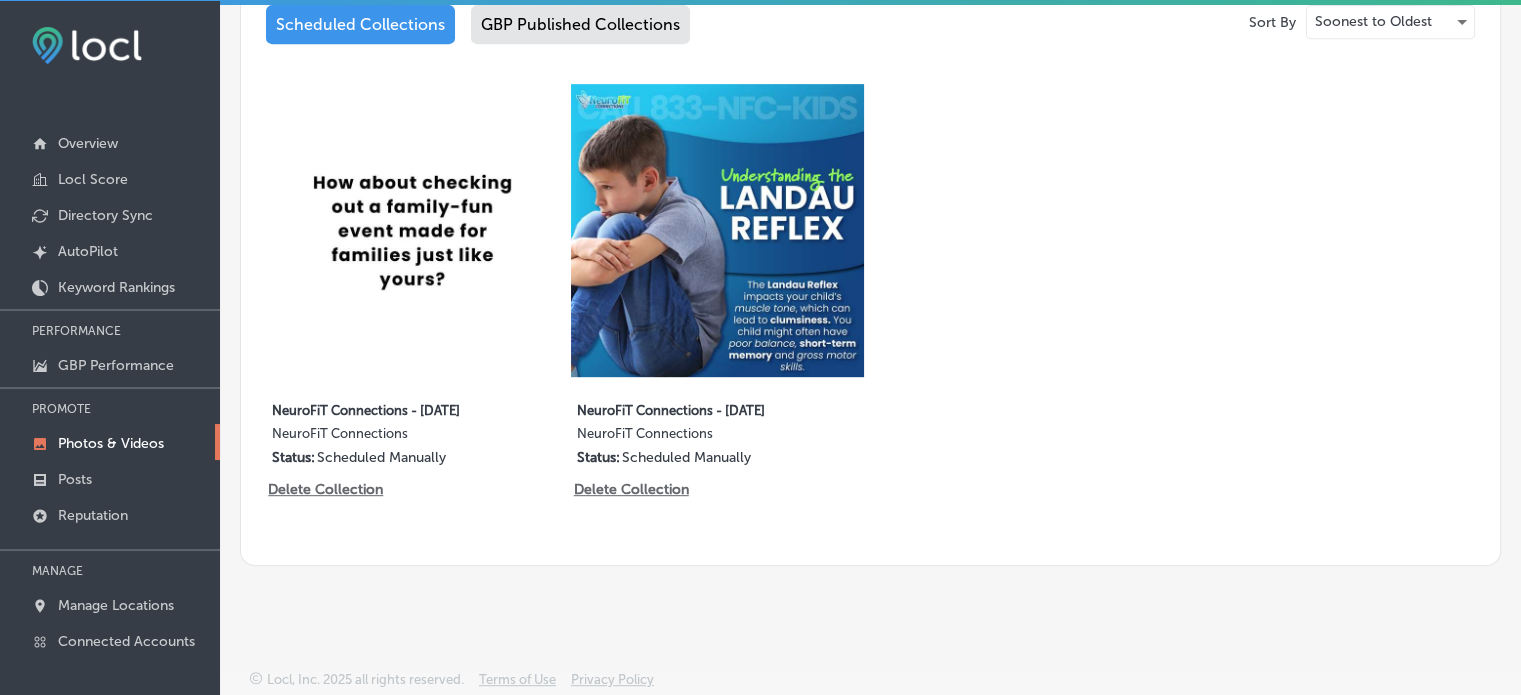 click on "GBP Published Collections" at bounding box center [580, 24] 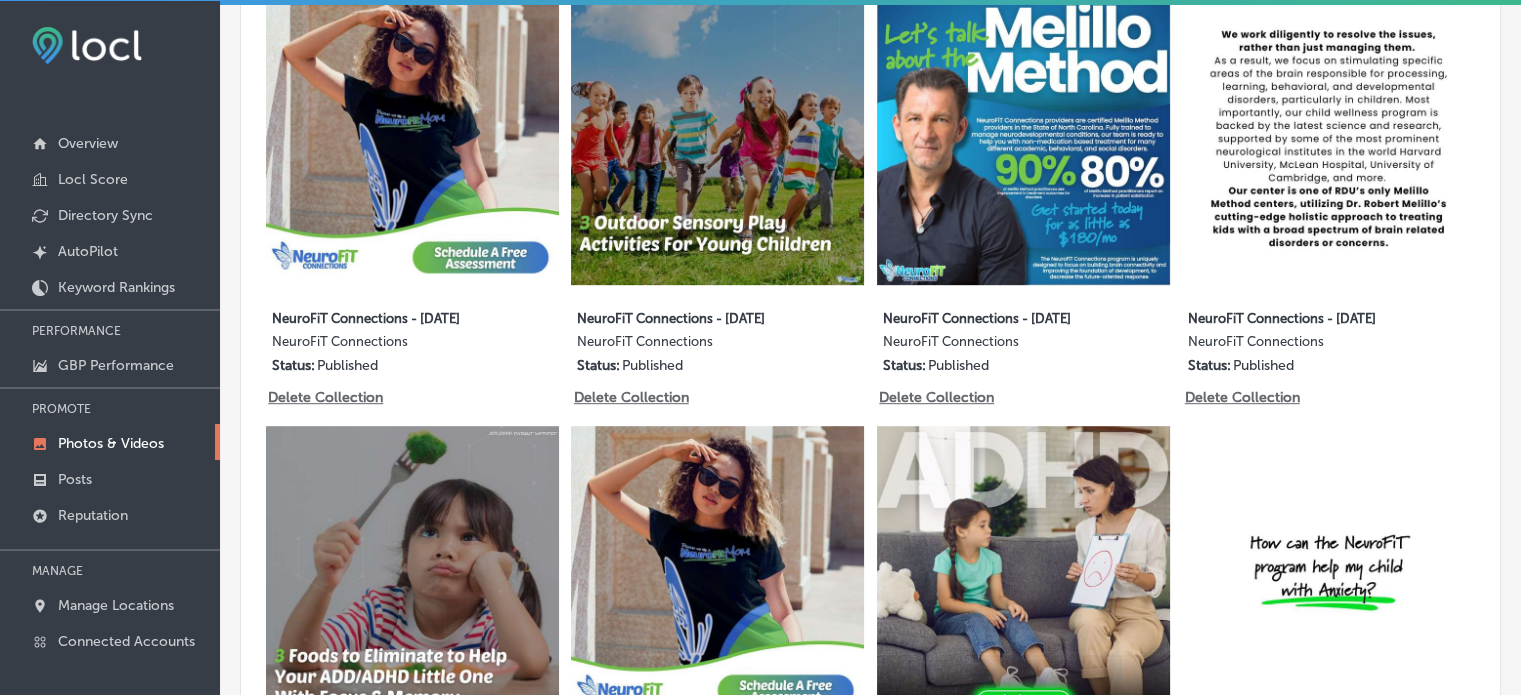 scroll, scrollTop: 1018, scrollLeft: 0, axis: vertical 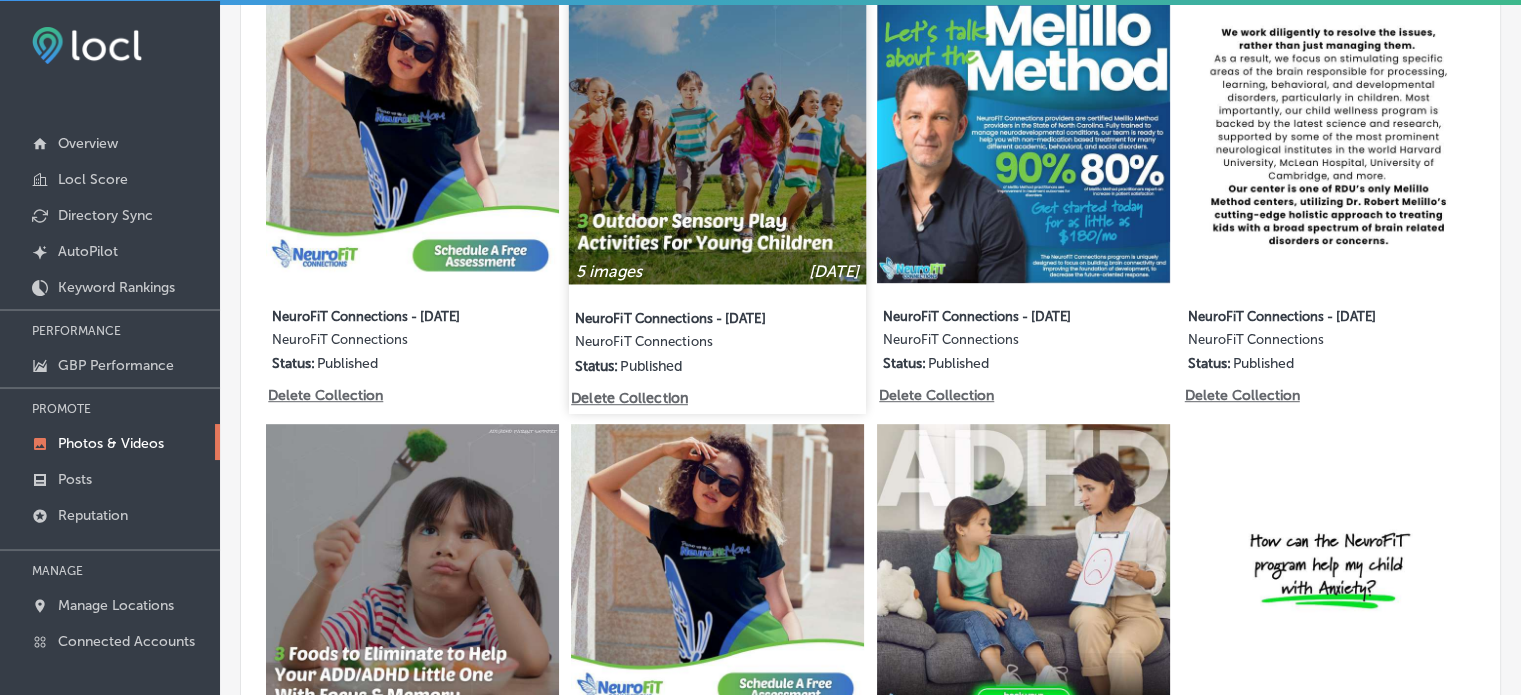 drag, startPoint x: 730, startPoint y: 209, endPoint x: 707, endPoint y: 165, distance: 49.648766 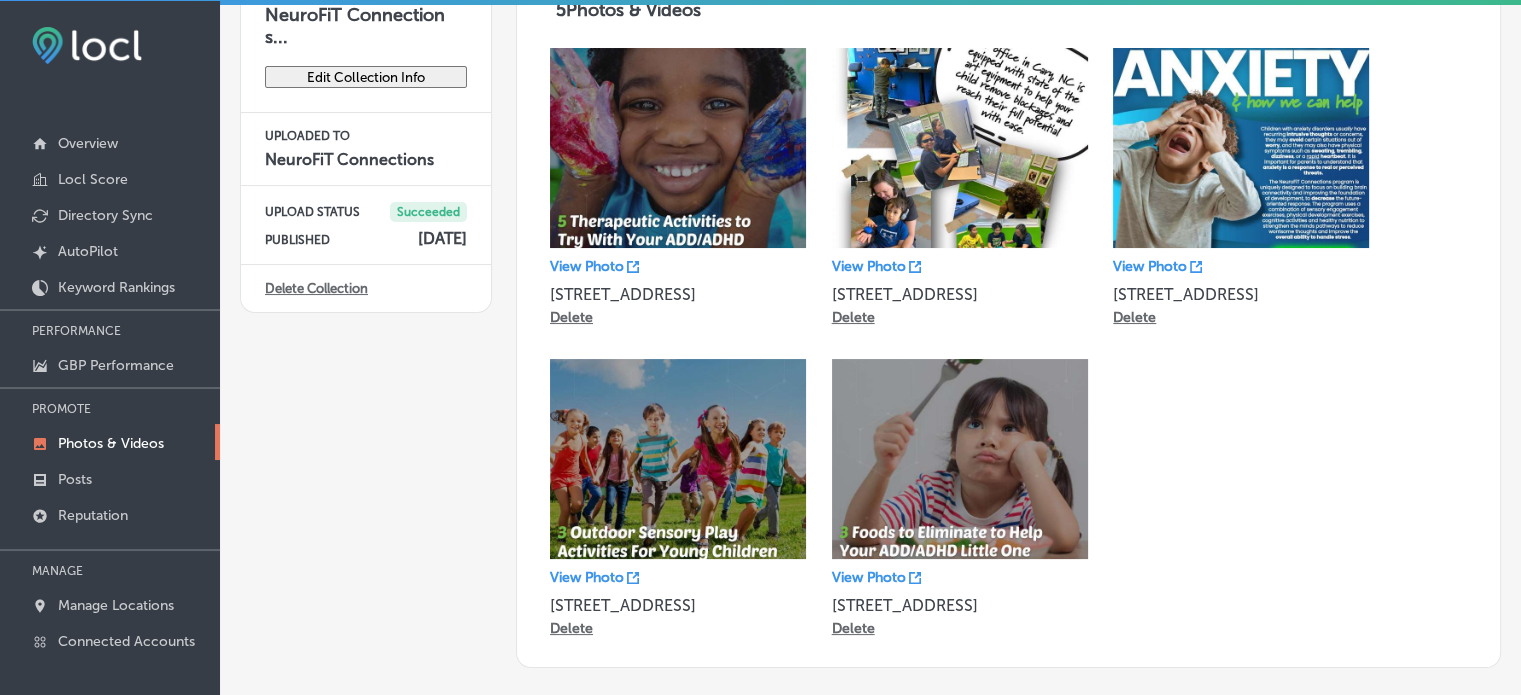scroll, scrollTop: 182, scrollLeft: 0, axis: vertical 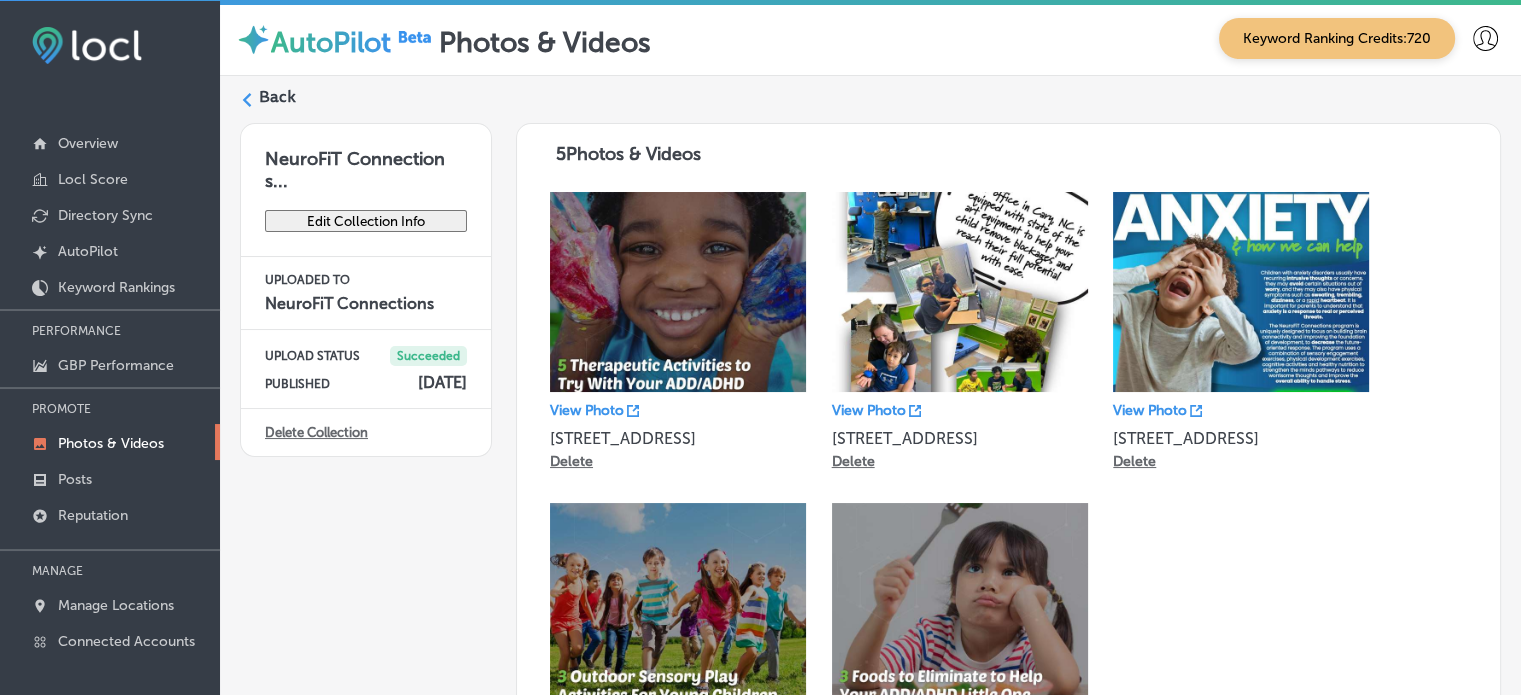 click on "Back" at bounding box center [277, 97] 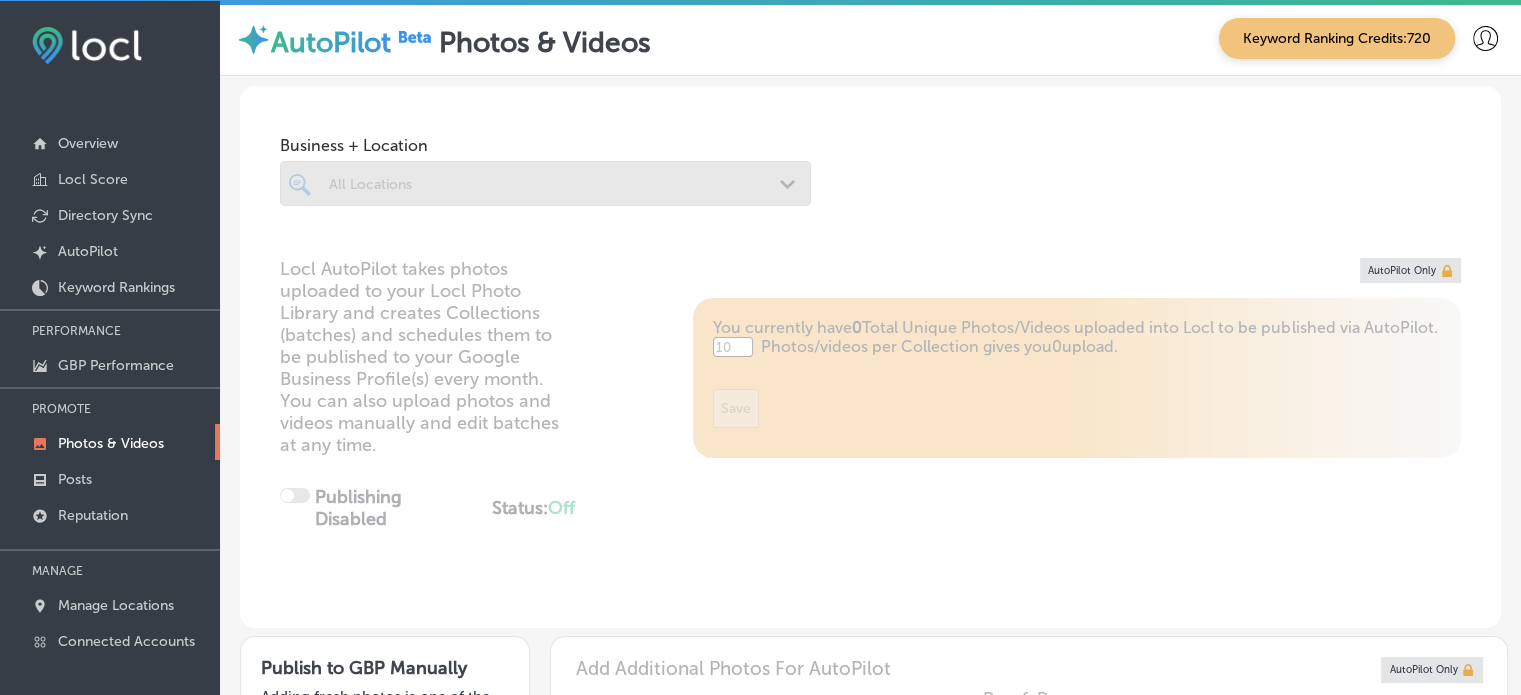 type on "5" 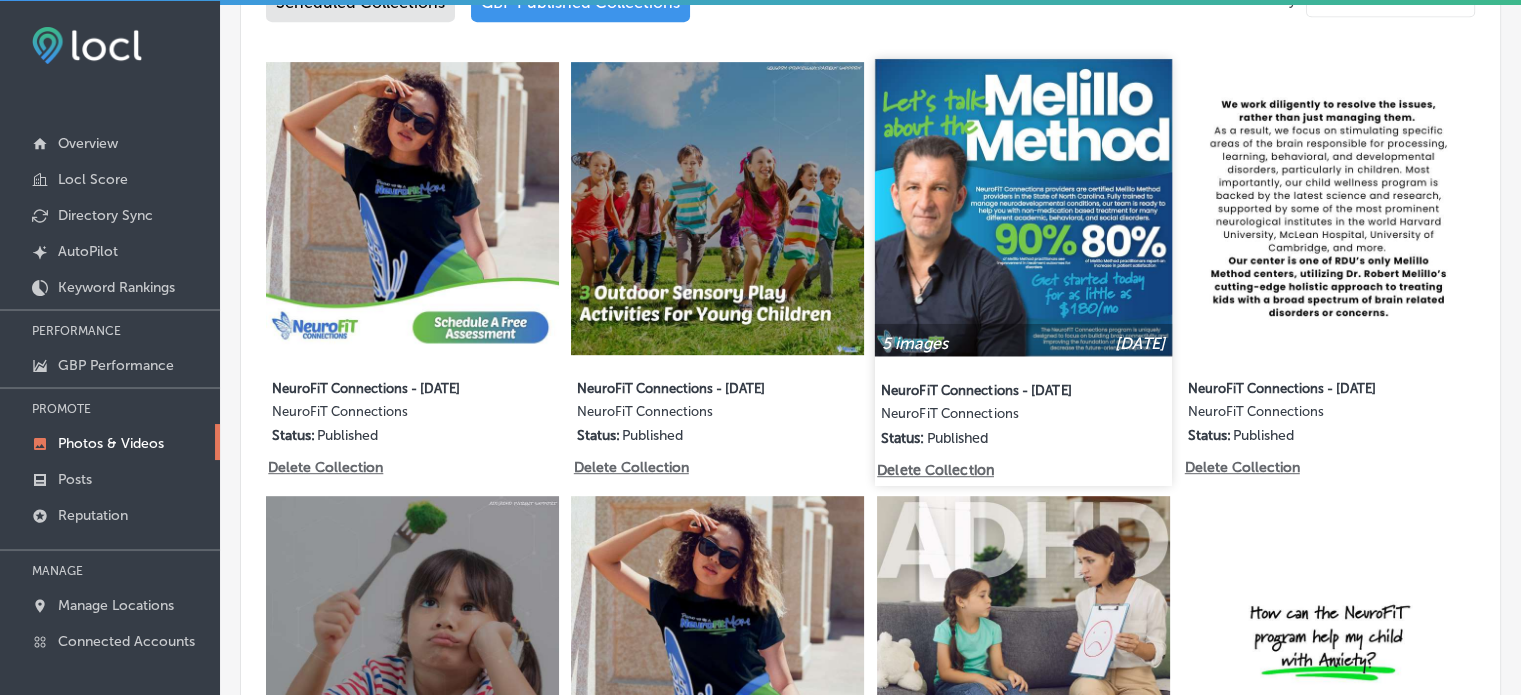 scroll, scrollTop: 947, scrollLeft: 0, axis: vertical 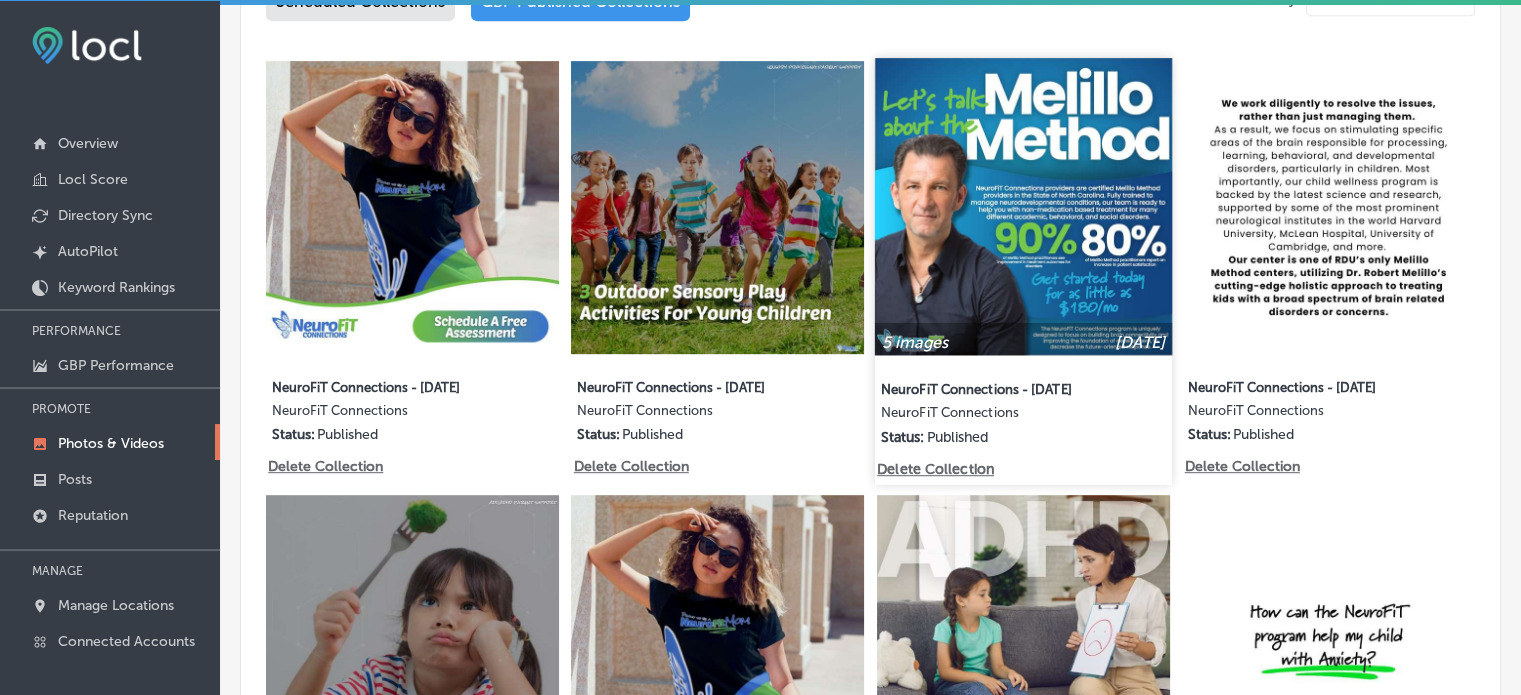click at bounding box center [1023, 206] 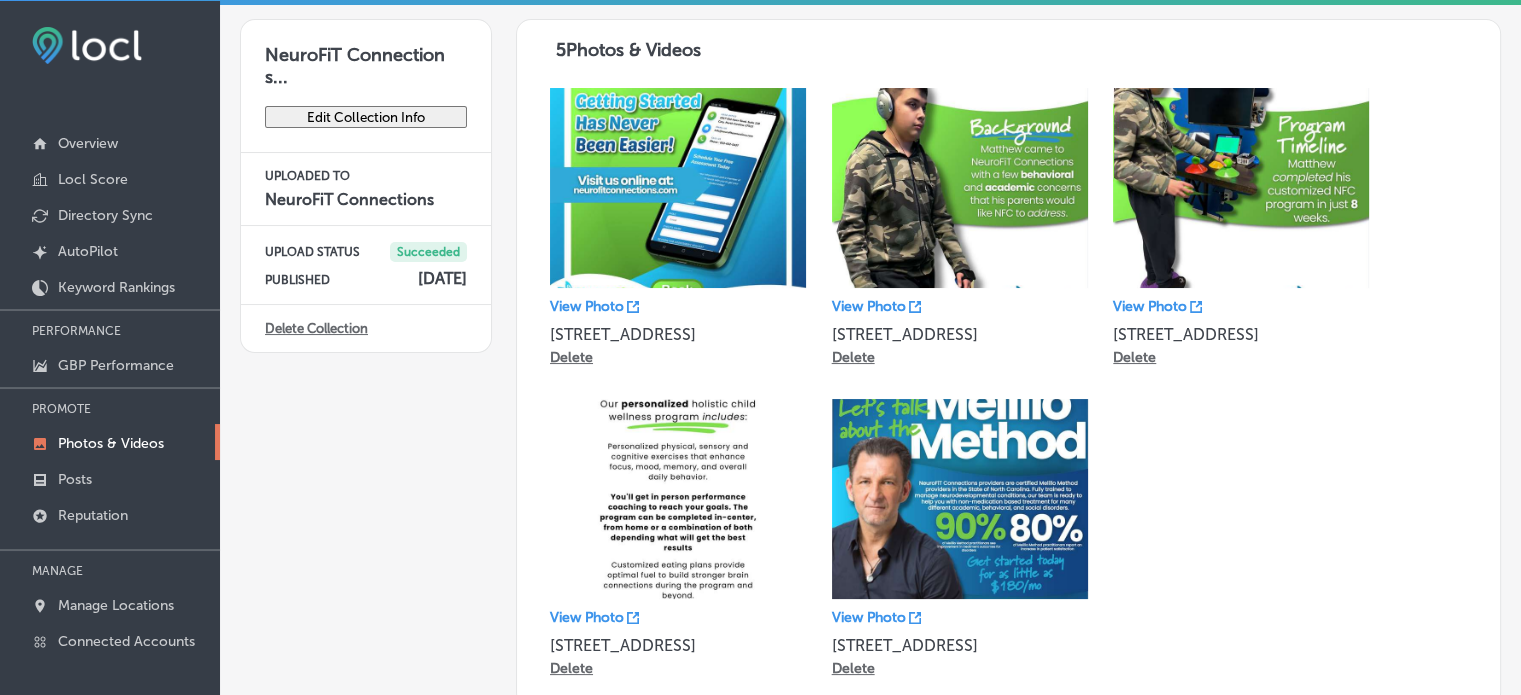 scroll, scrollTop: 0, scrollLeft: 0, axis: both 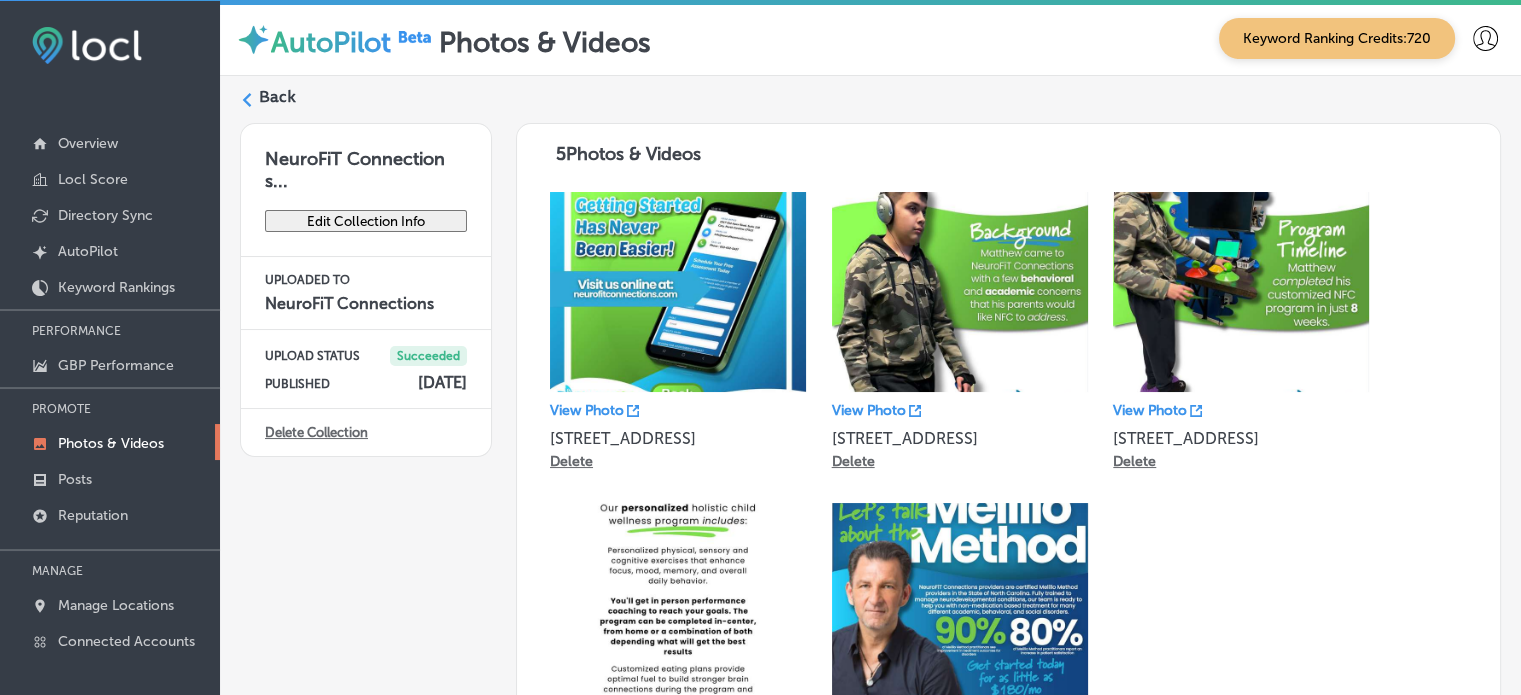 click on "Back" at bounding box center (277, 97) 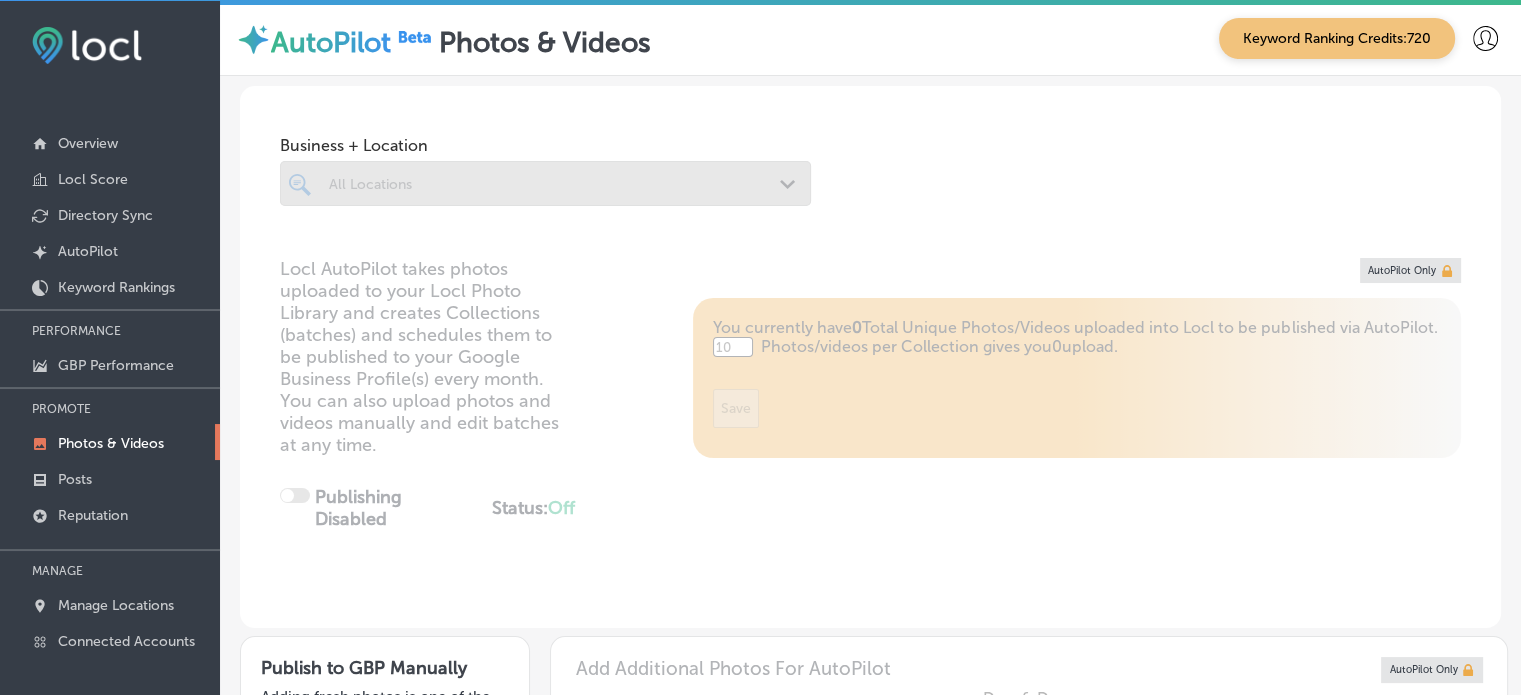 type on "5" 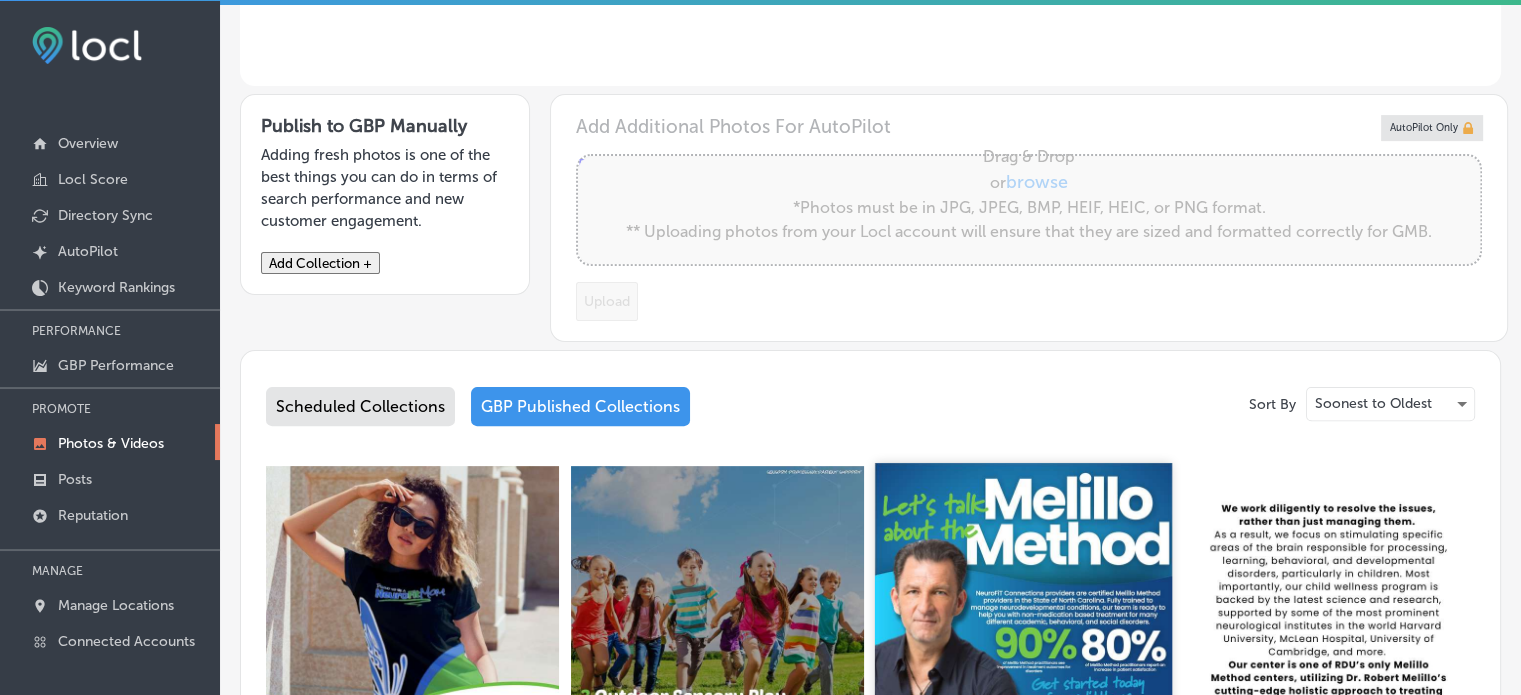 scroll, scrollTop: 595, scrollLeft: 0, axis: vertical 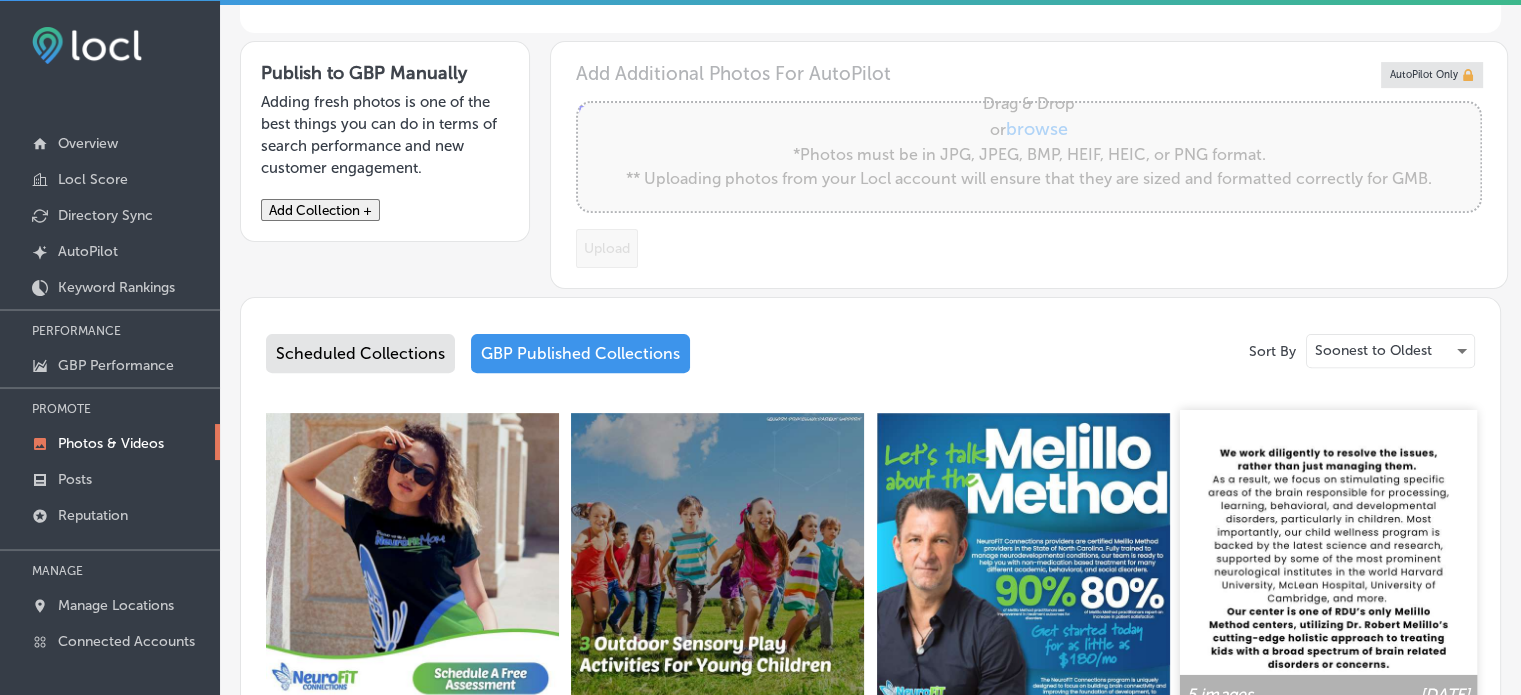 click at bounding box center [1328, 558] 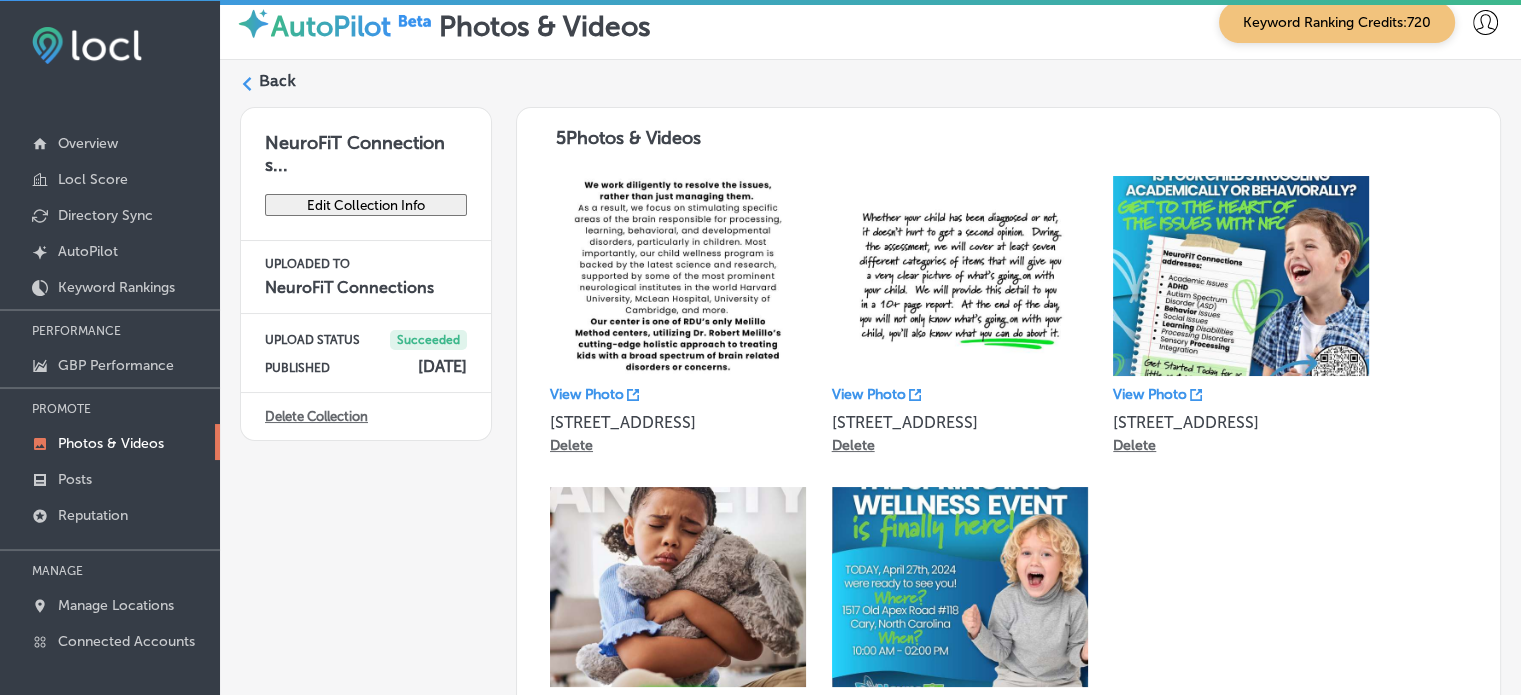 scroll, scrollTop: 0, scrollLeft: 0, axis: both 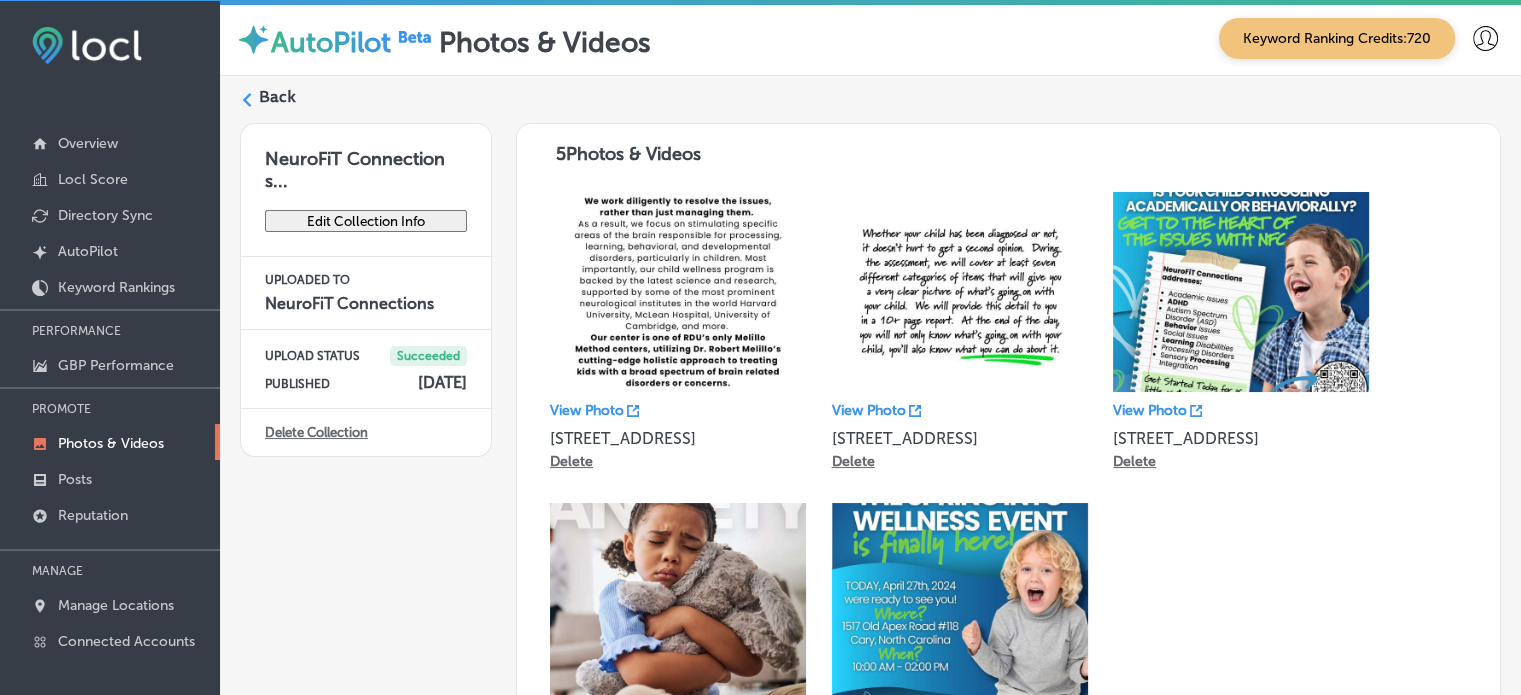 click on "Back" at bounding box center [870, 104] 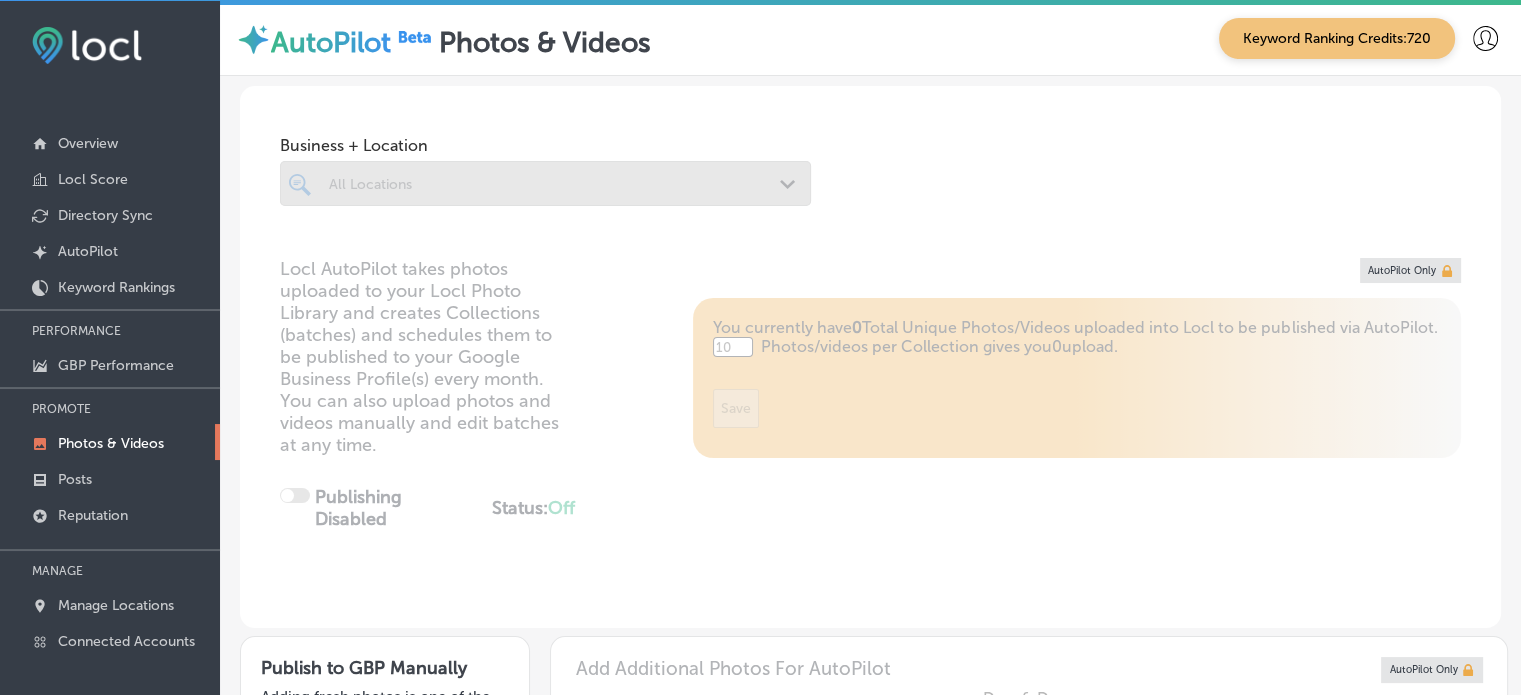 type on "5" 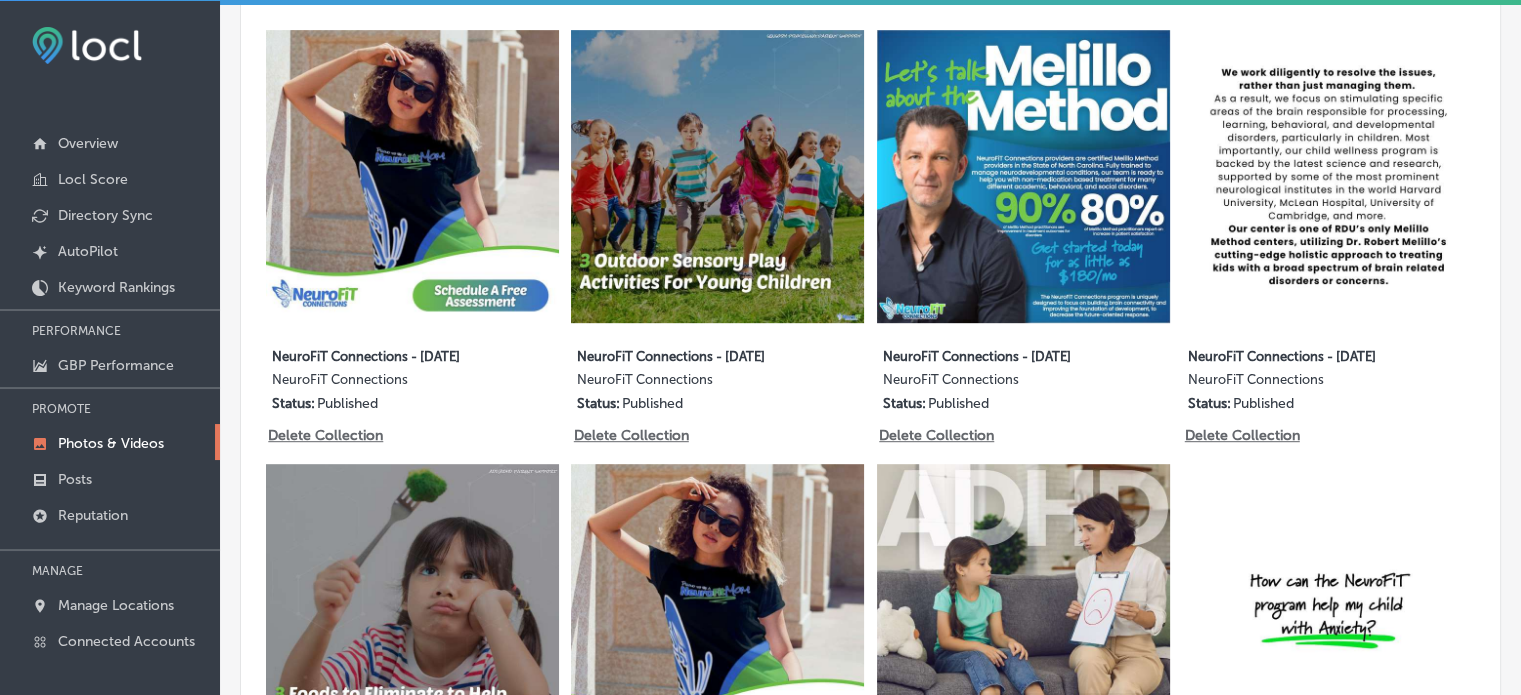 scroll, scrollTop: 980, scrollLeft: 0, axis: vertical 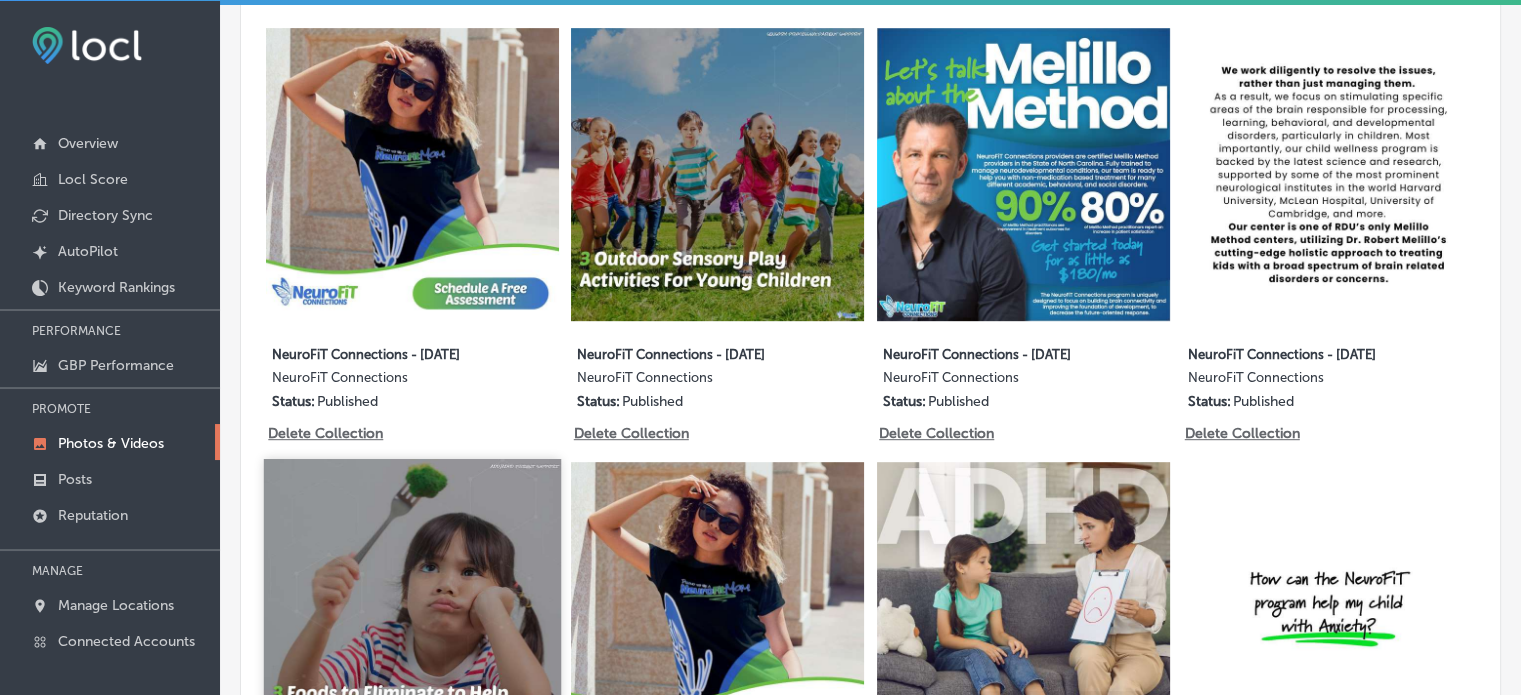 click at bounding box center [412, 607] 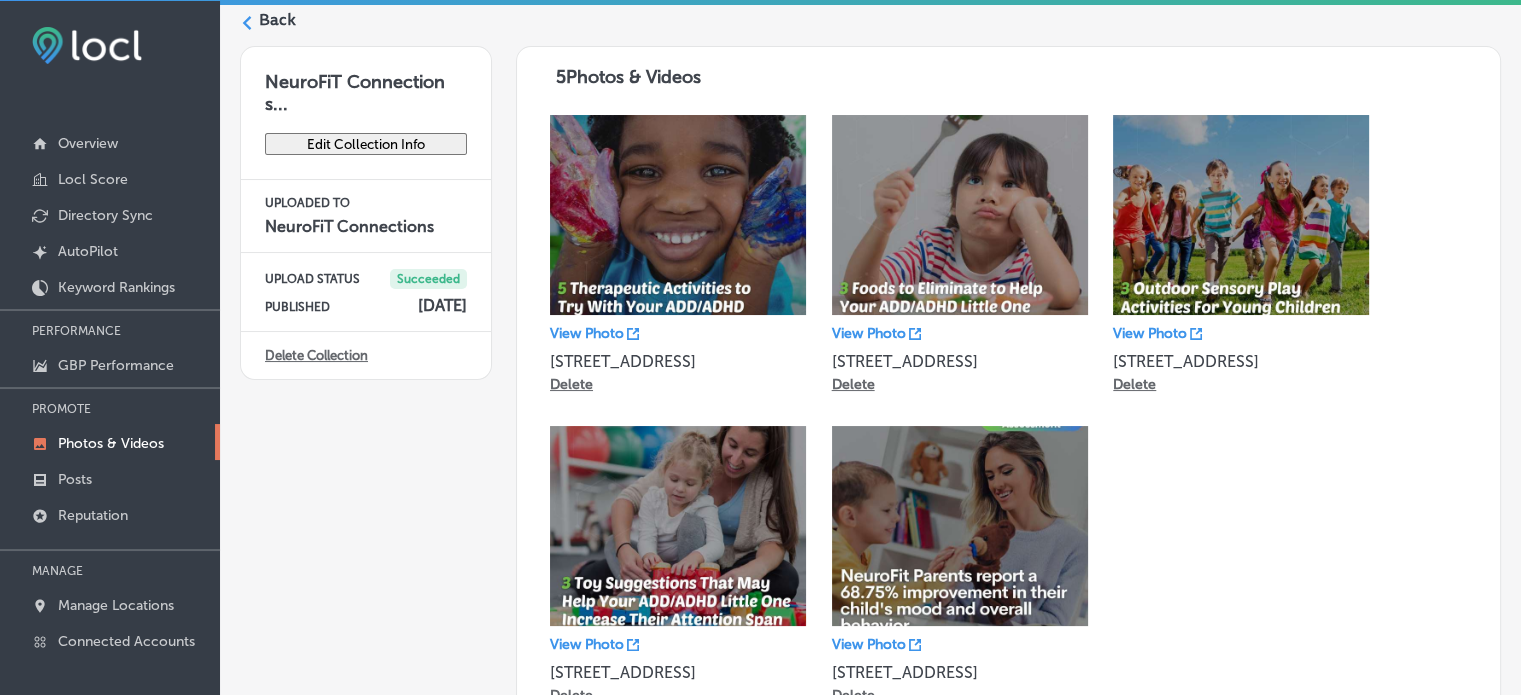scroll, scrollTop: 0, scrollLeft: 0, axis: both 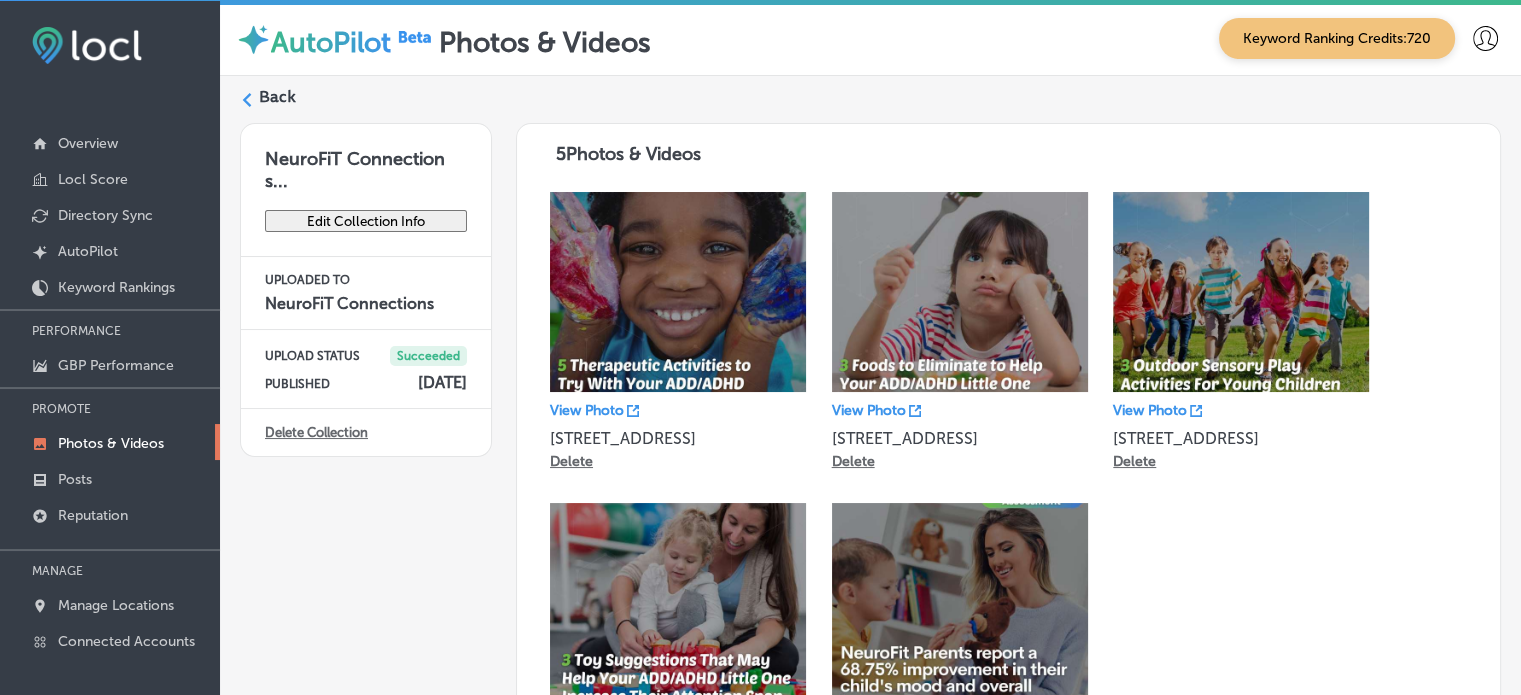click on "Back" at bounding box center (277, 97) 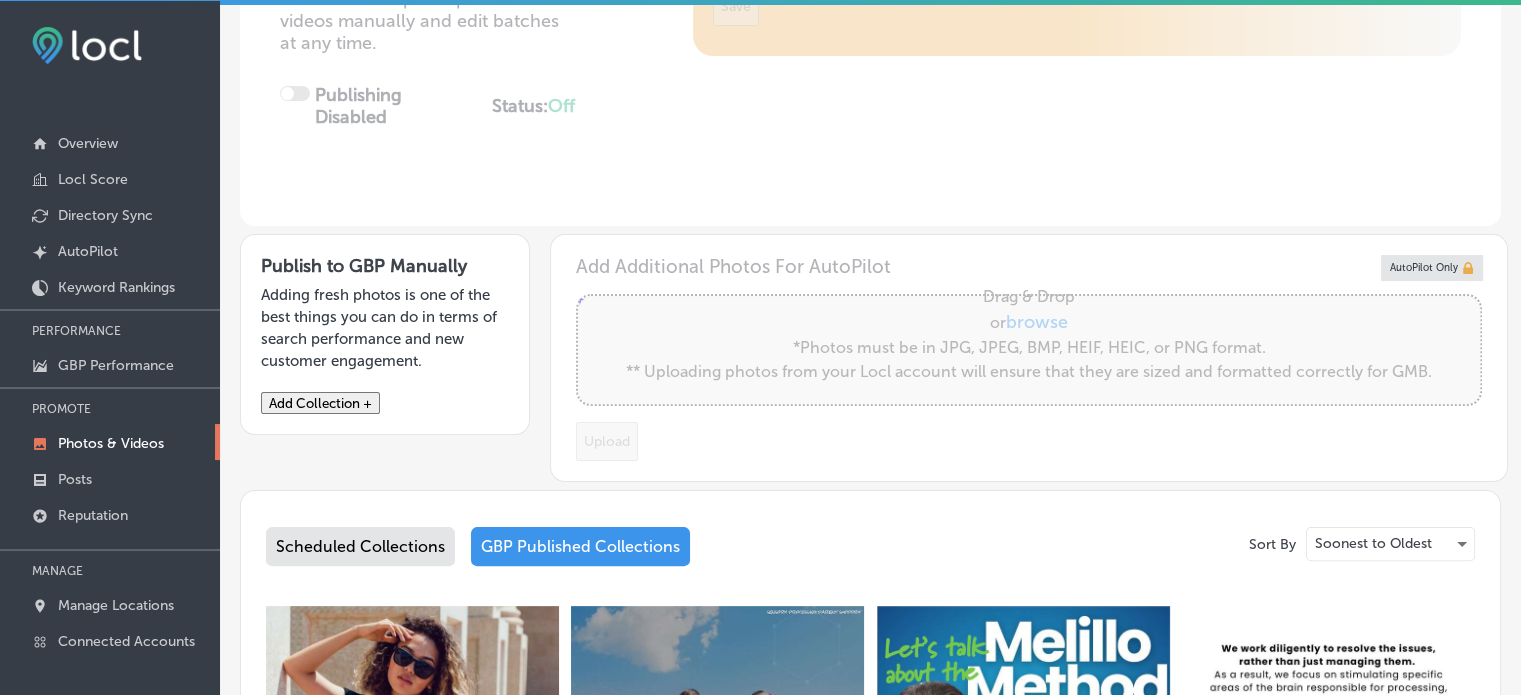 type on "5" 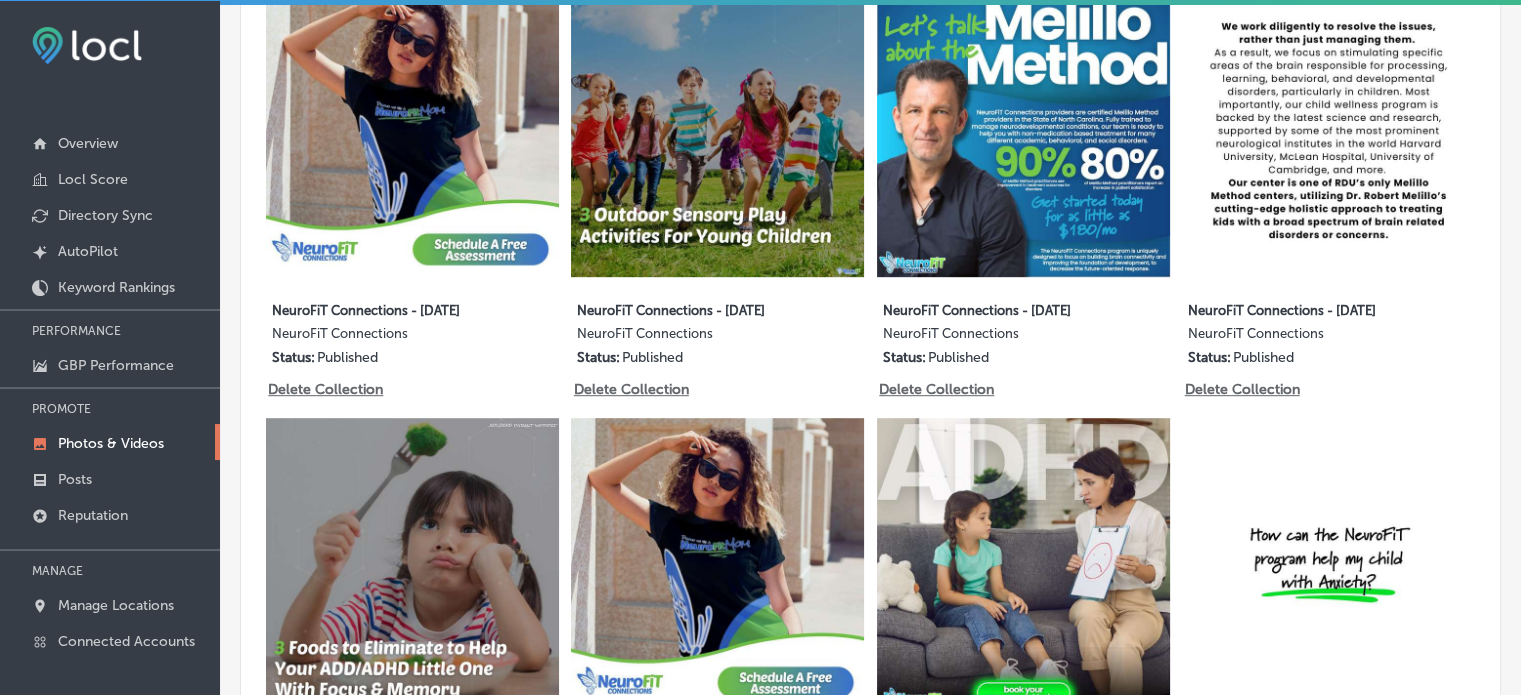 scroll, scrollTop: 1068, scrollLeft: 0, axis: vertical 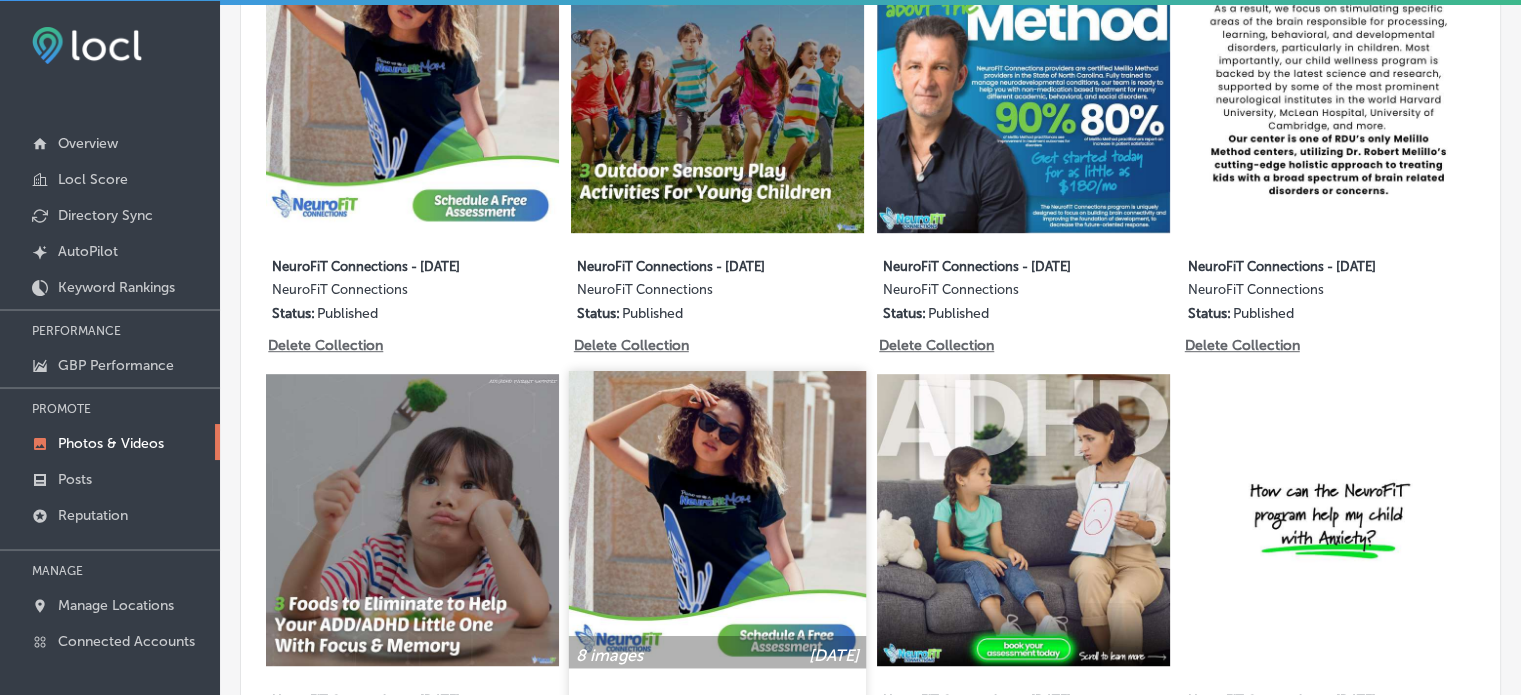 click at bounding box center [717, 519] 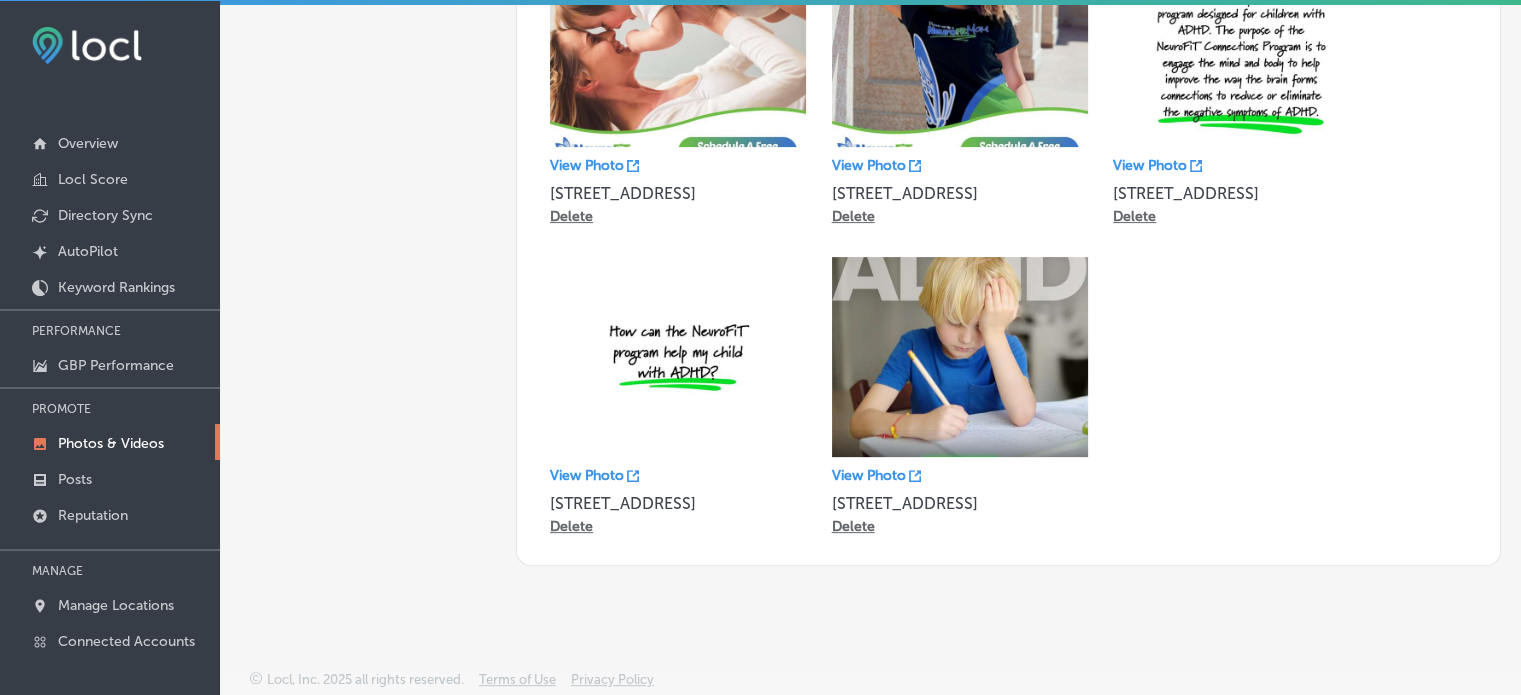 scroll, scrollTop: 0, scrollLeft: 0, axis: both 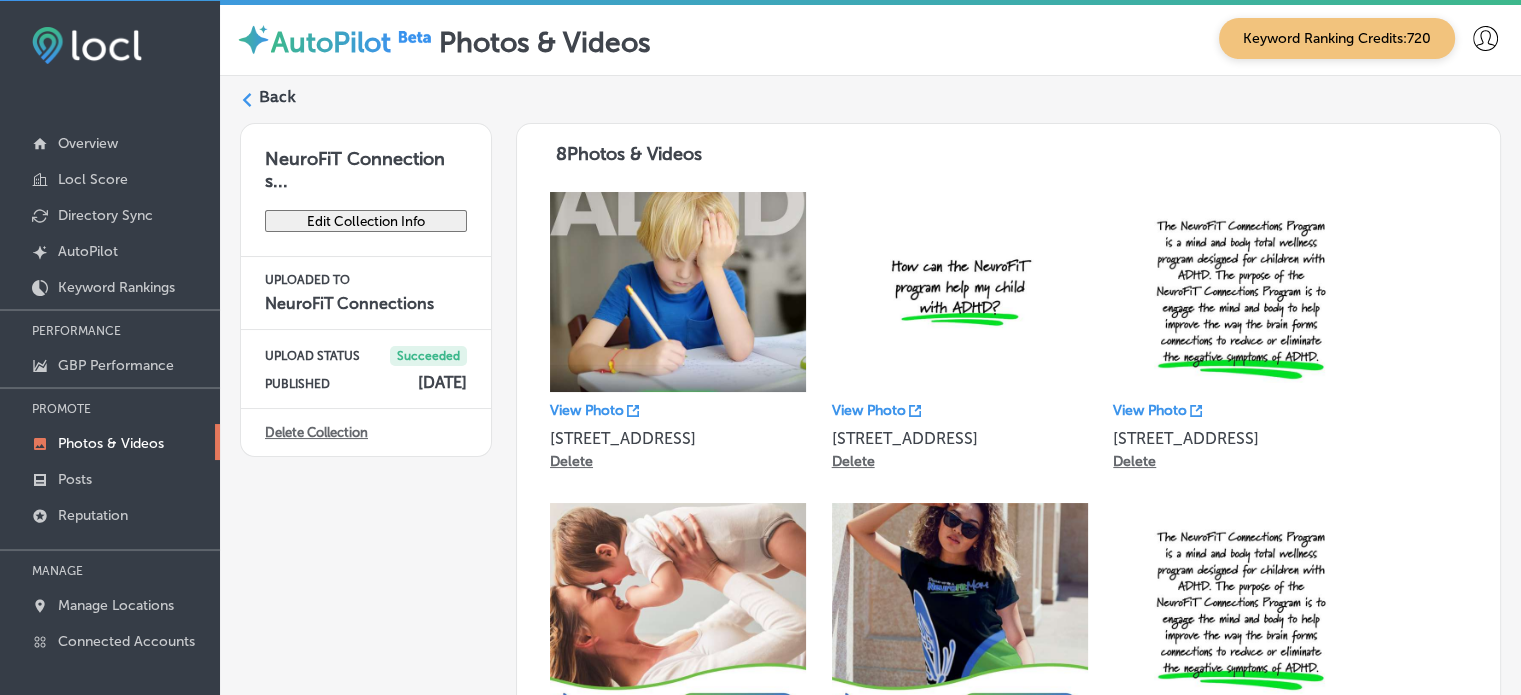 click on "Back" at bounding box center [277, 97] 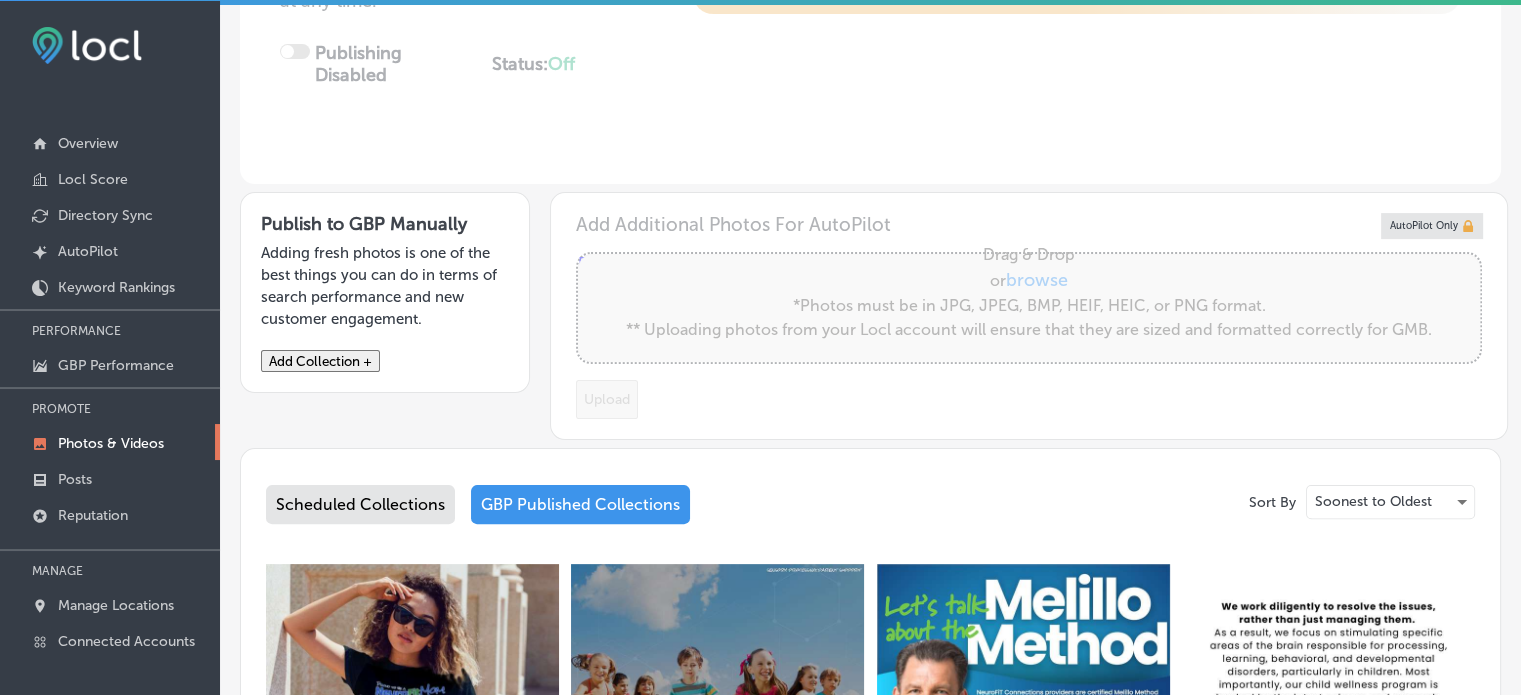 type on "5" 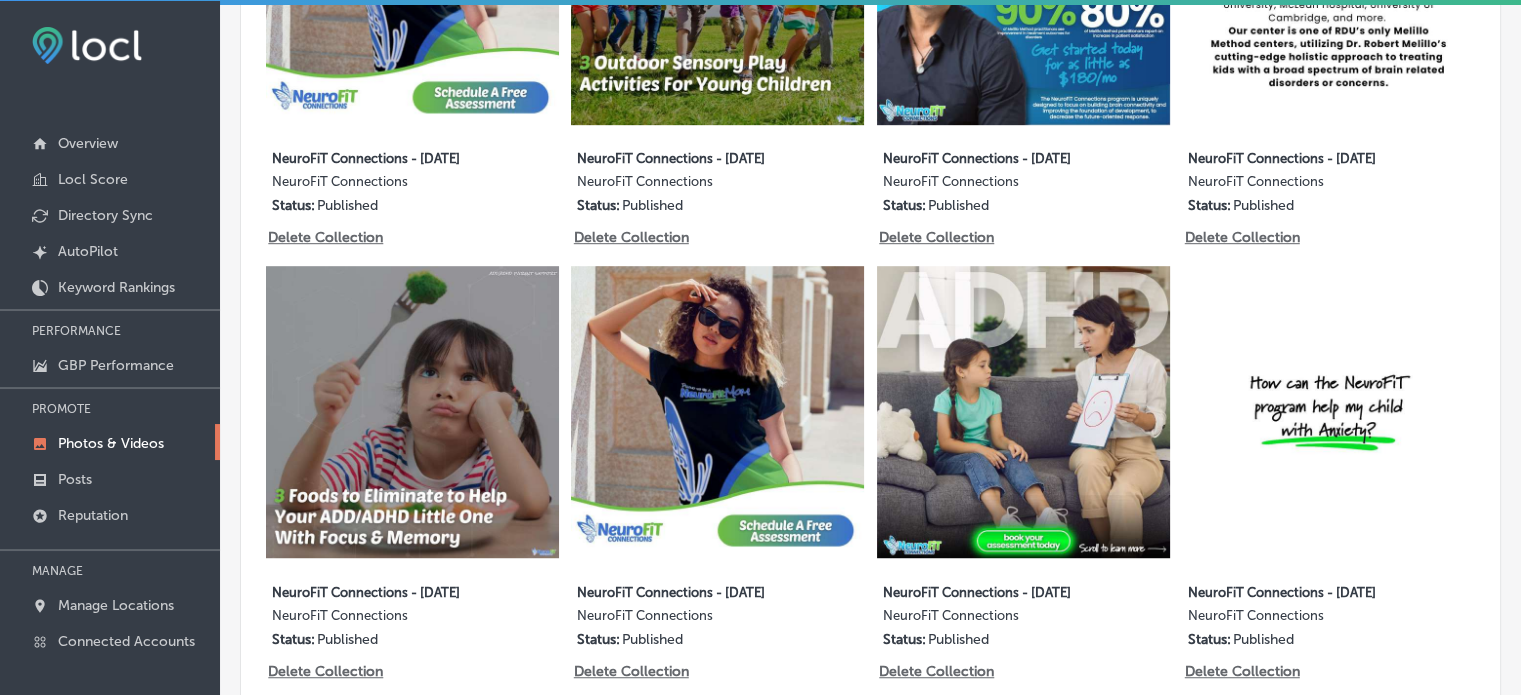 scroll, scrollTop: 1220, scrollLeft: 0, axis: vertical 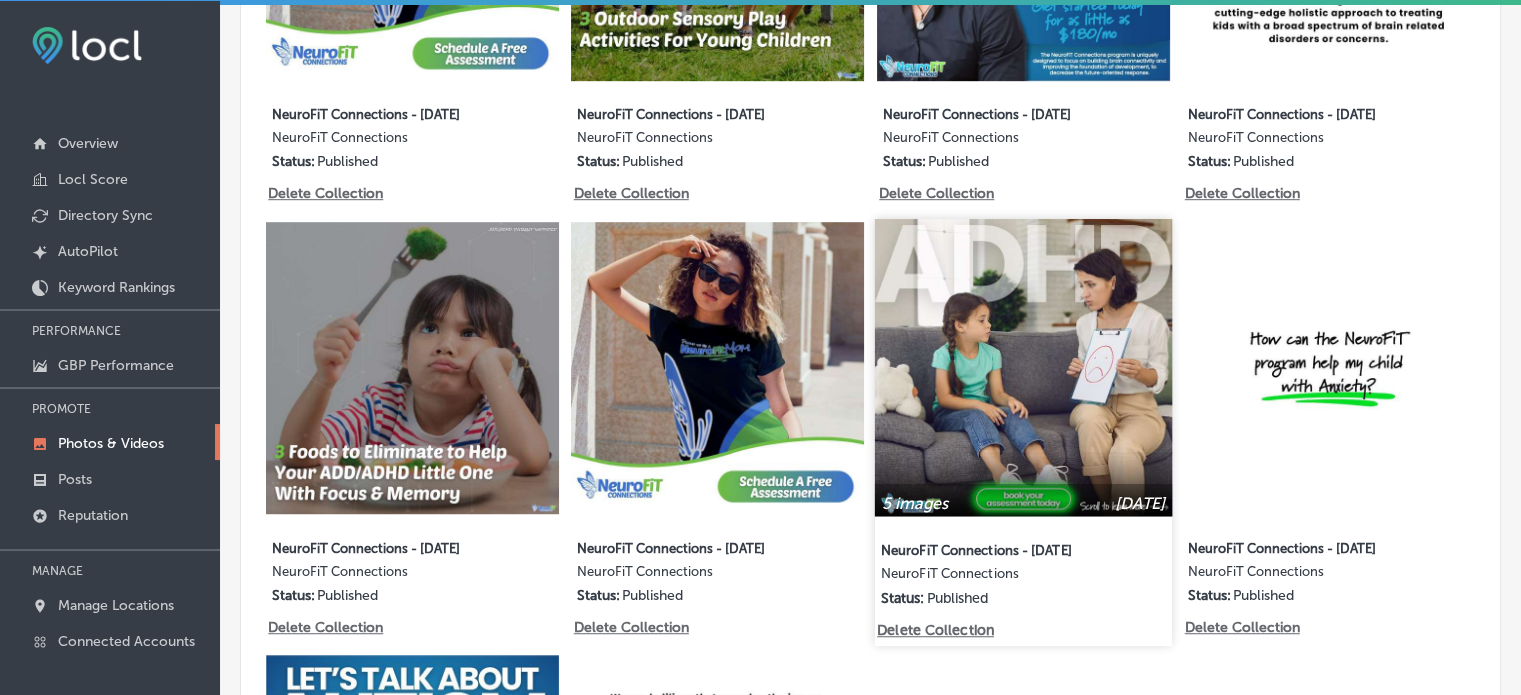 click at bounding box center (1023, 367) 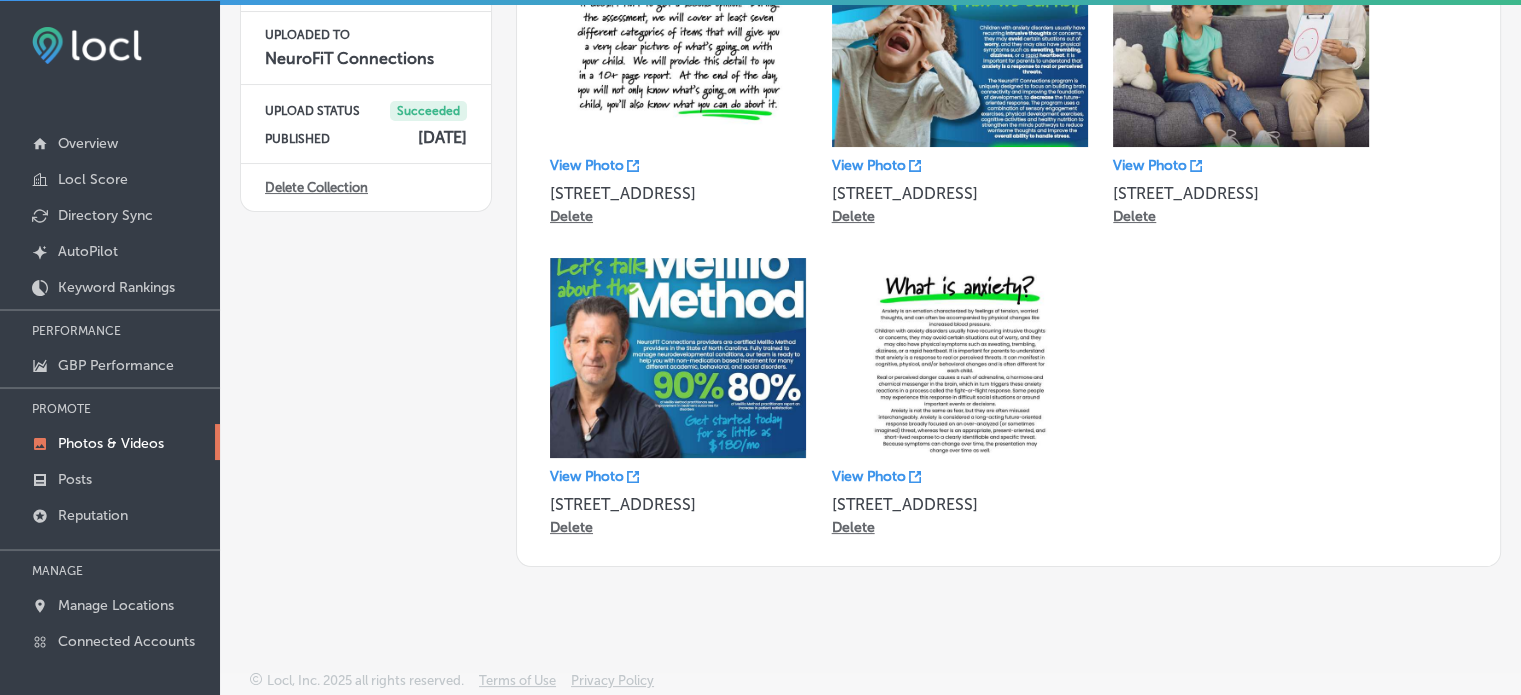 scroll, scrollTop: 0, scrollLeft: 0, axis: both 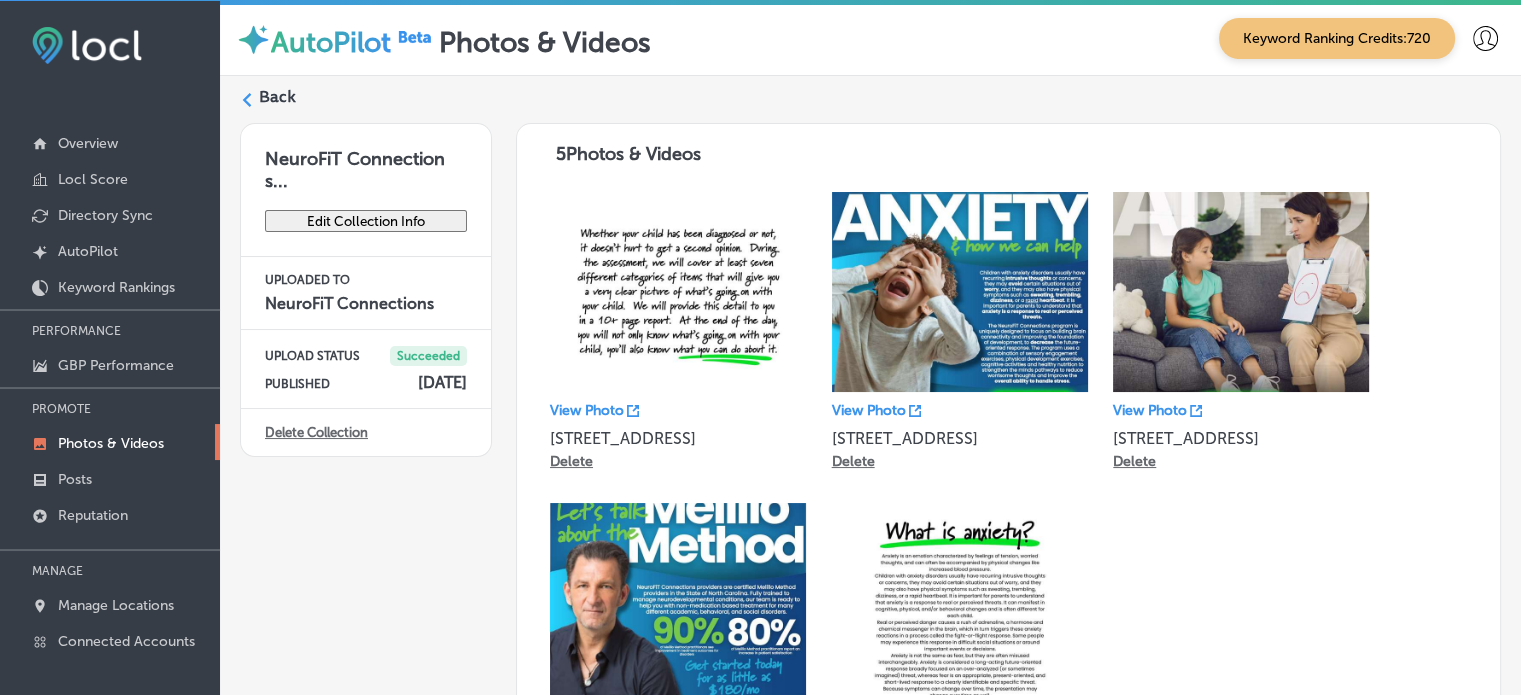 click on "Back" at bounding box center (277, 97) 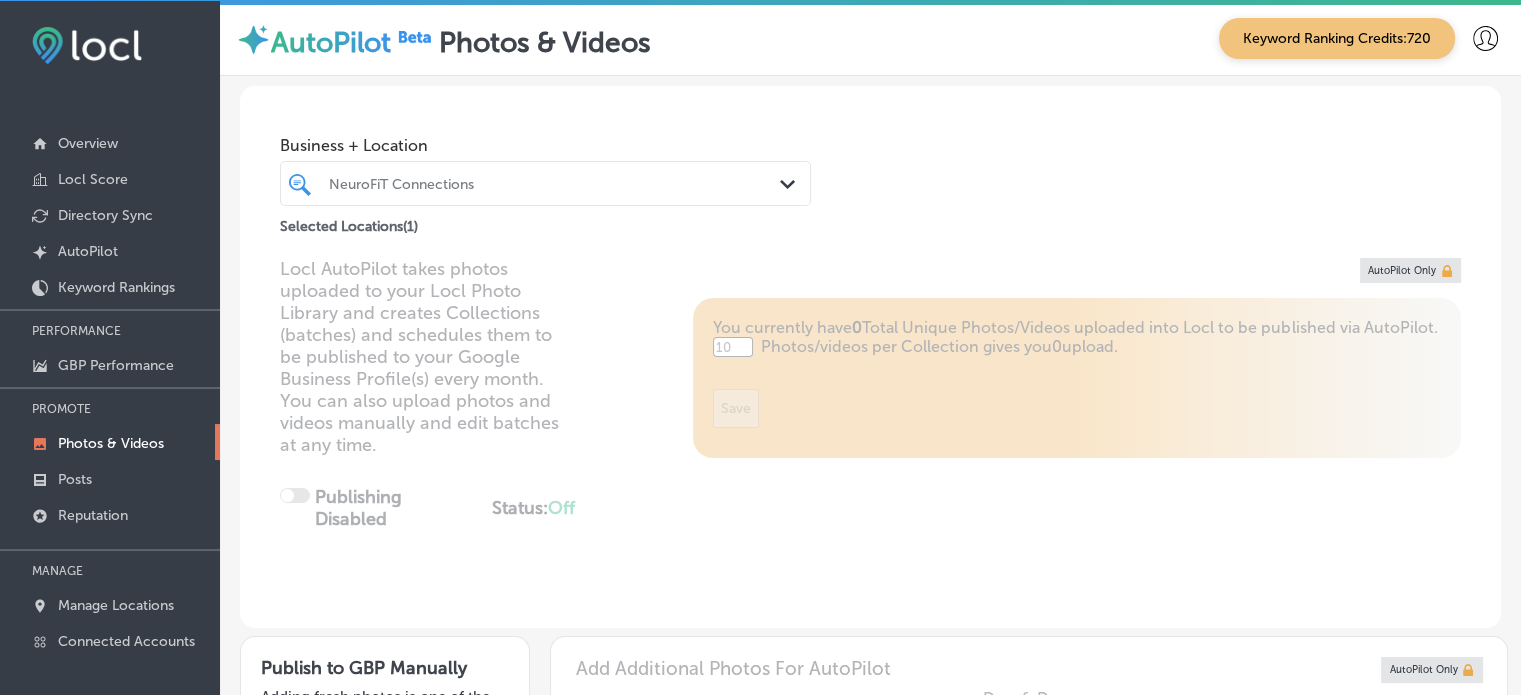 type on "5" 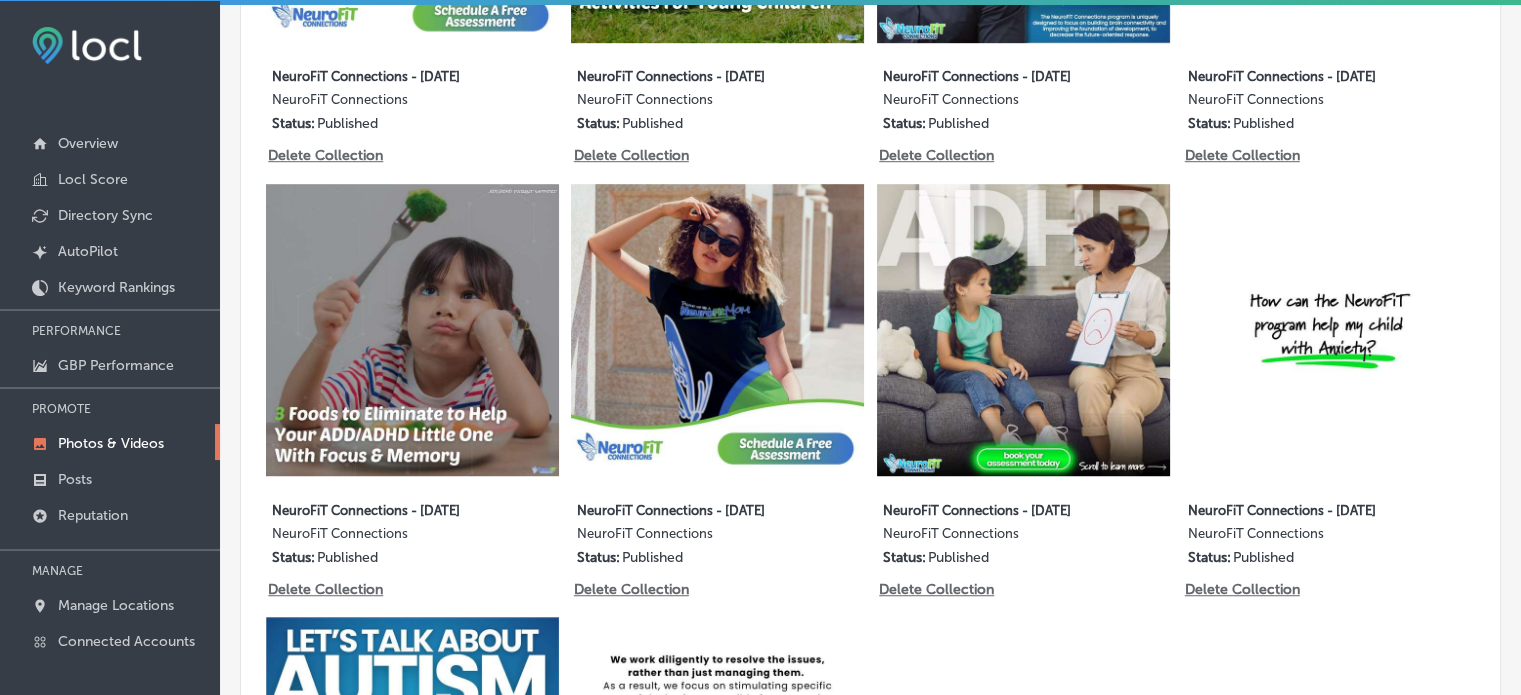 scroll, scrollTop: 1279, scrollLeft: 0, axis: vertical 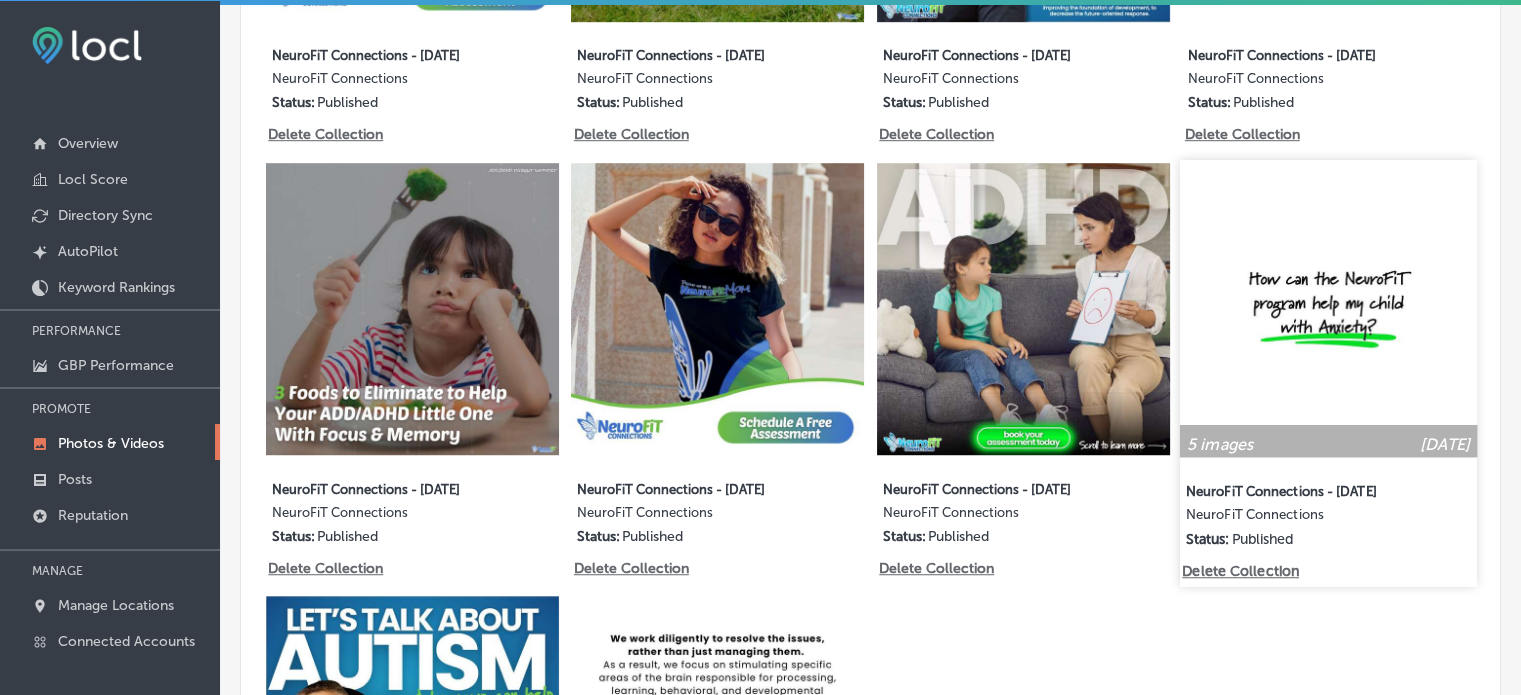 click at bounding box center (1328, 308) 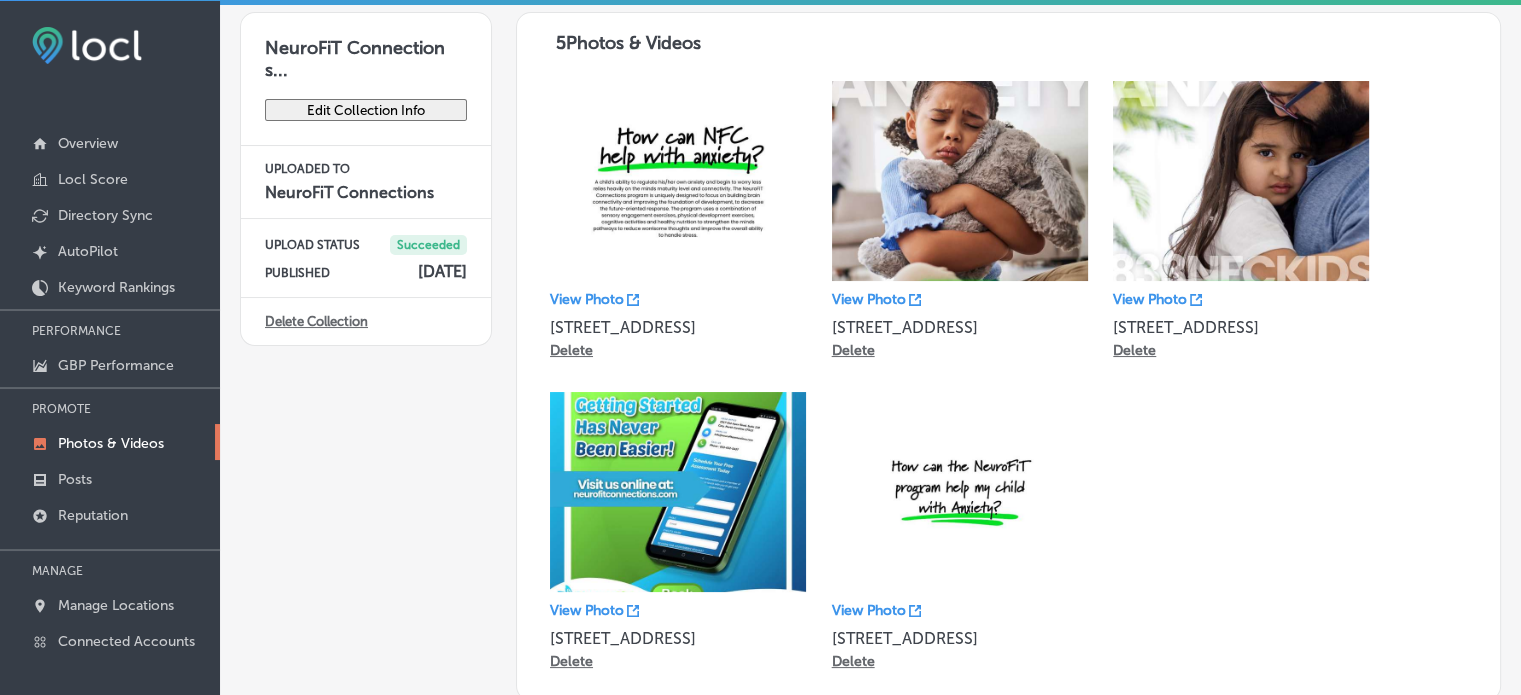 scroll, scrollTop: 0, scrollLeft: 0, axis: both 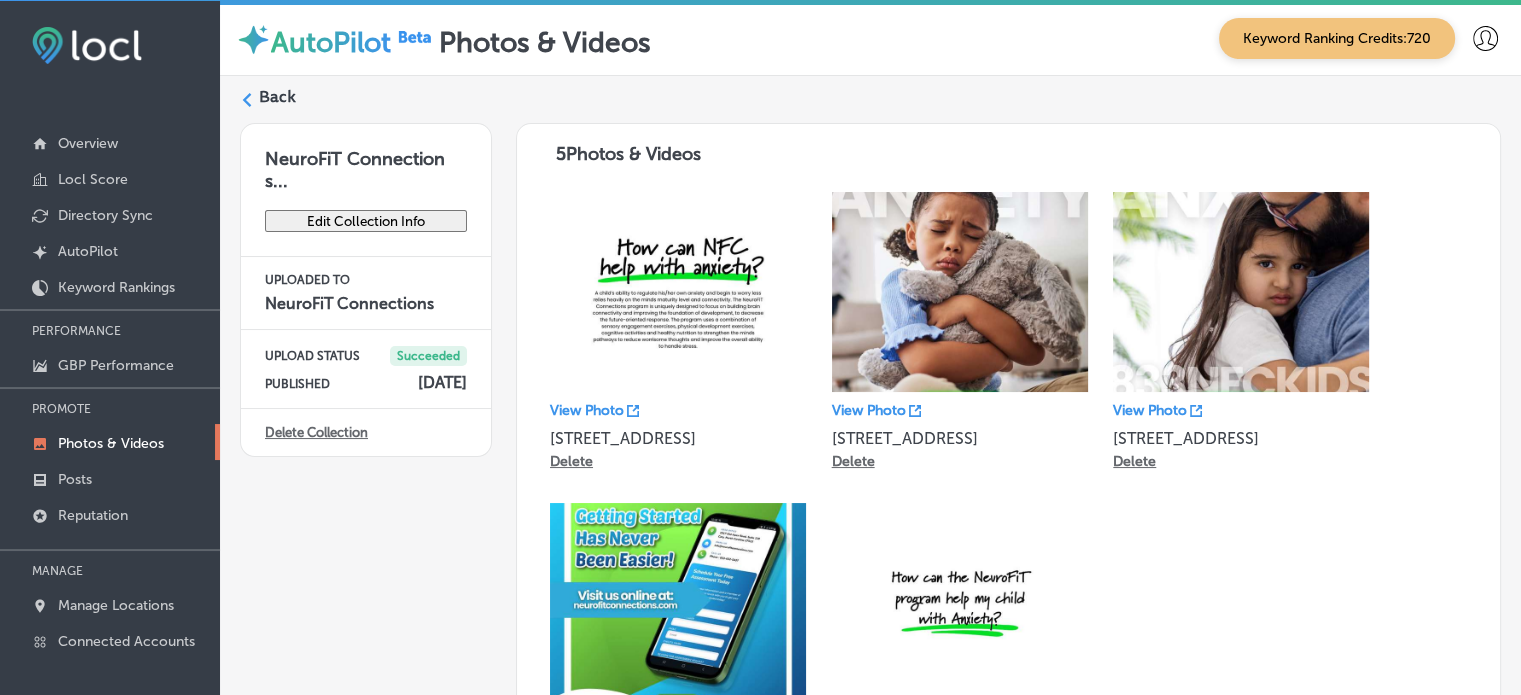 click on "Back" at bounding box center [277, 97] 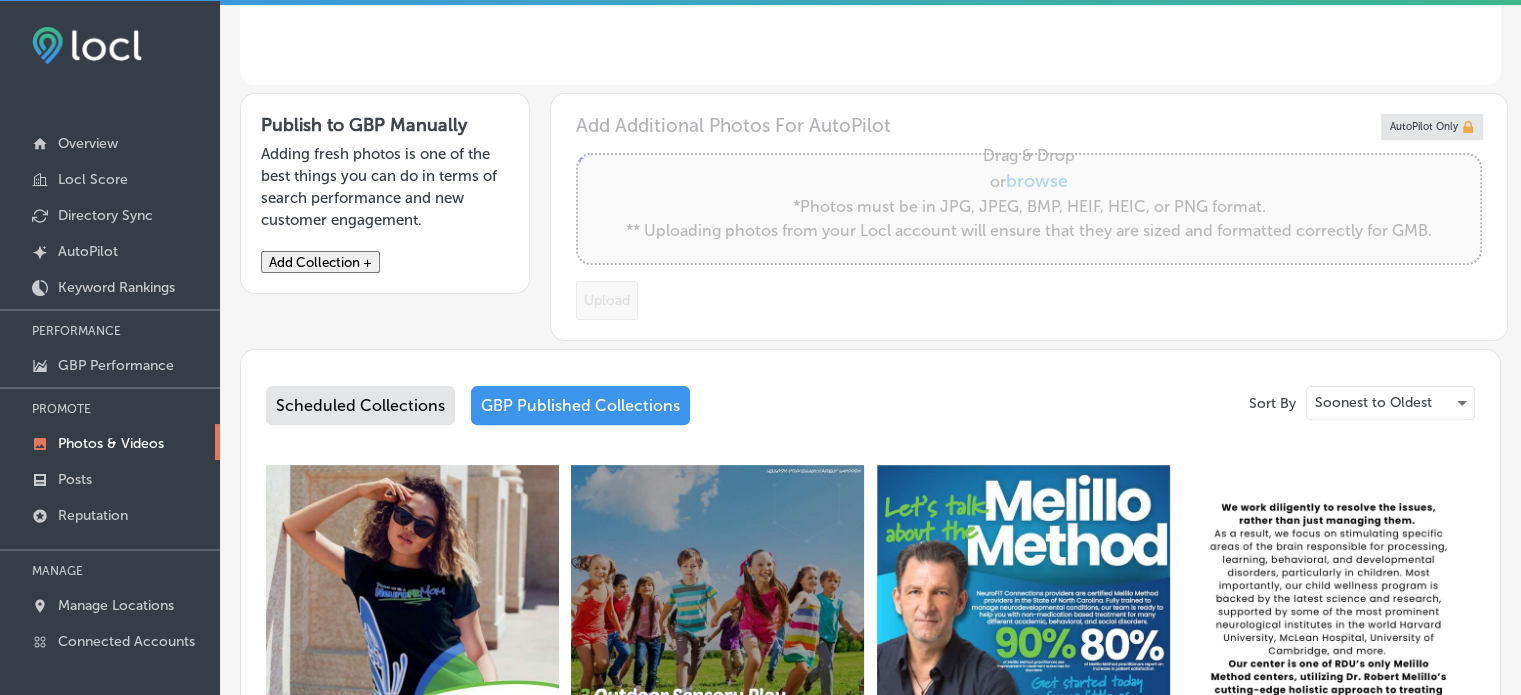 type on "5" 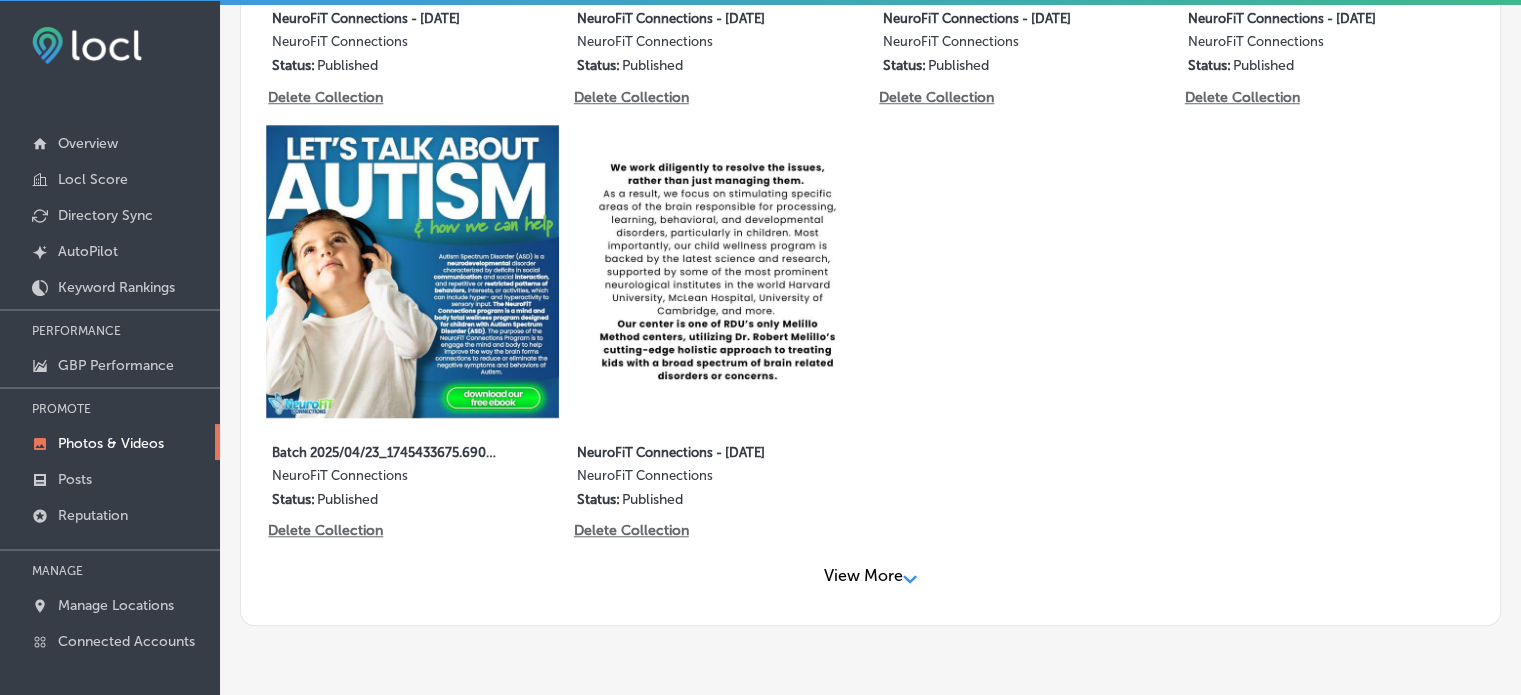 scroll, scrollTop: 1752, scrollLeft: 0, axis: vertical 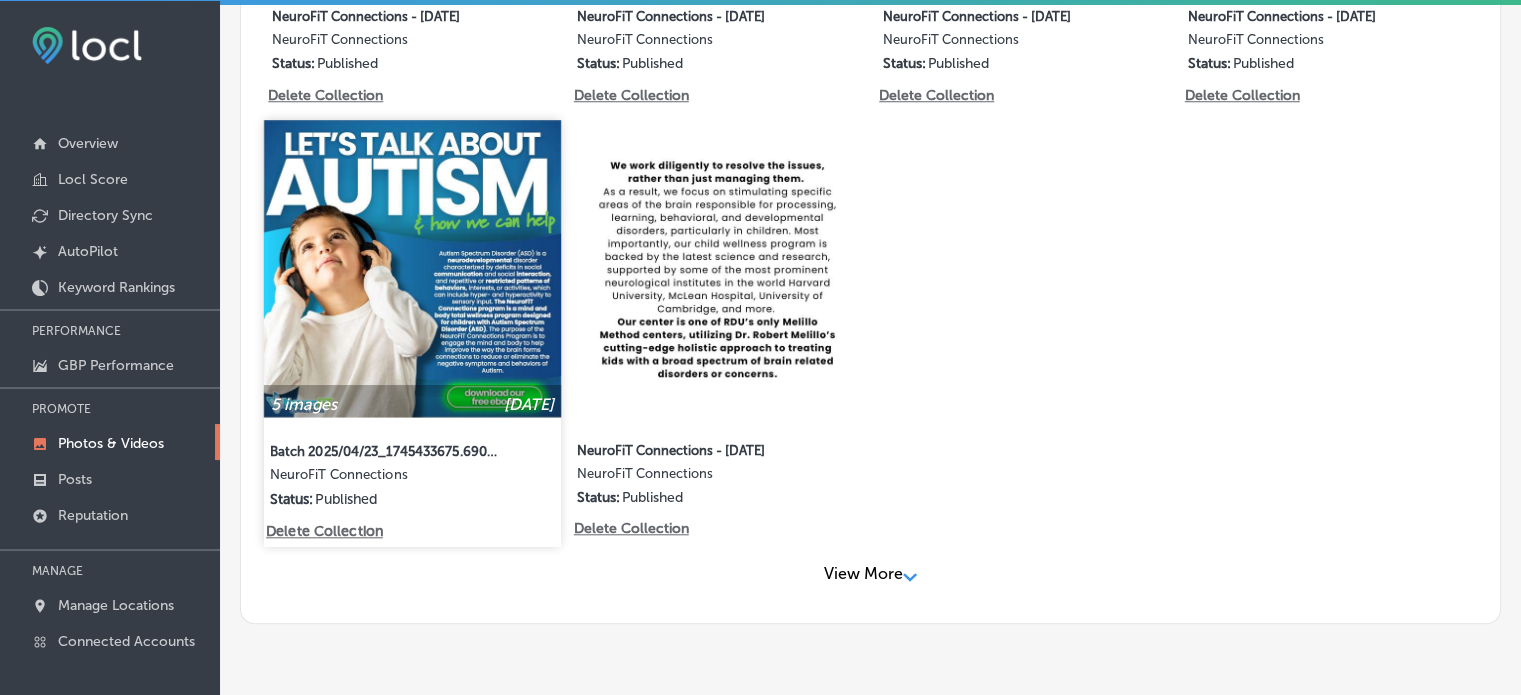 click at bounding box center (412, 268) 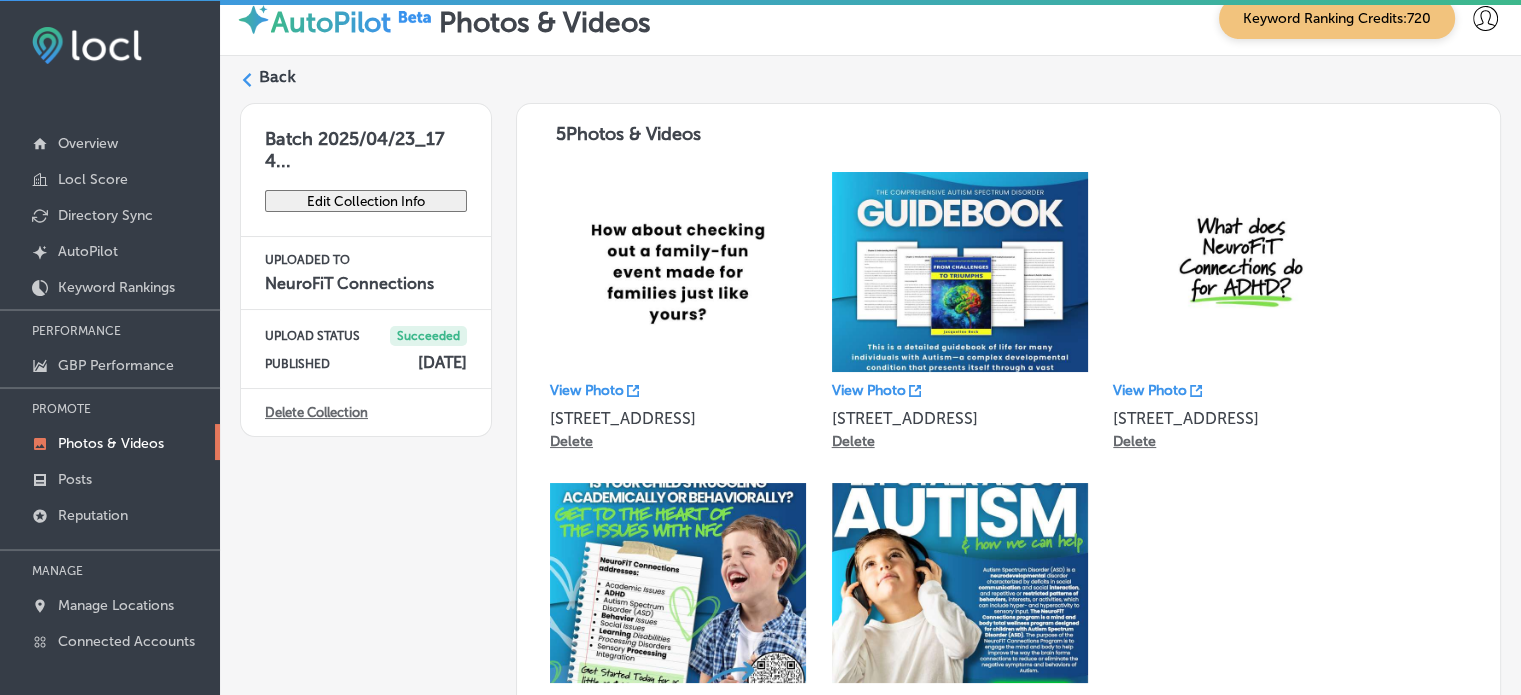 scroll, scrollTop: 19, scrollLeft: 0, axis: vertical 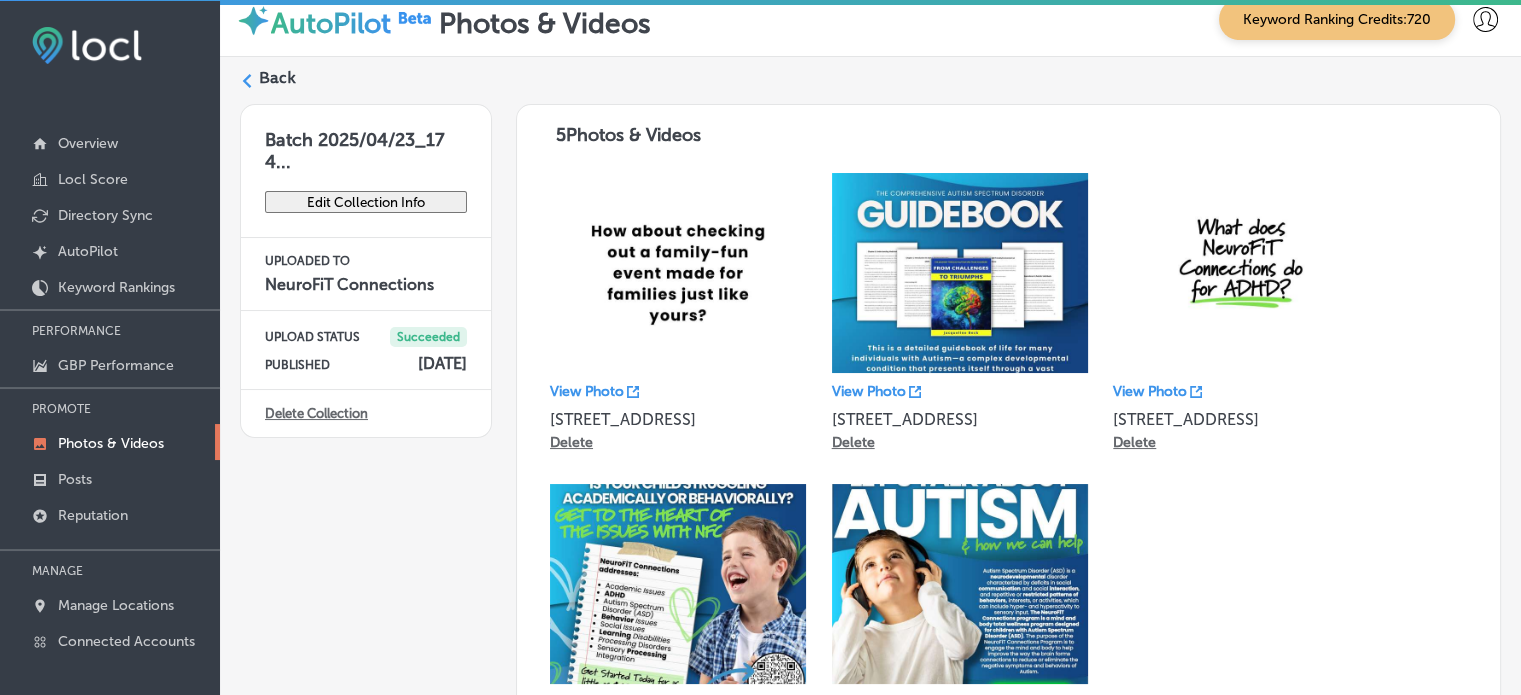 click on "Back" at bounding box center [277, 78] 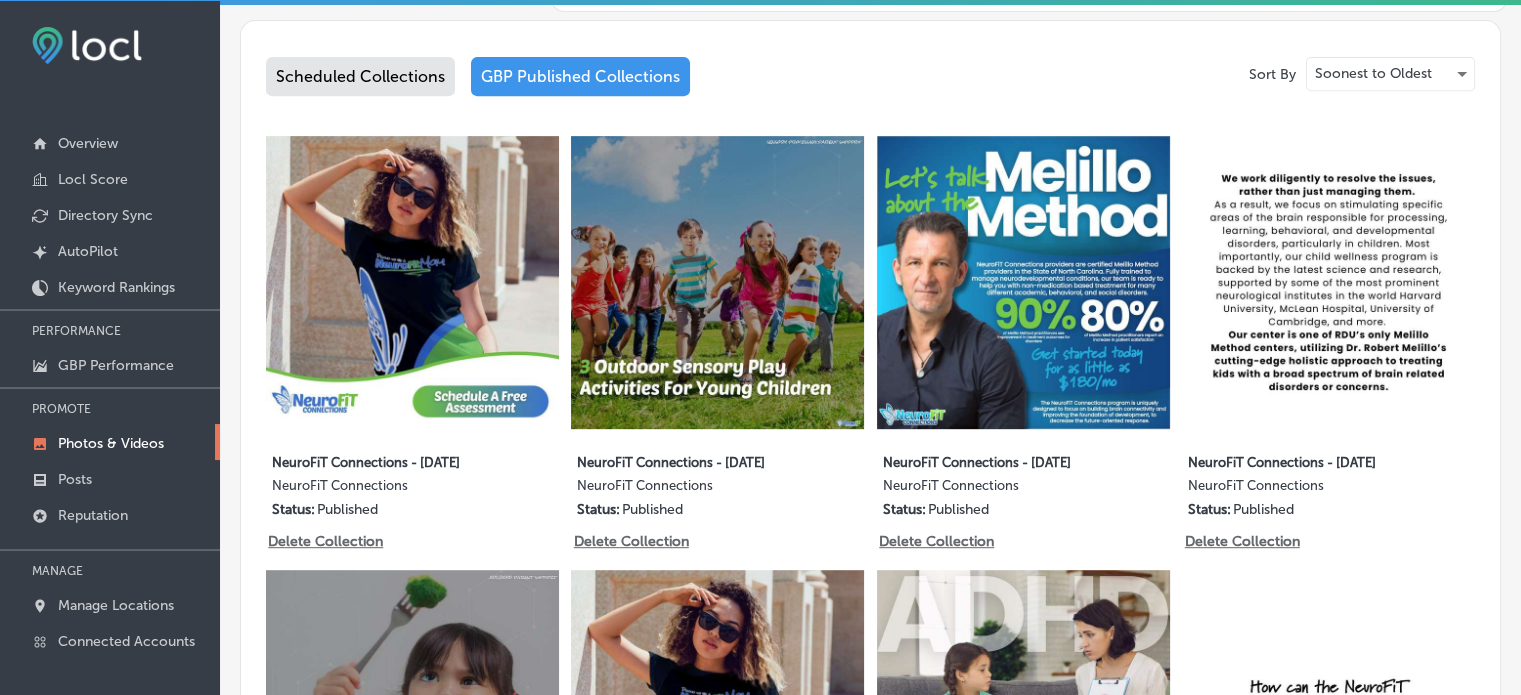type on "5" 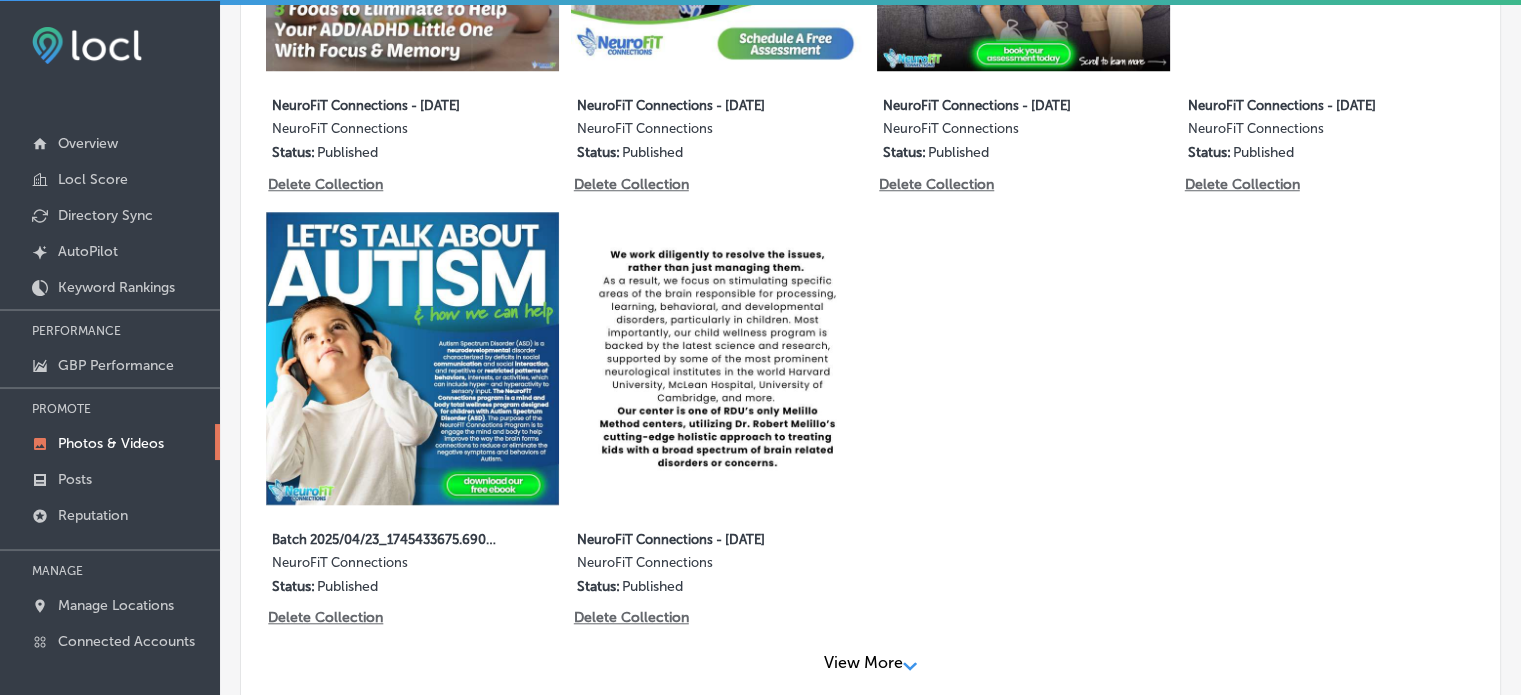 scroll, scrollTop: 1716, scrollLeft: 0, axis: vertical 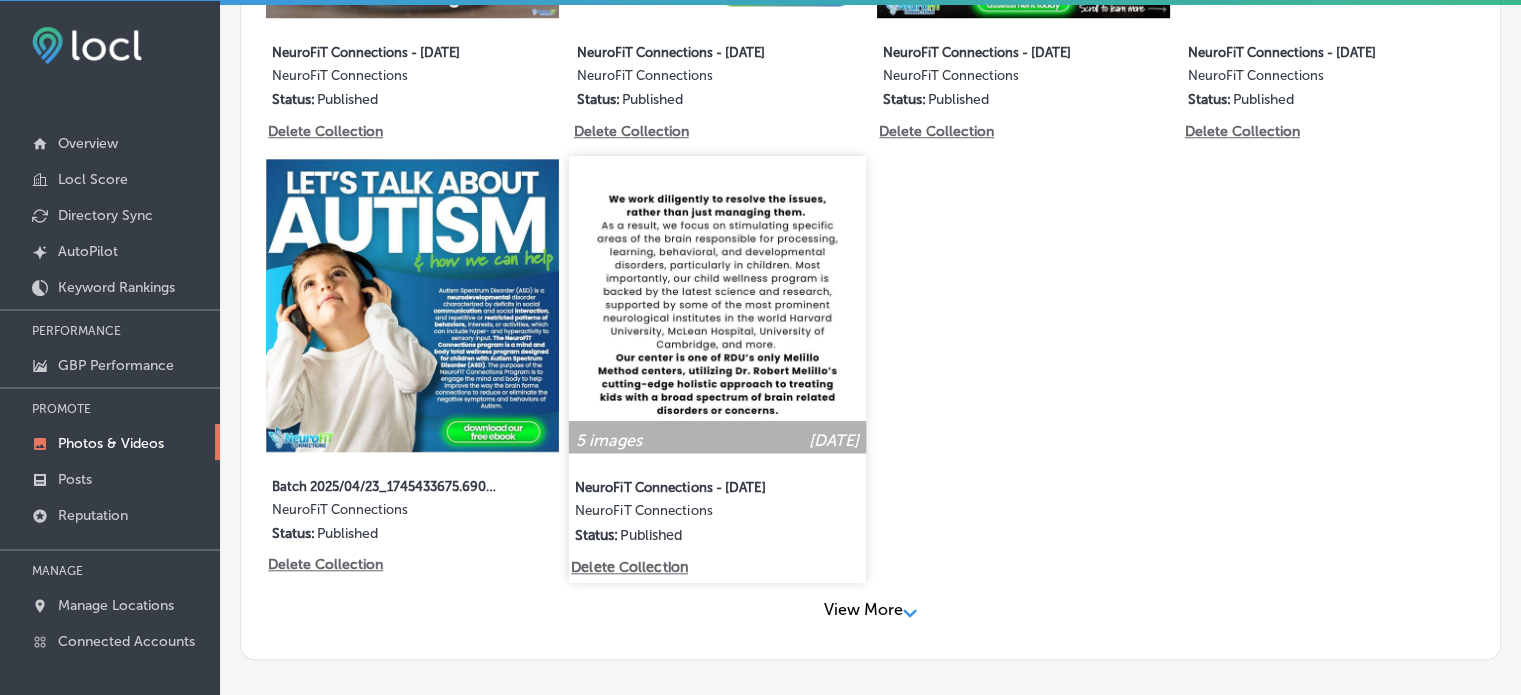 click at bounding box center (717, 304) 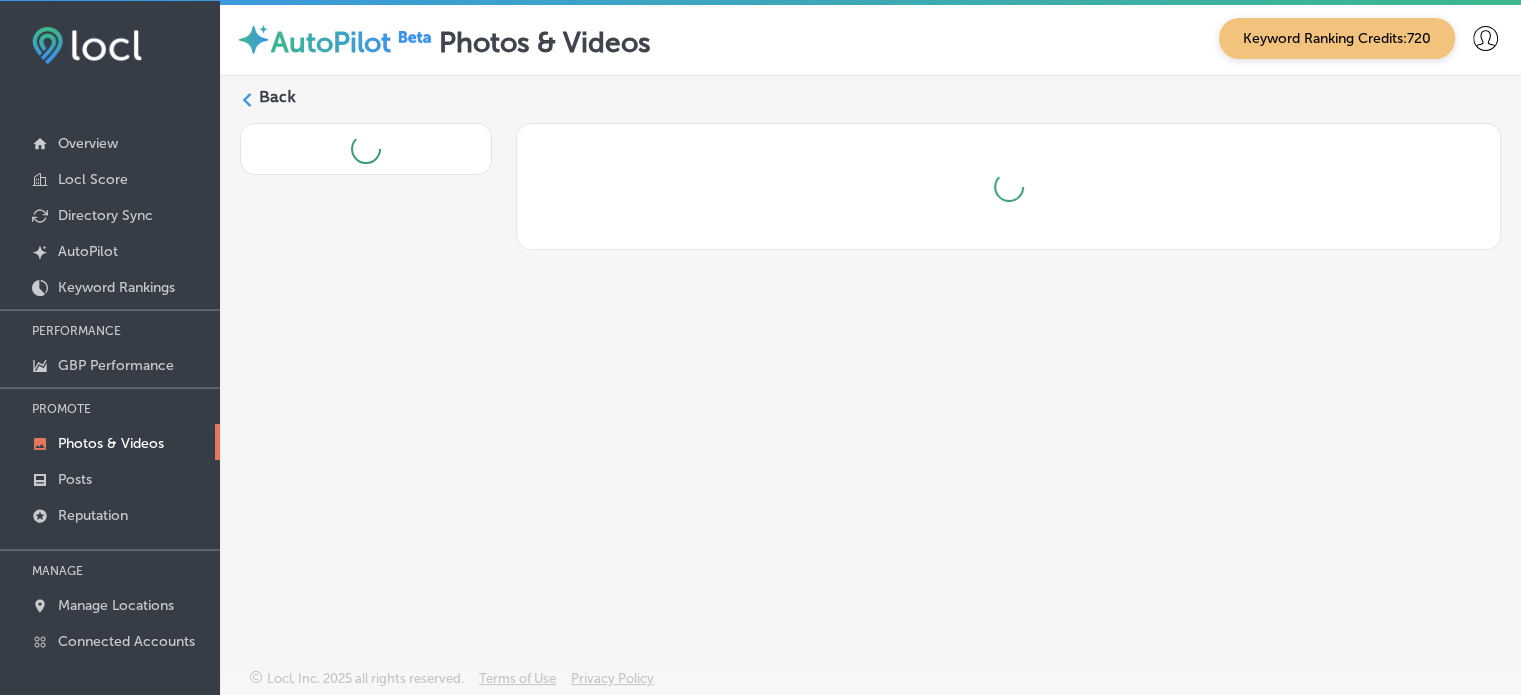 scroll, scrollTop: 0, scrollLeft: 0, axis: both 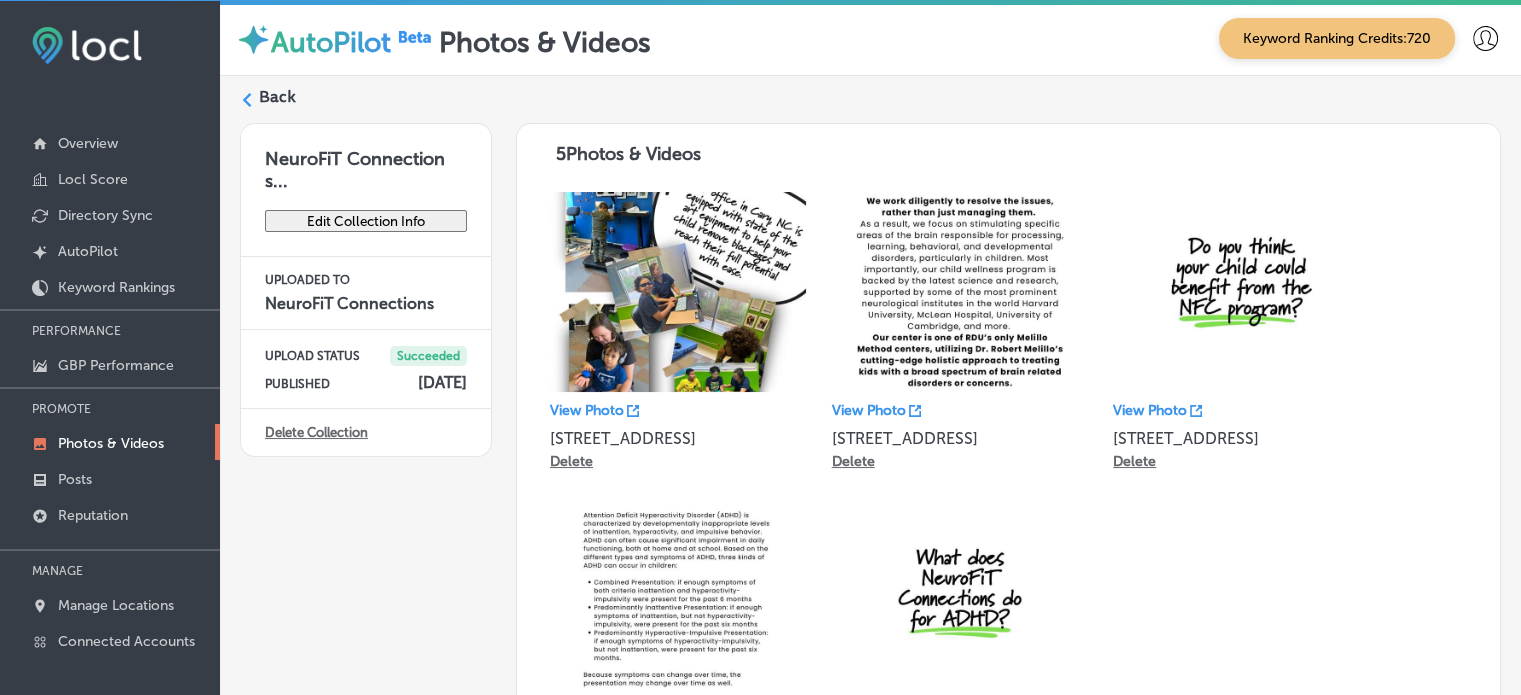 click on "Back" at bounding box center [277, 97] 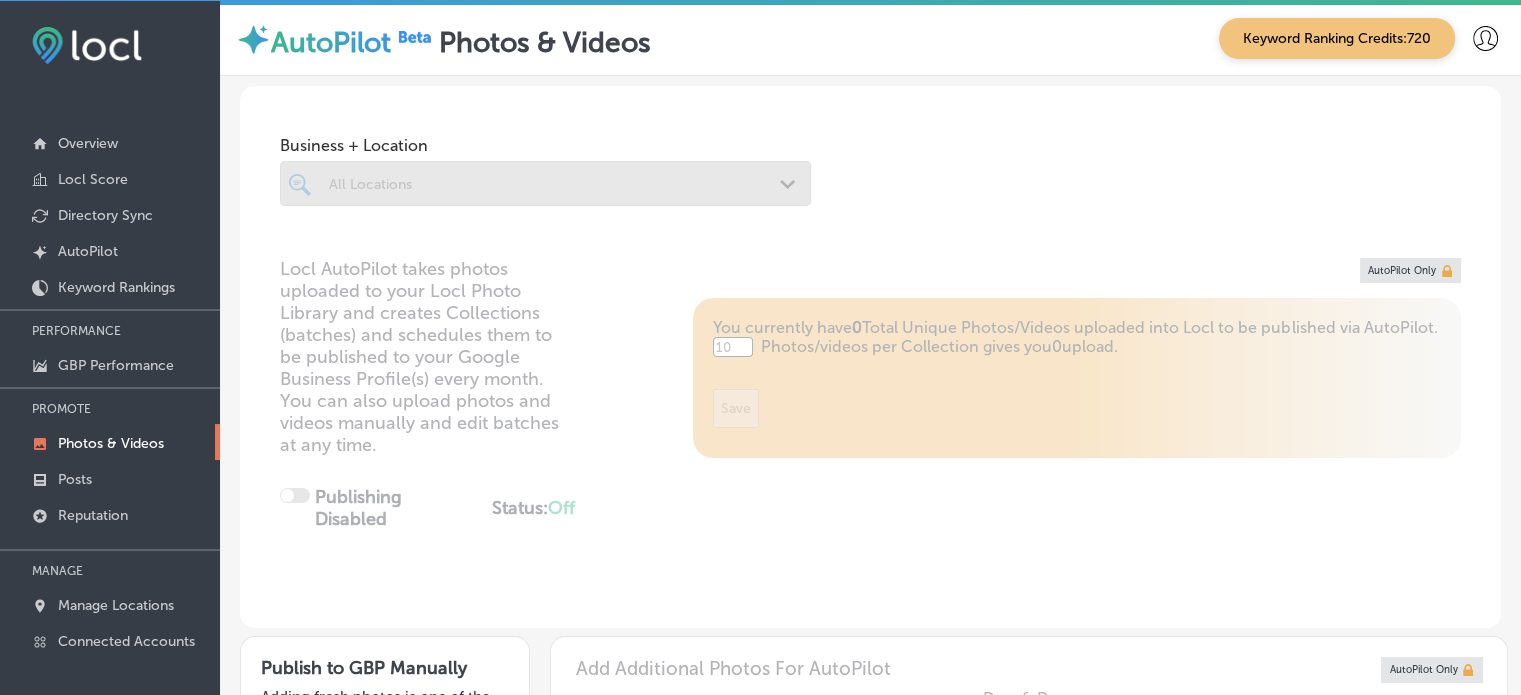 type on "5" 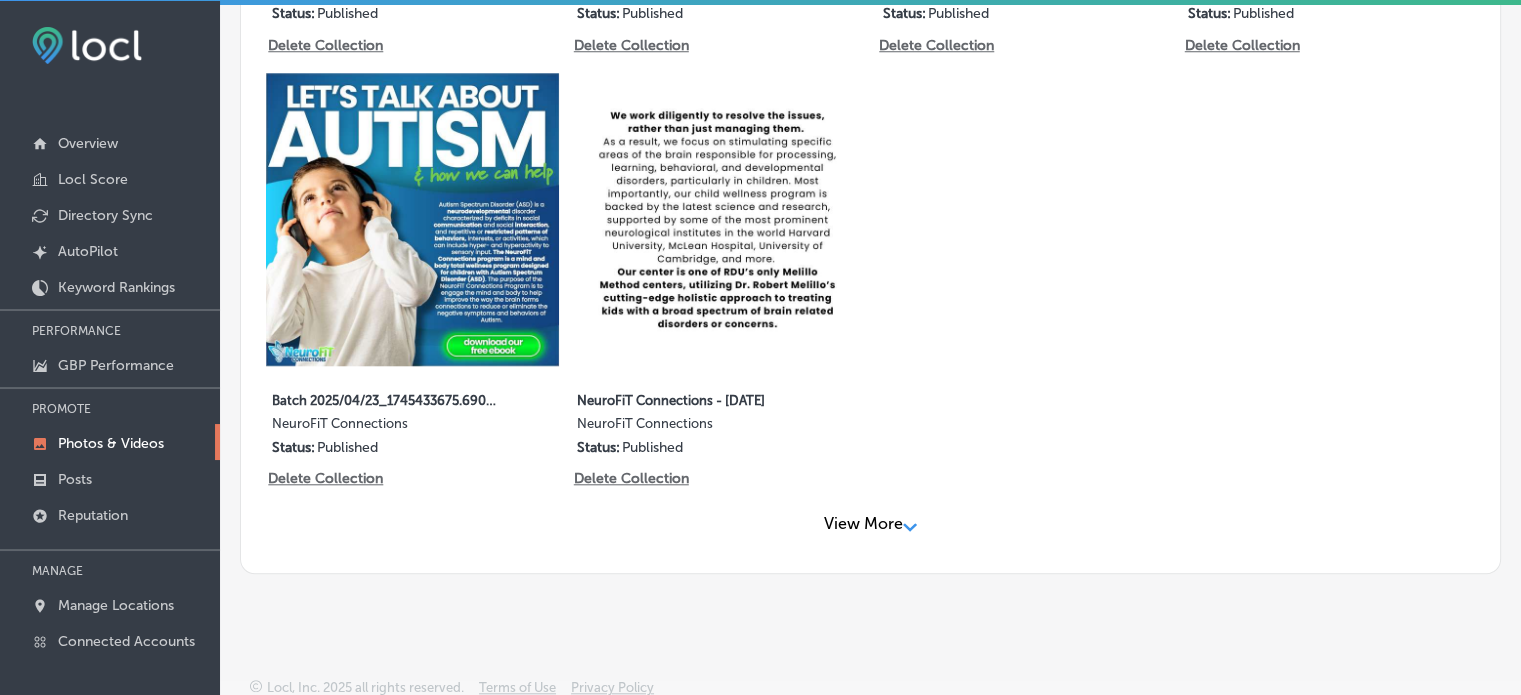 click on "View More" at bounding box center [863, 523] 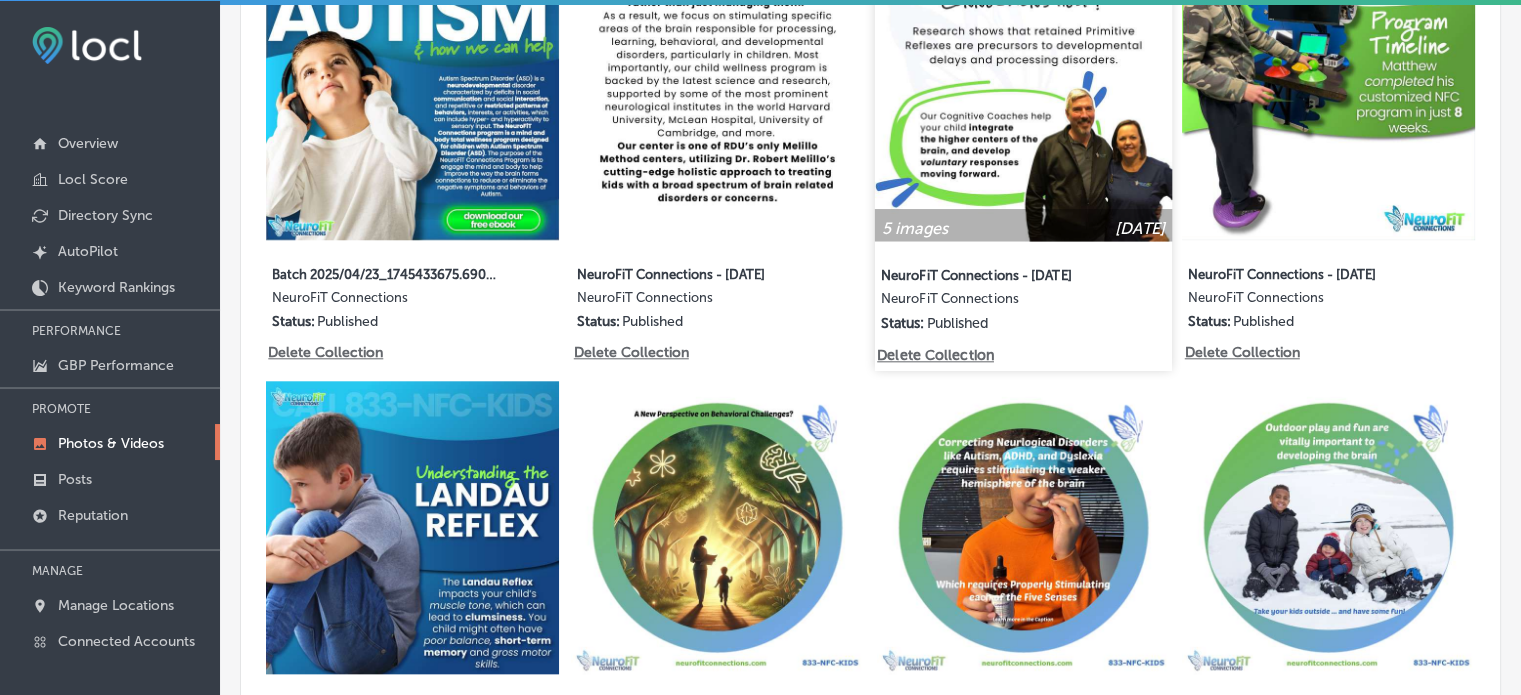 click at bounding box center (1023, 92) 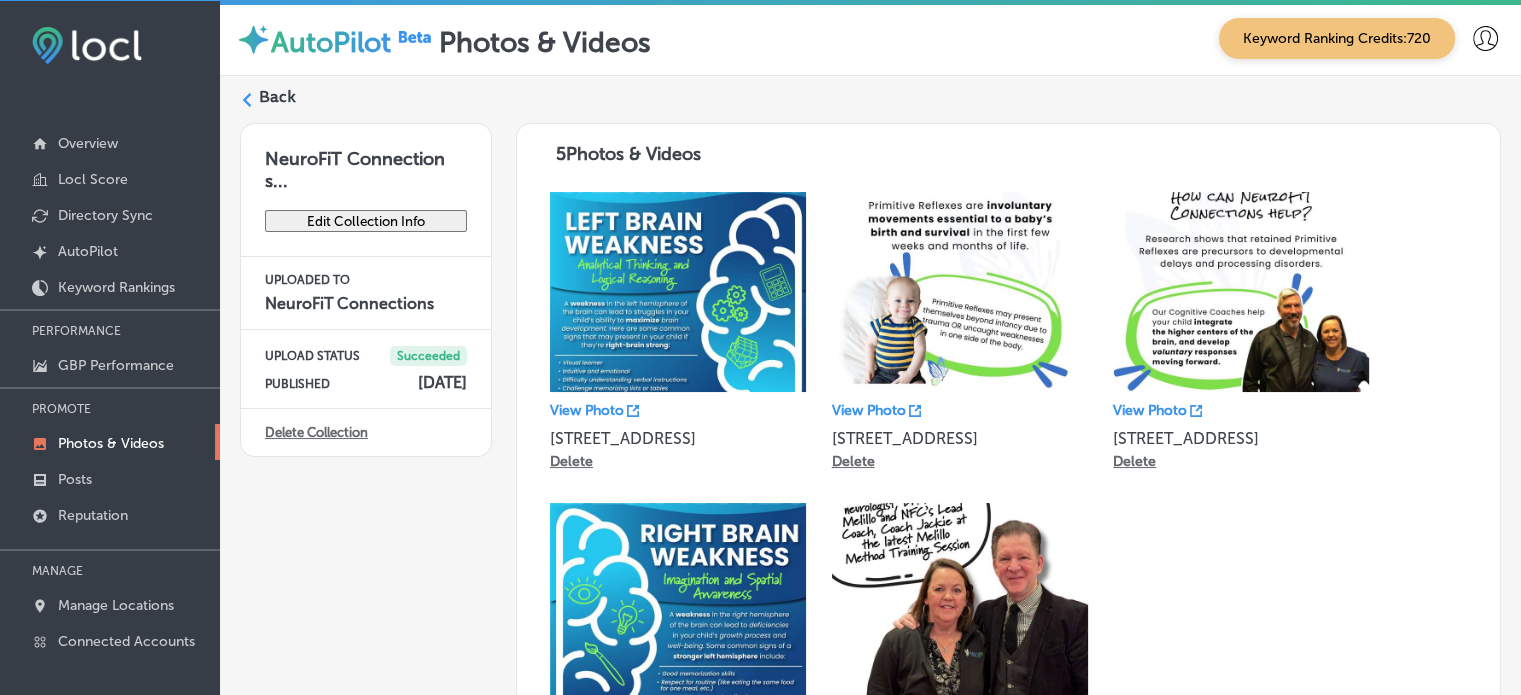 click on "Back" at bounding box center [277, 97] 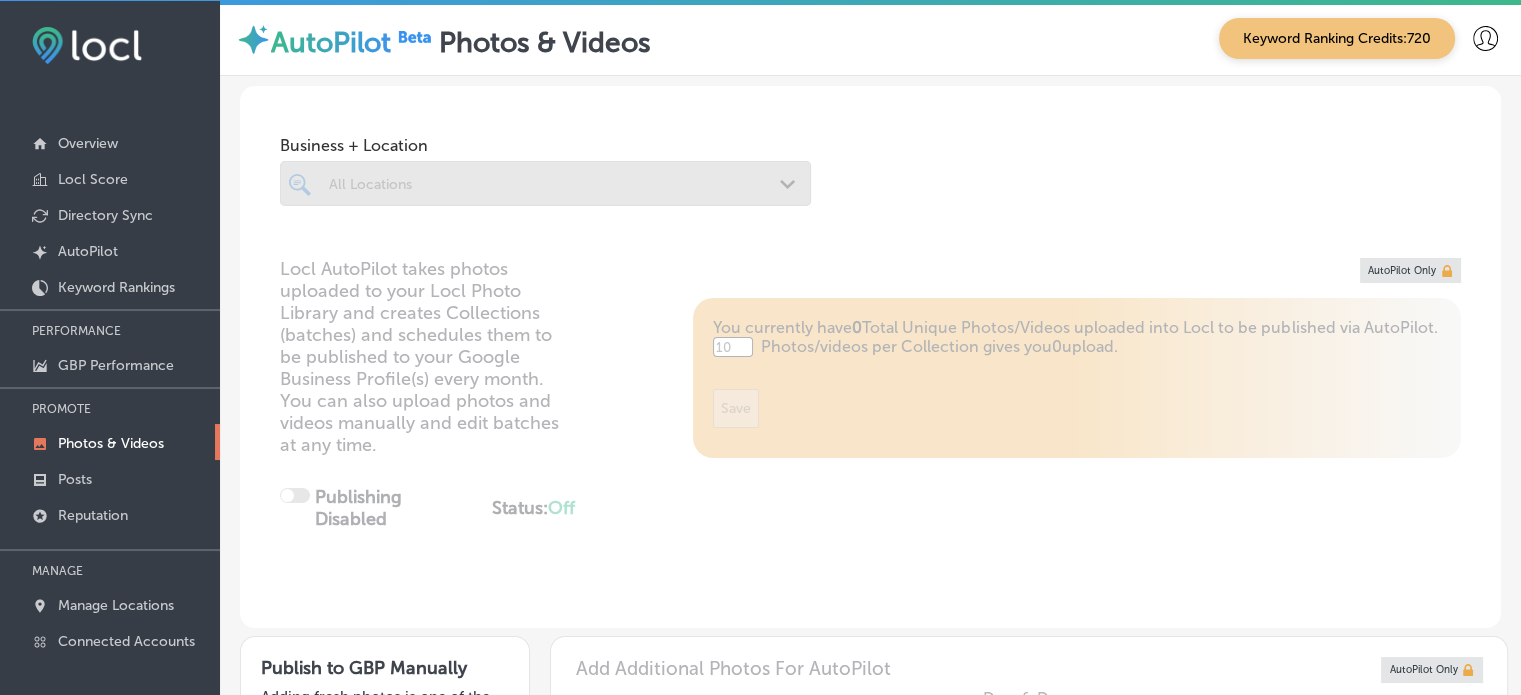 type on "5" 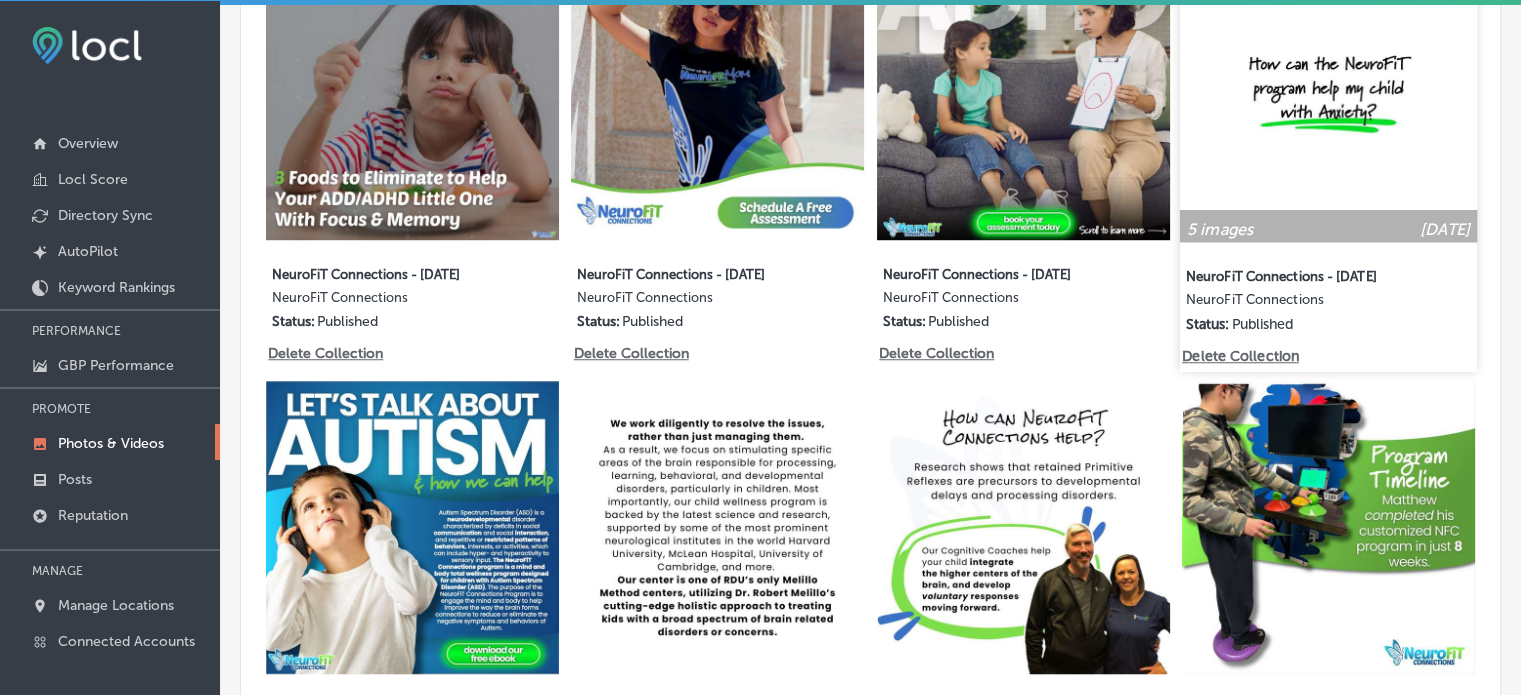 click at bounding box center [1328, 93] 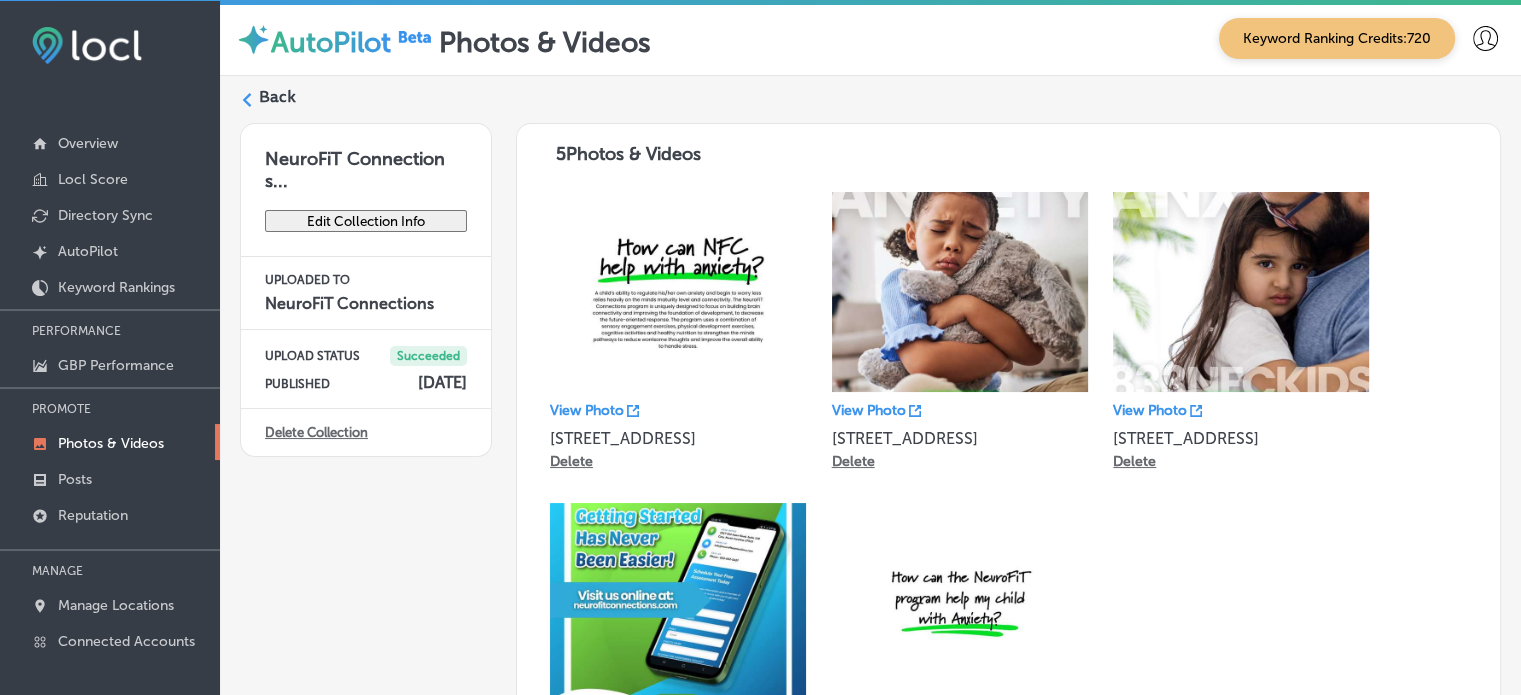 click on "Back" at bounding box center [277, 97] 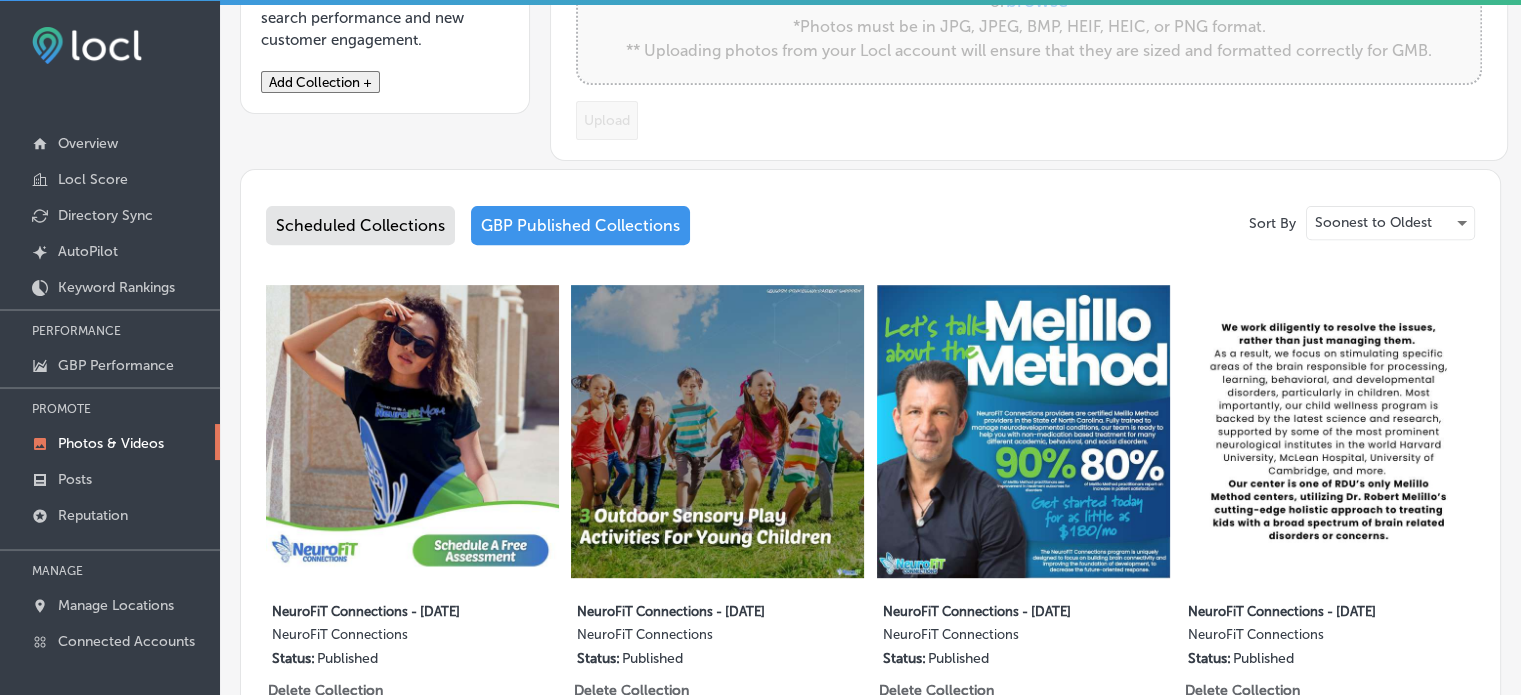 type on "5" 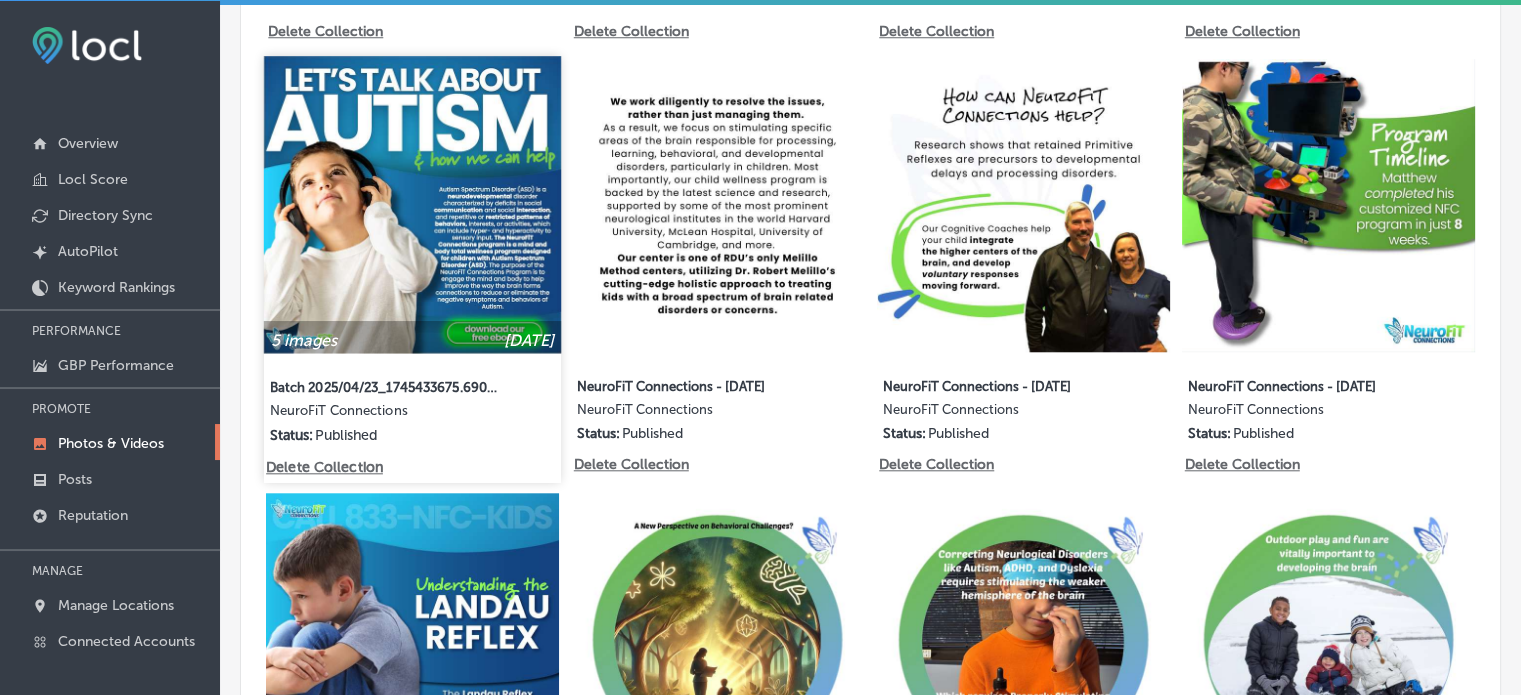 click at bounding box center [412, 204] 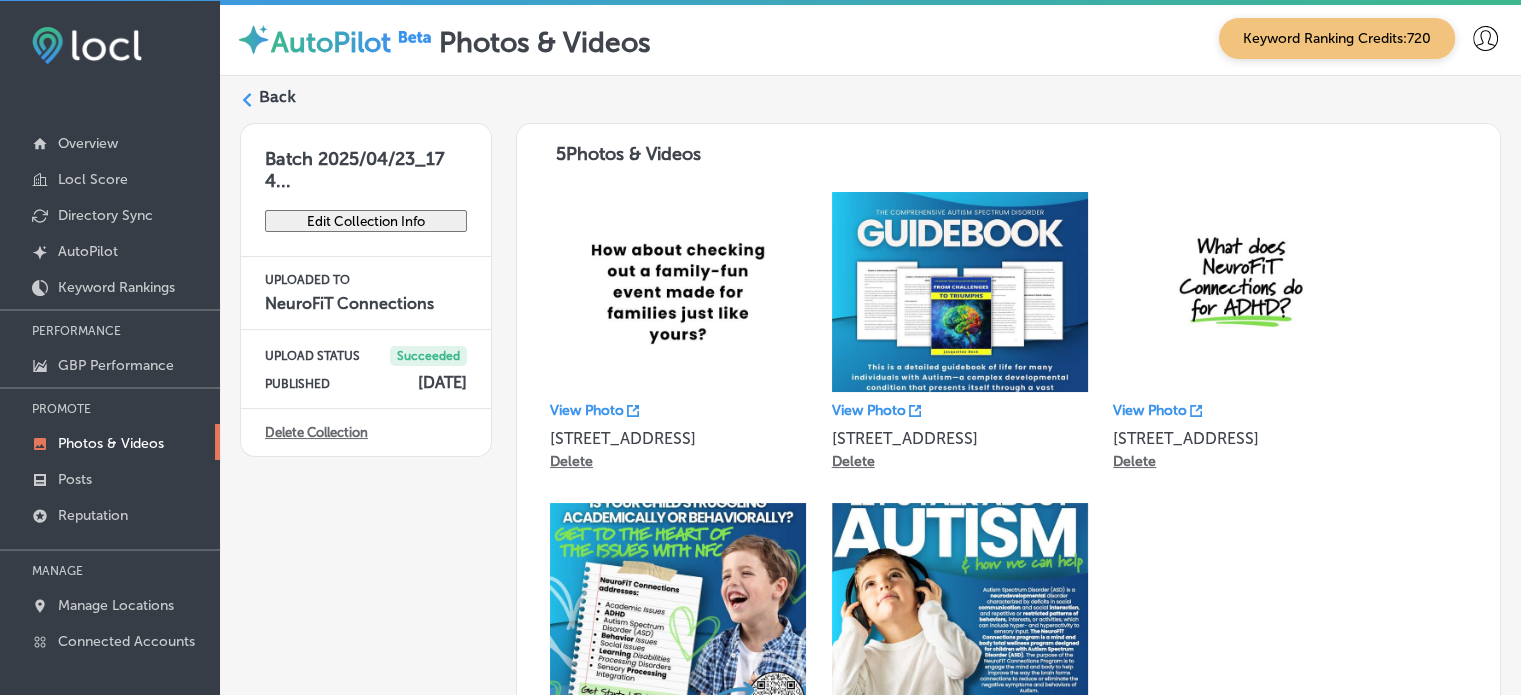 click on "Back" at bounding box center [277, 97] 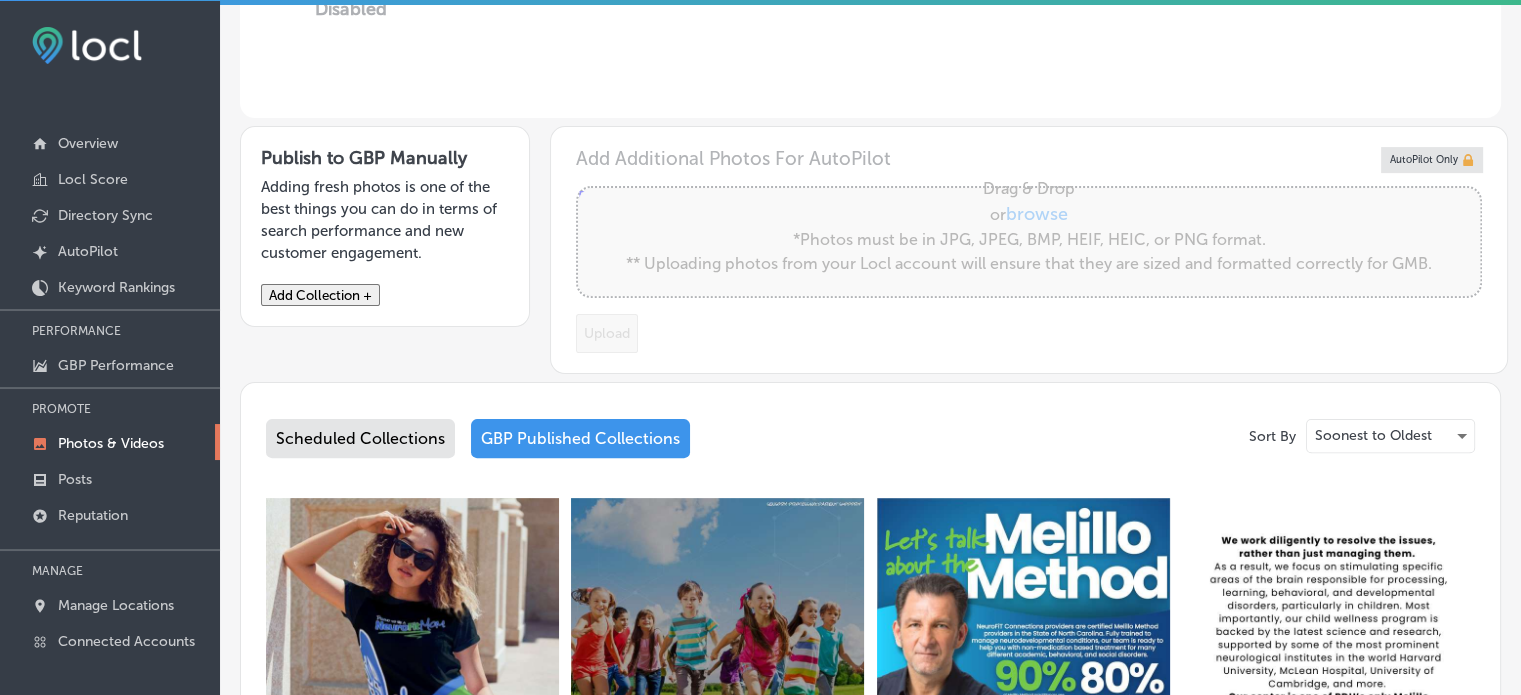 type on "5" 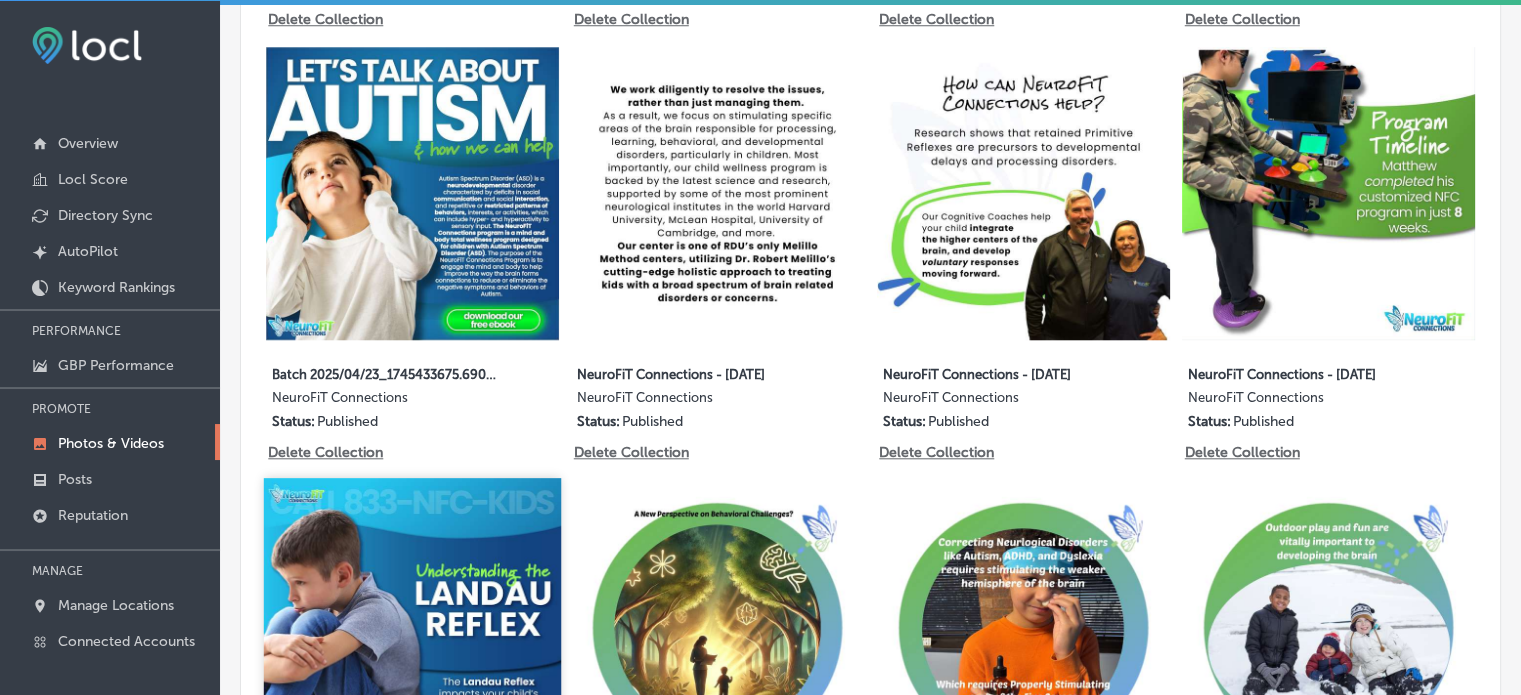 click at bounding box center [412, 626] 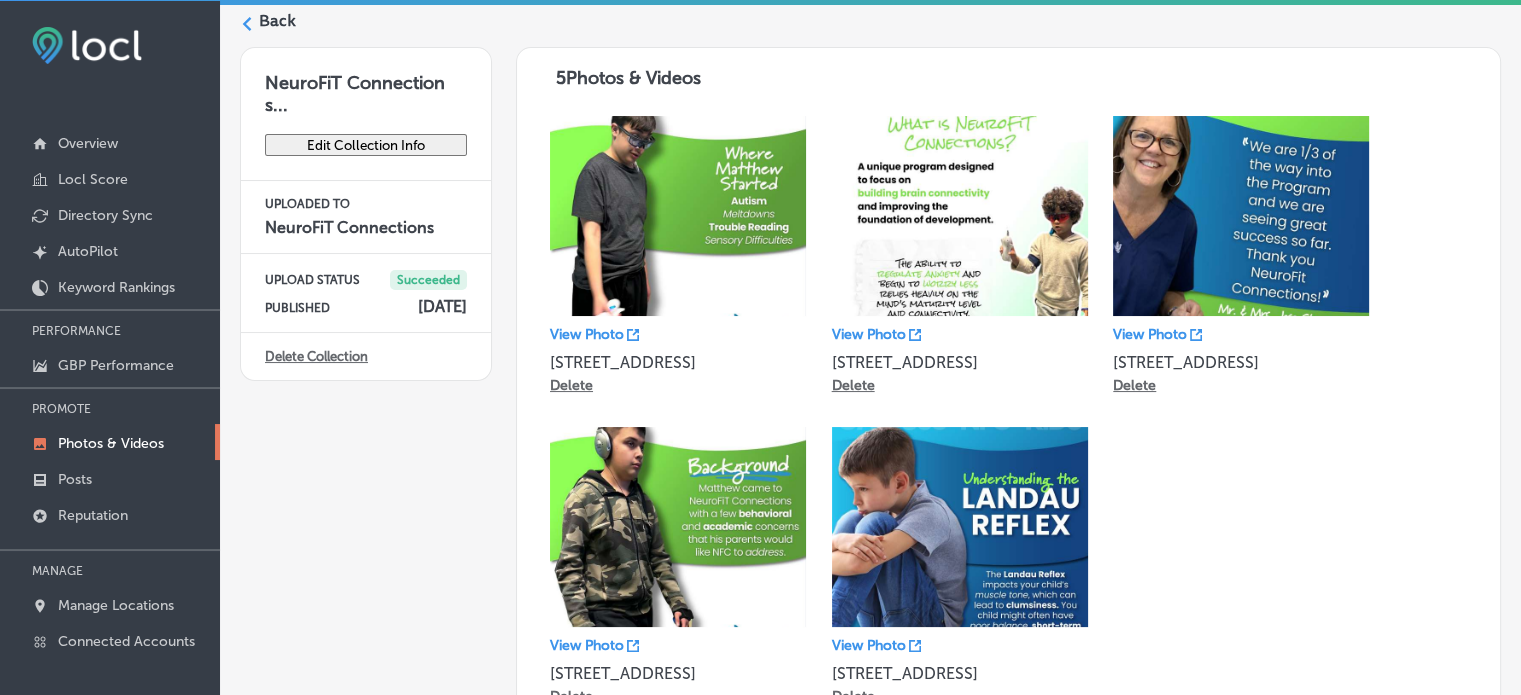 scroll, scrollTop: 0, scrollLeft: 0, axis: both 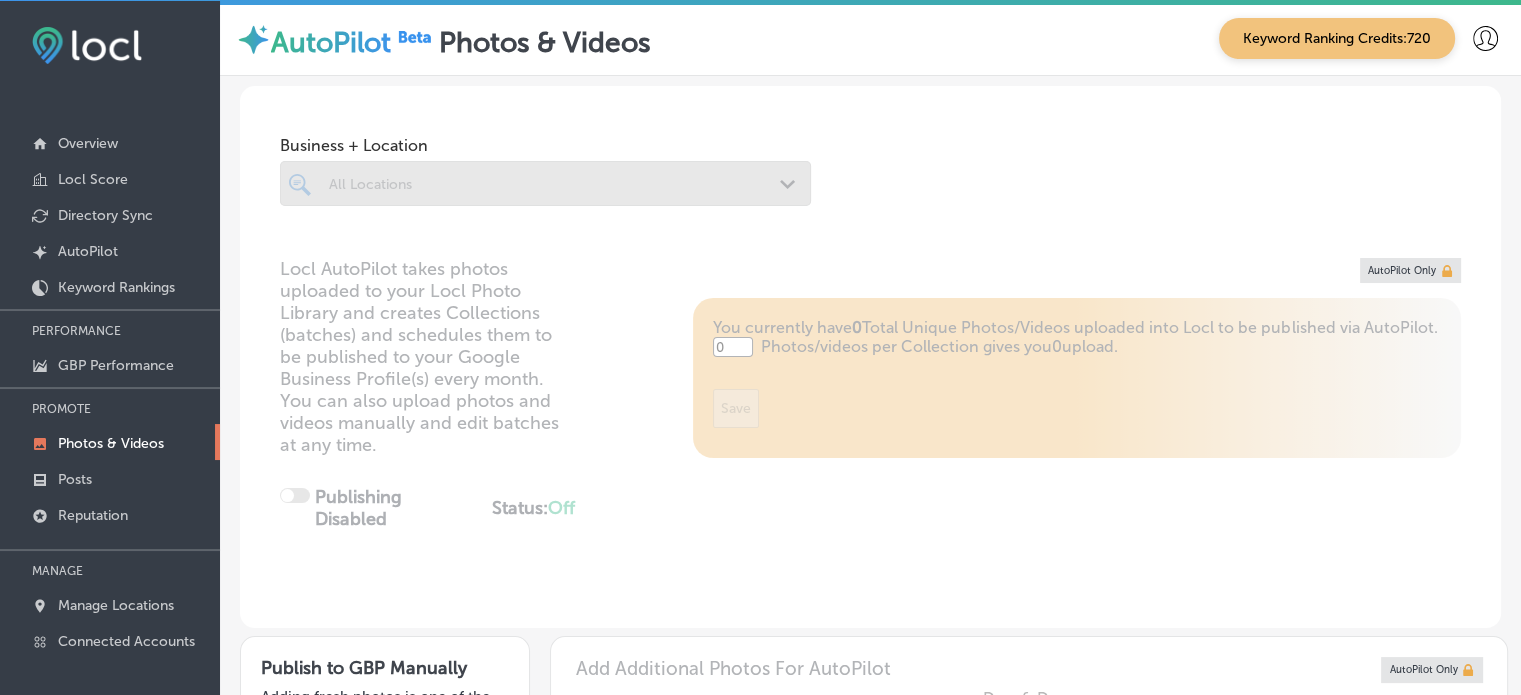 type on "5" 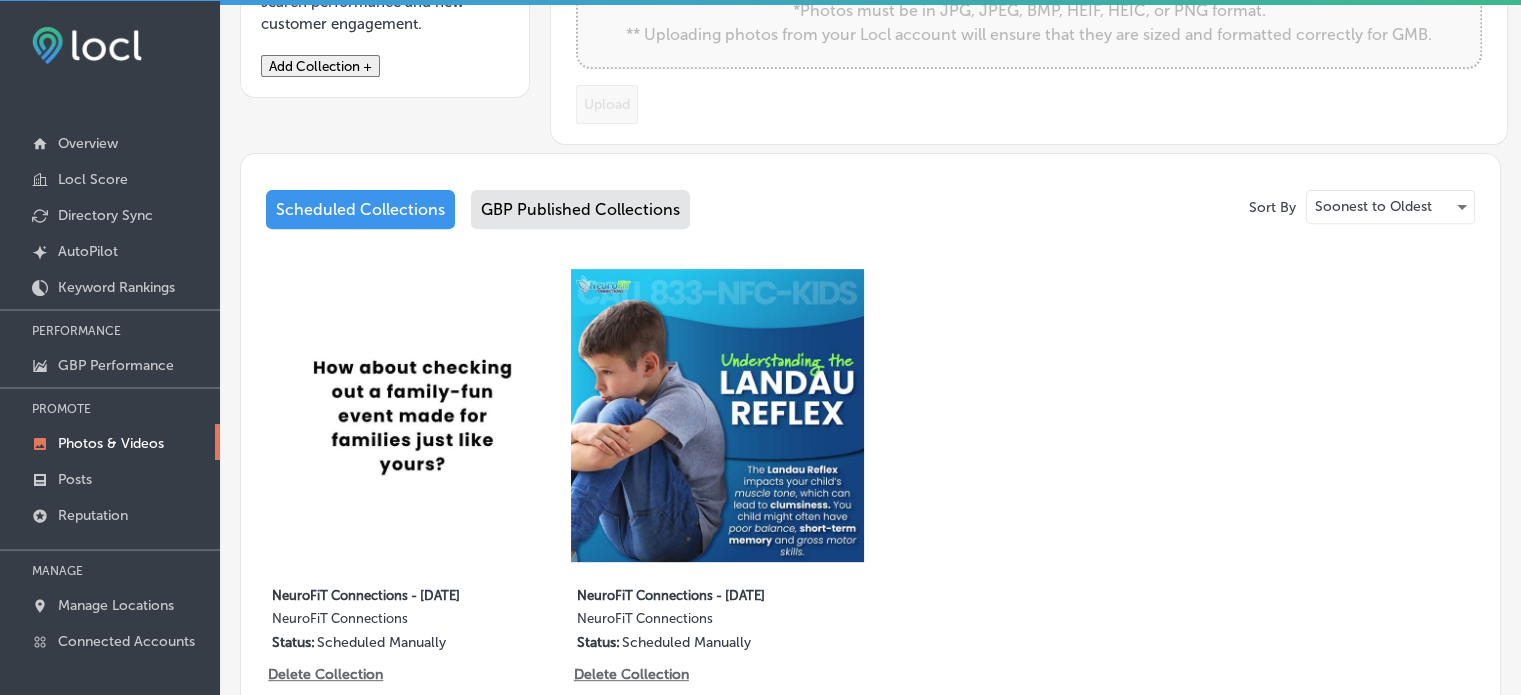 scroll, scrollTop: 924, scrollLeft: 0, axis: vertical 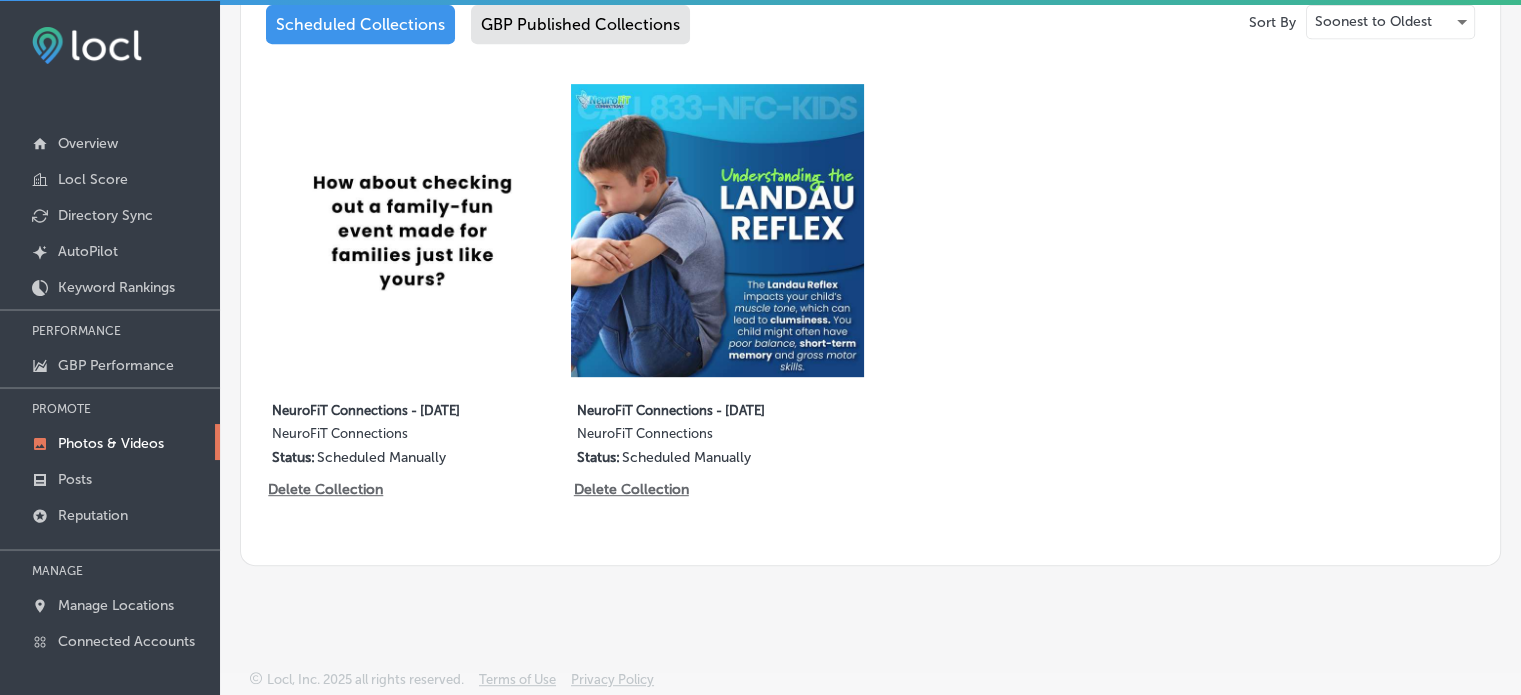 click on "GBP Published Collections" at bounding box center [580, 24] 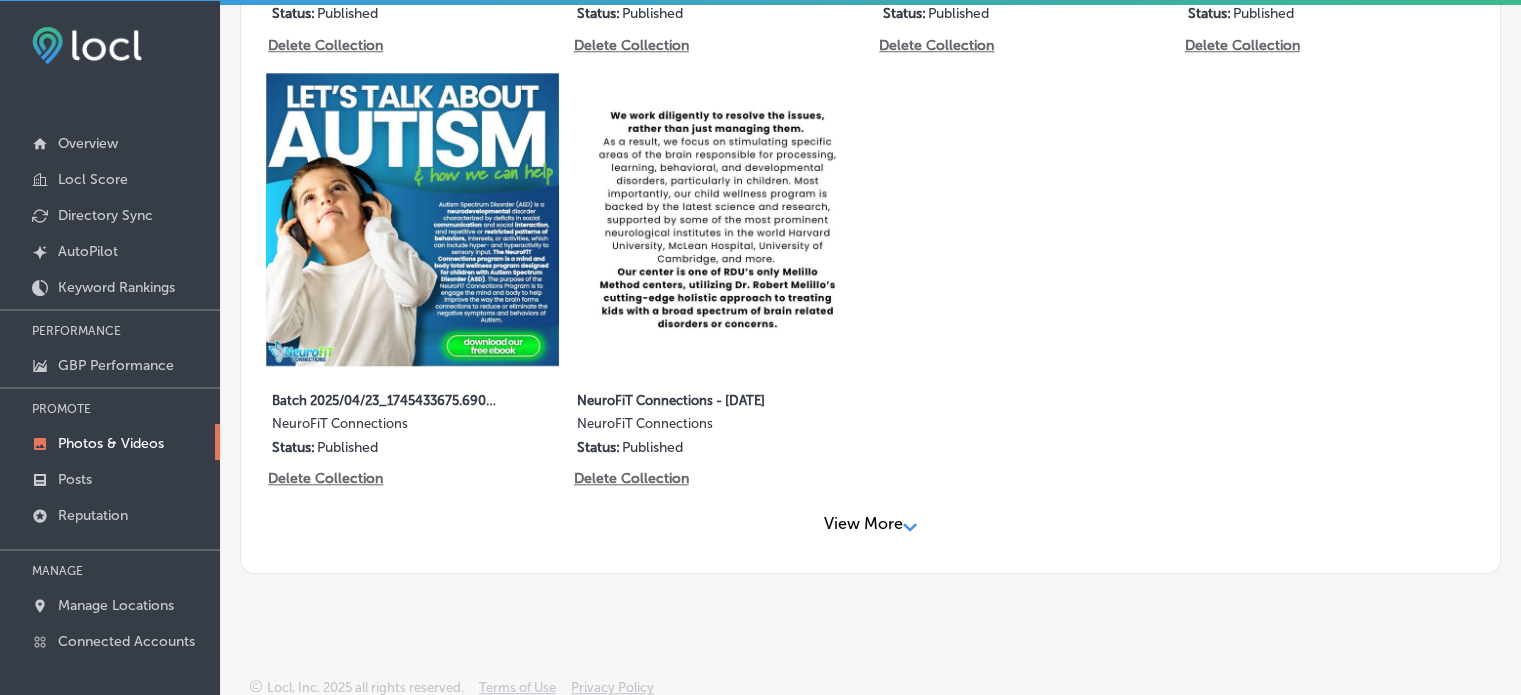 click on "View More
Path
Created with Sketch." at bounding box center [870, 523] 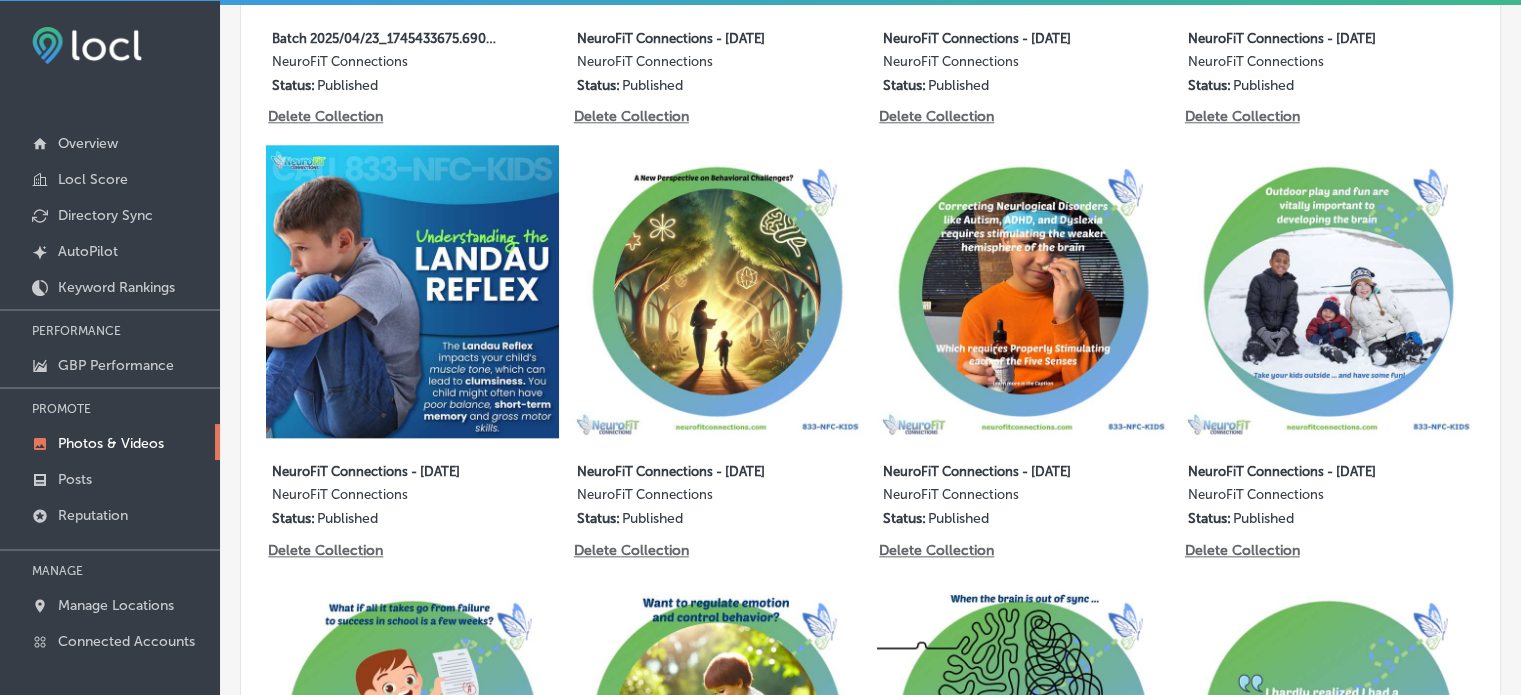 scroll, scrollTop: 2137, scrollLeft: 0, axis: vertical 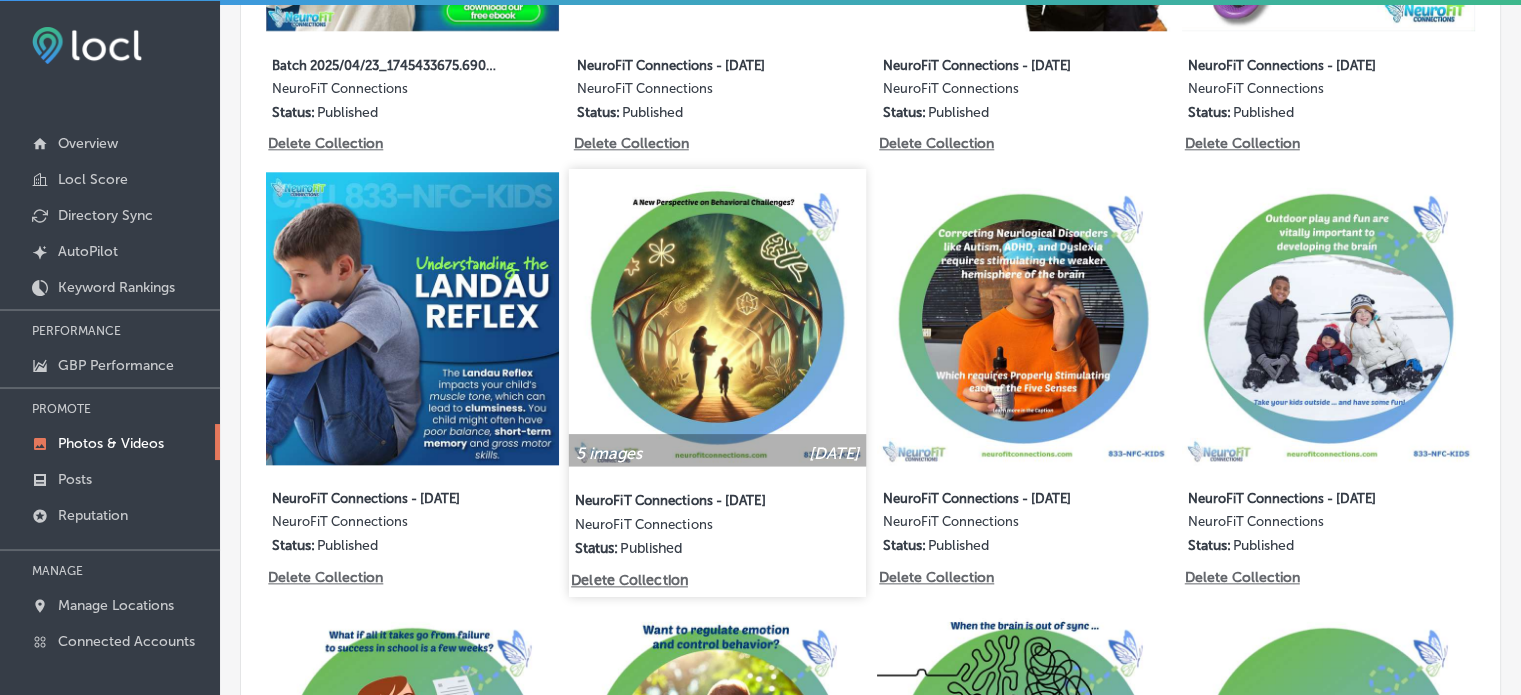 click at bounding box center (717, 317) 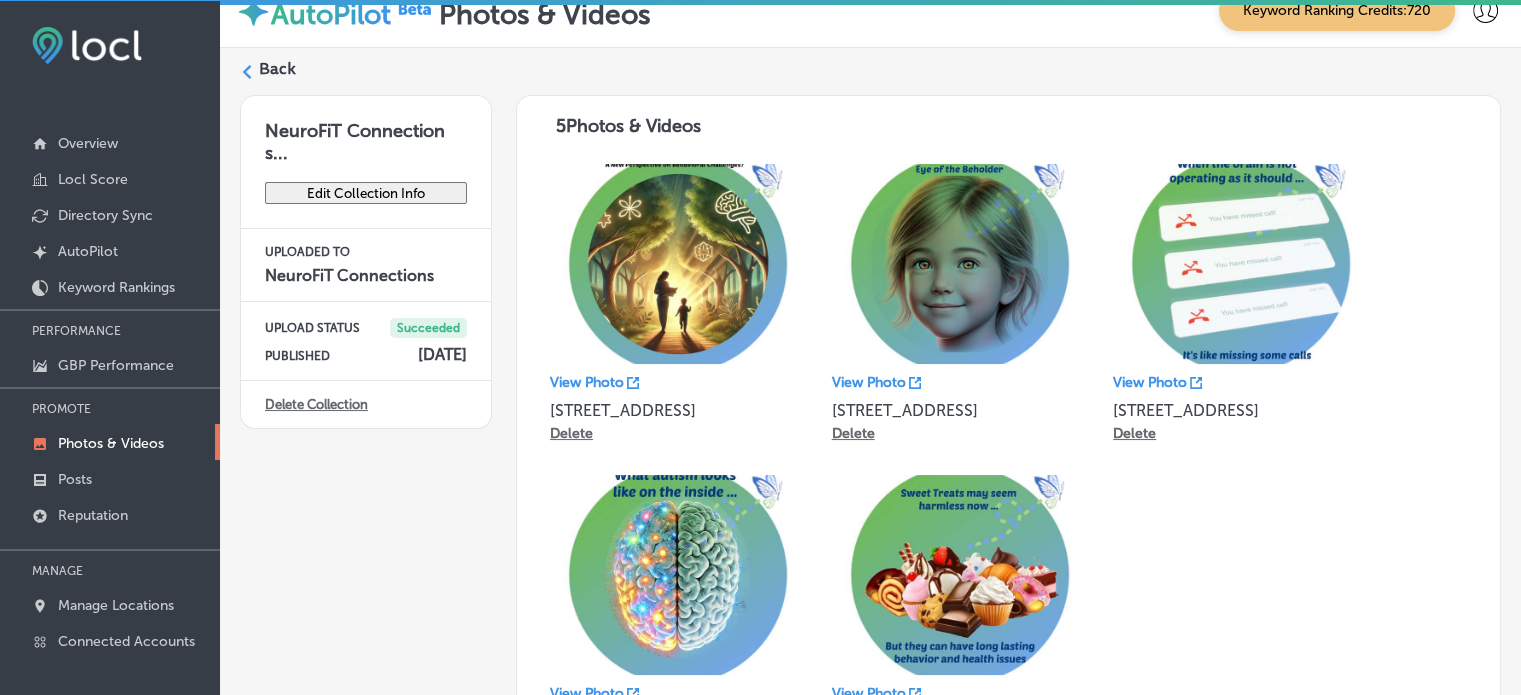 scroll, scrollTop: 23, scrollLeft: 0, axis: vertical 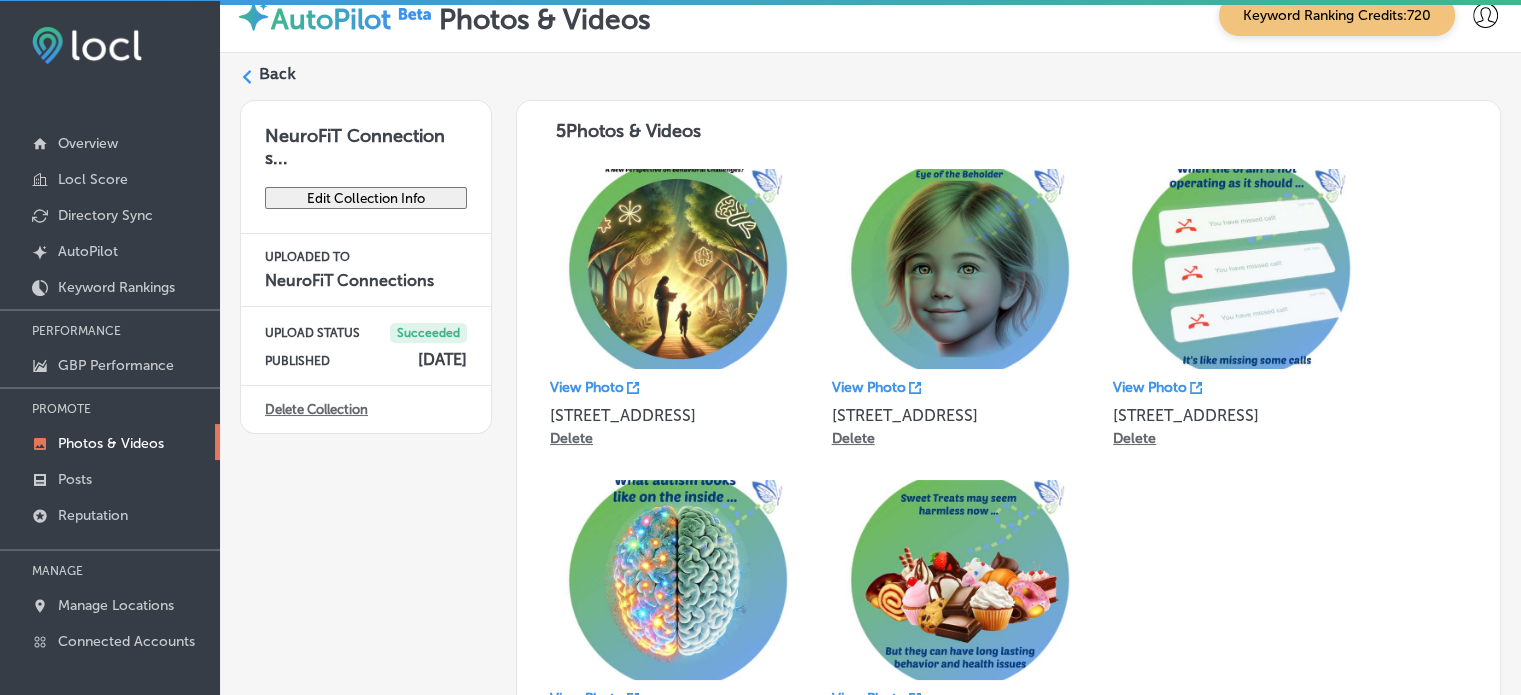 click on "Back" at bounding box center (277, 74) 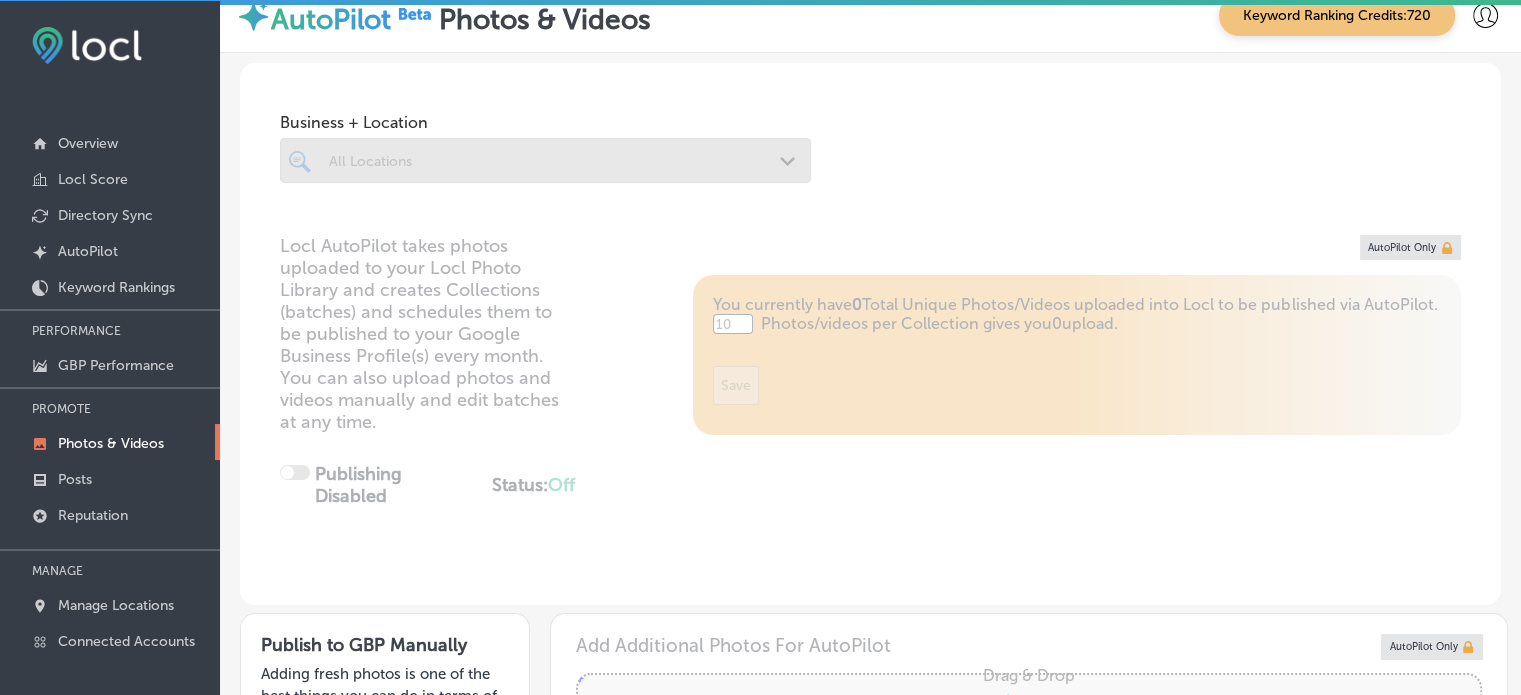 type on "5" 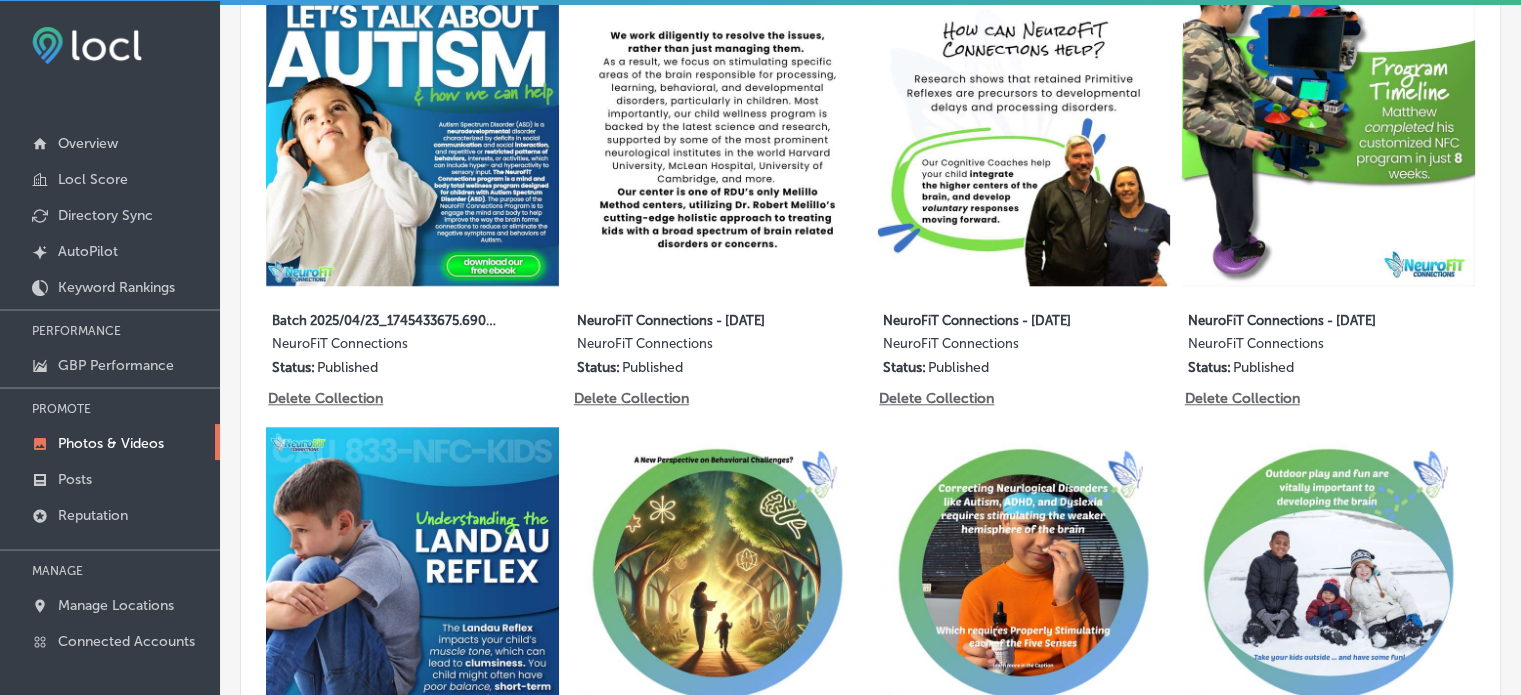 scroll, scrollTop: 1872, scrollLeft: 0, axis: vertical 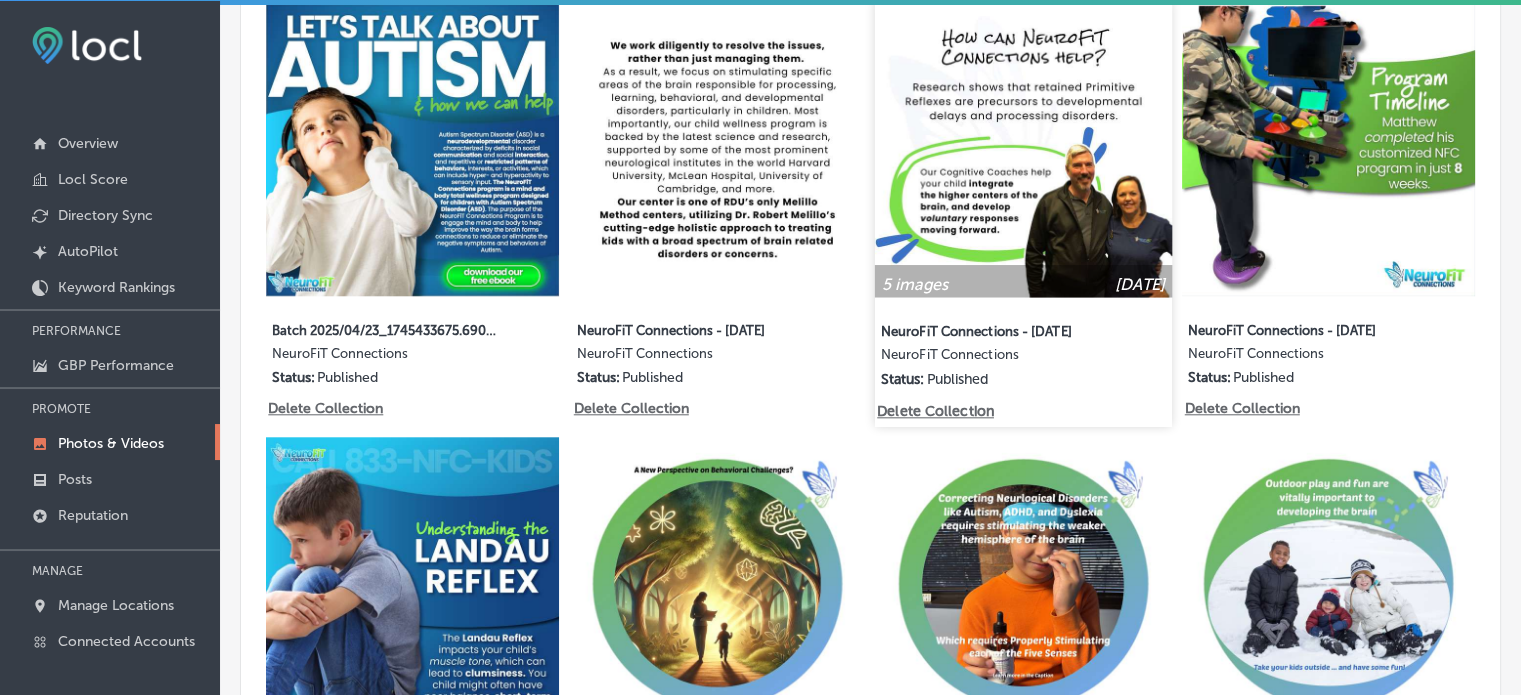 click at bounding box center [1023, 148] 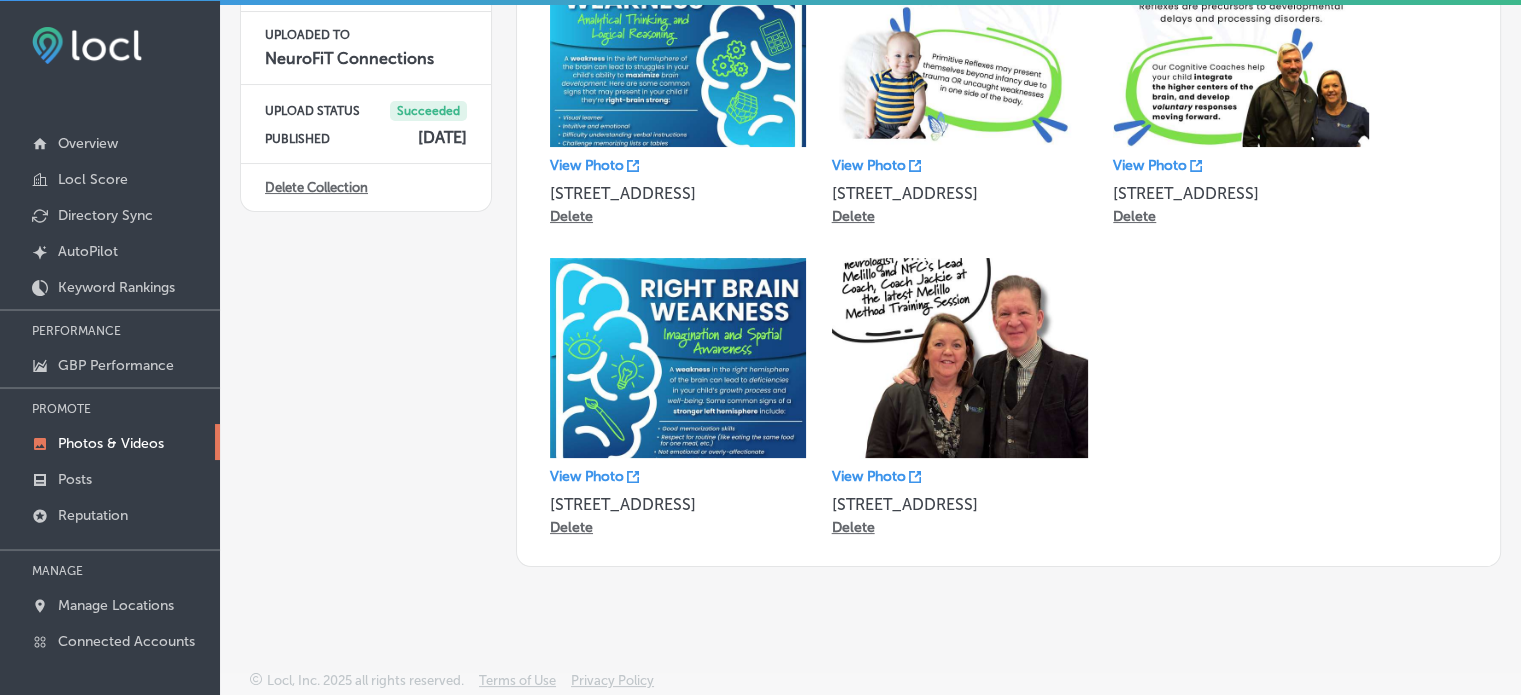 scroll, scrollTop: 0, scrollLeft: 0, axis: both 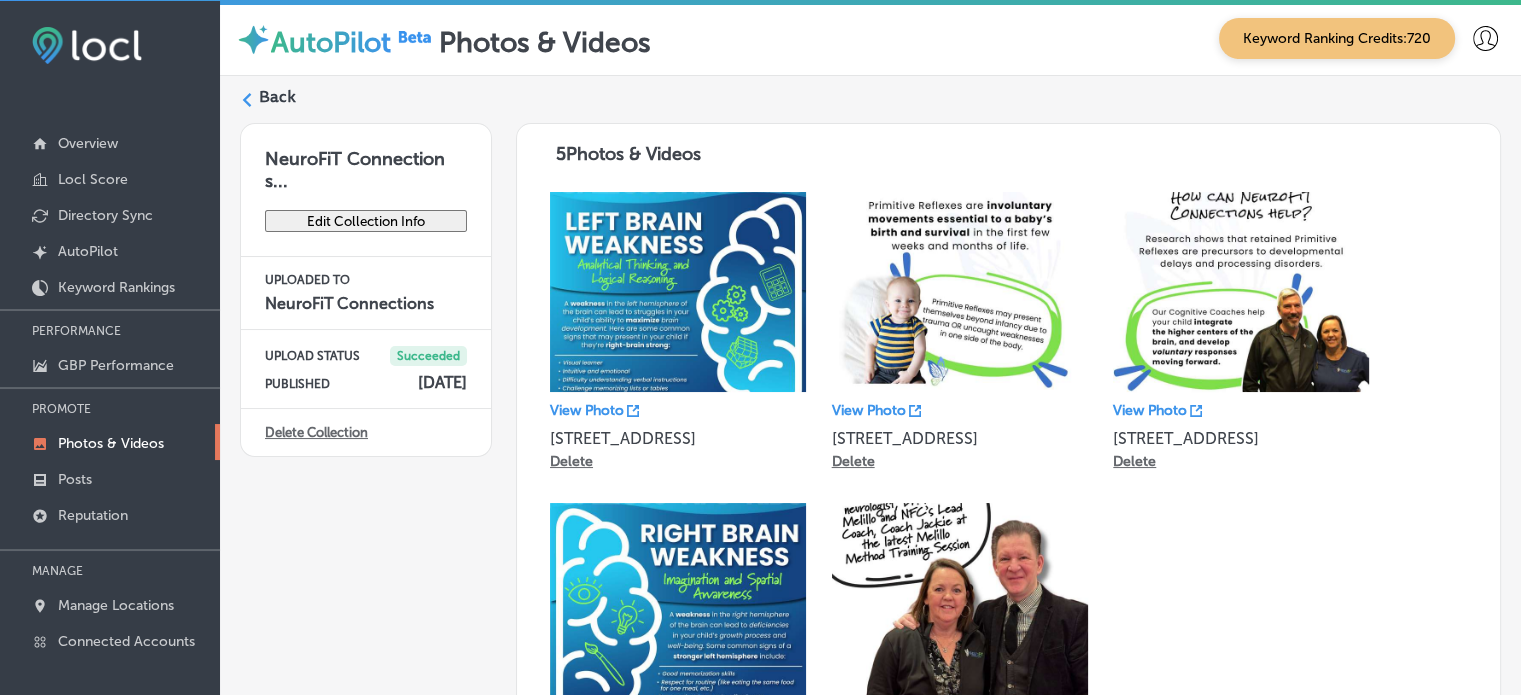 click on "Back" at bounding box center (277, 97) 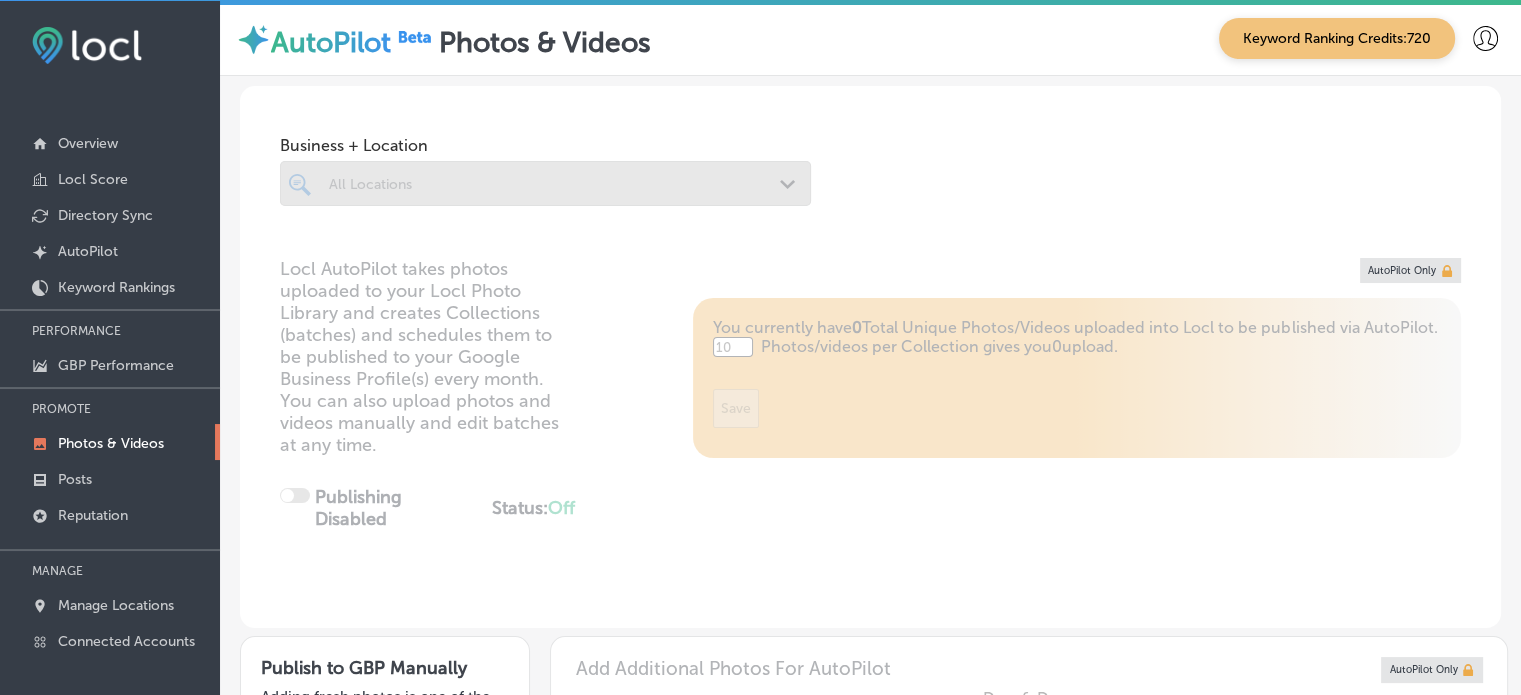 type on "5" 